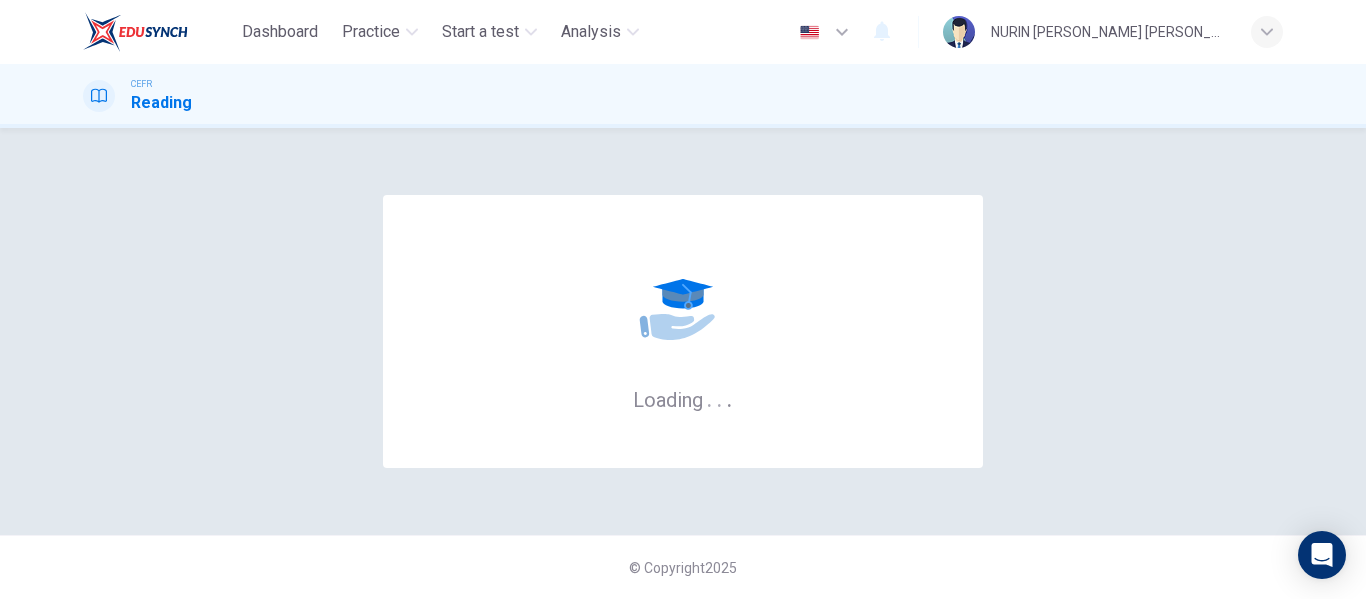 scroll, scrollTop: 0, scrollLeft: 0, axis: both 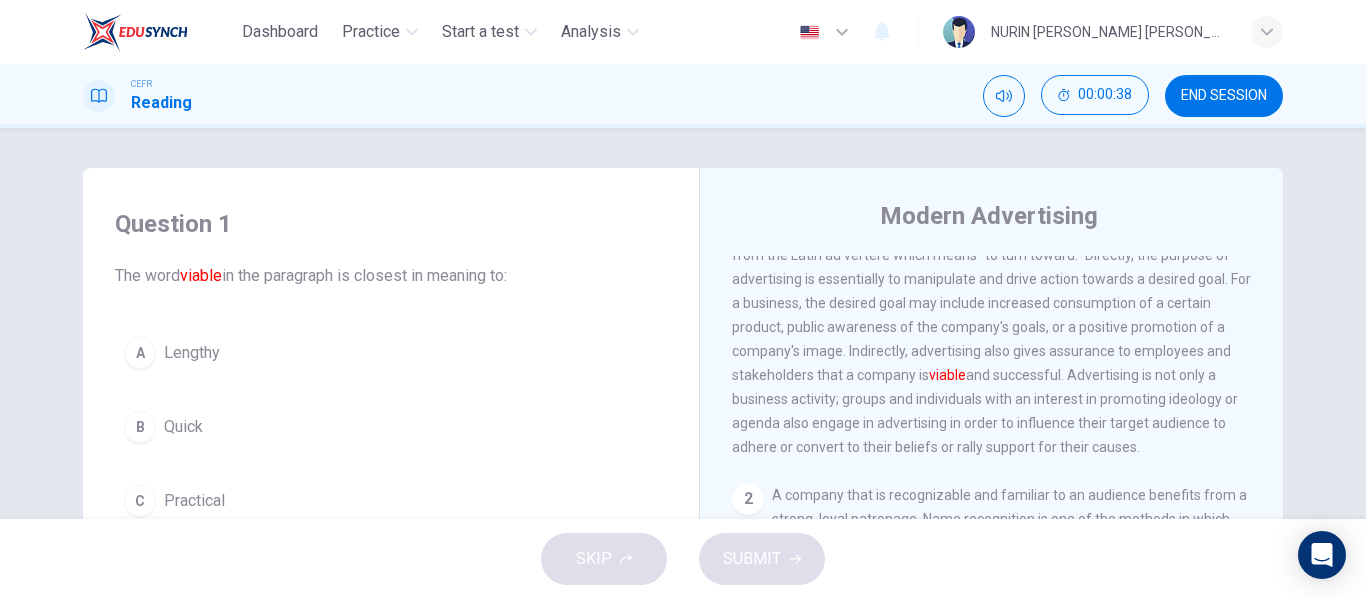 click on "1 Communication in its simplest form consists of four things: a sender, a message, a channel and a receiver. Once the message has been transmitted and received, it can be said that the communication has been completed. In the same way, marketing for the purpose of communication in a business also follows this simple structure. When marketing communication is used by a business to send a message to persuade and influence the behavior of an audience, this activity is known as advertising. The word "advertising" comes from the Latin ad vertere which means "to turn toward." Directly, the purpose of advertising is essentially to manipulate and drive action towards a desired goal. For a business, the desired goal may include increased consumption of a certain product, public awareness of the company's goals, or a positive promotion of a company's image. Indirectly, advertising also gives assurance to employees and stakeholders that a company is  viable" at bounding box center [992, 267] 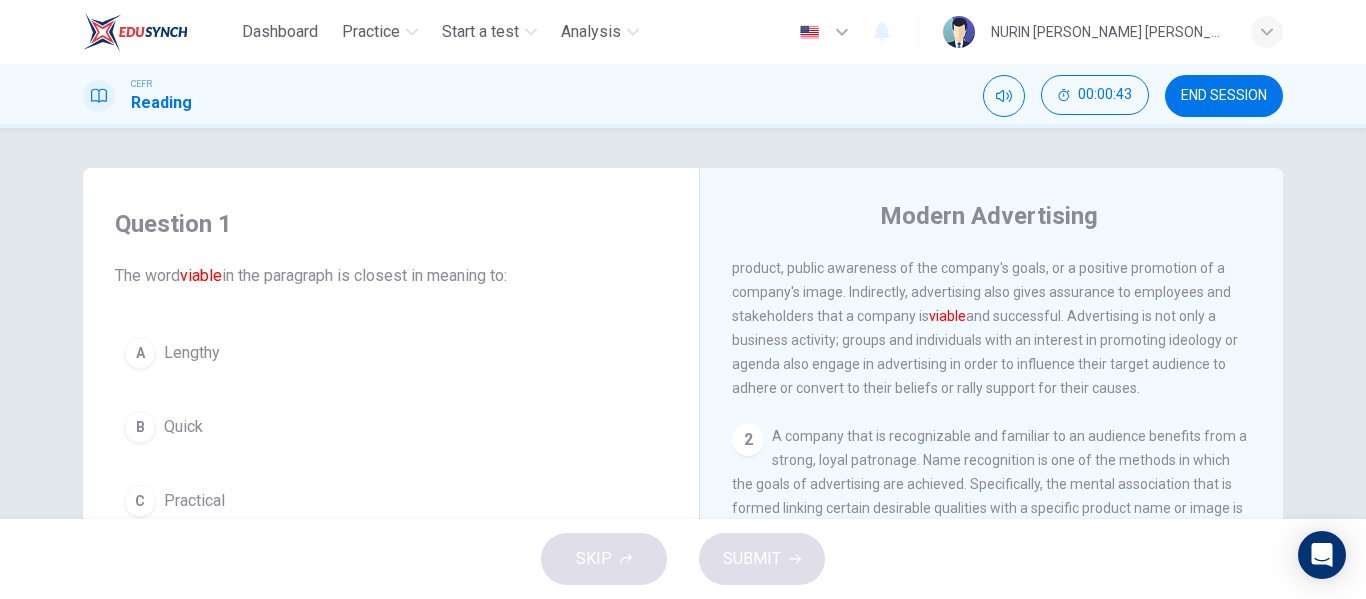 scroll, scrollTop: 243, scrollLeft: 0, axis: vertical 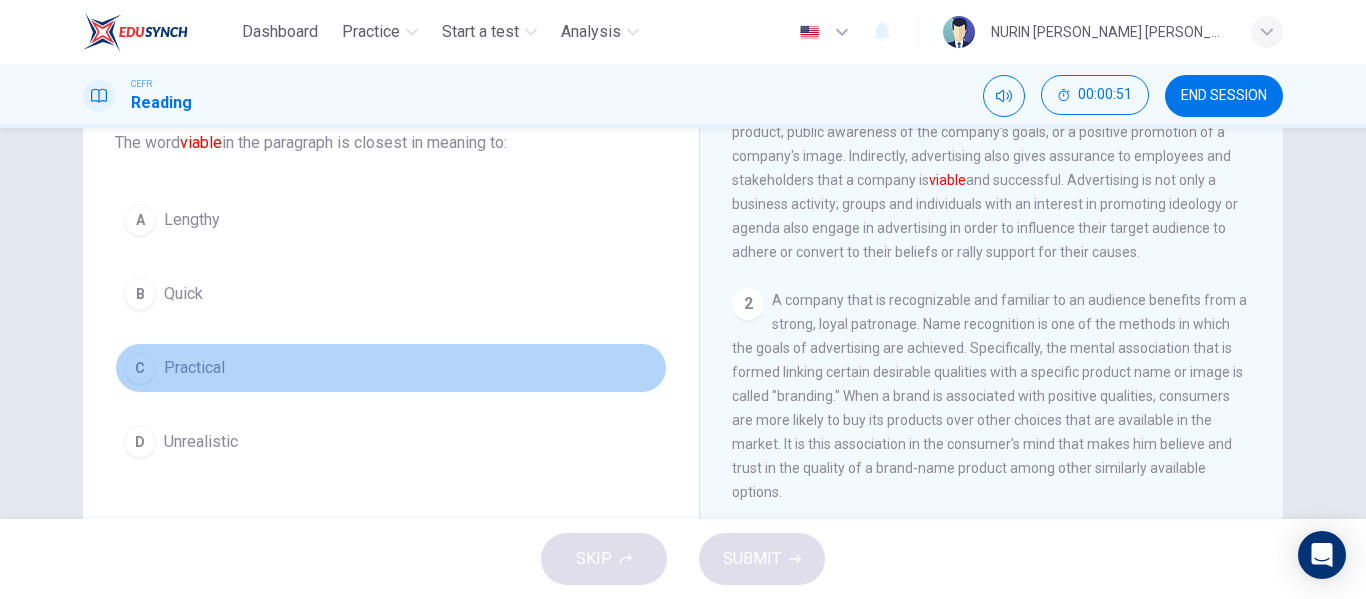 click on "C" at bounding box center [140, 368] 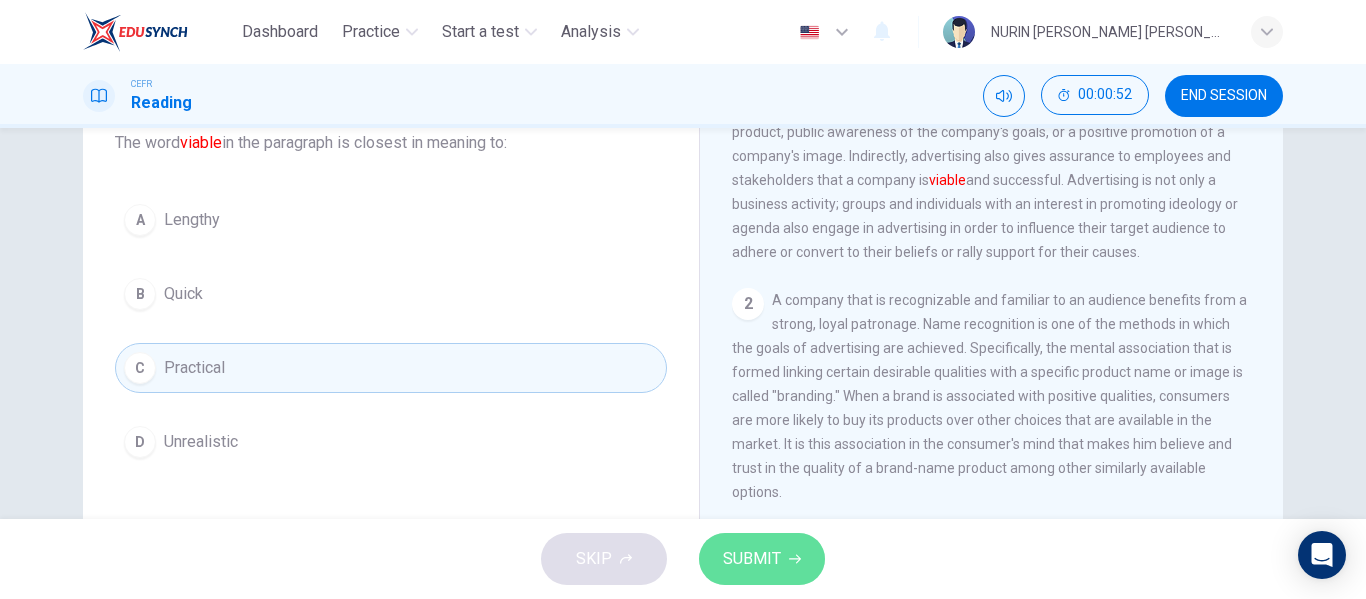 click on "SUBMIT" at bounding box center (752, 559) 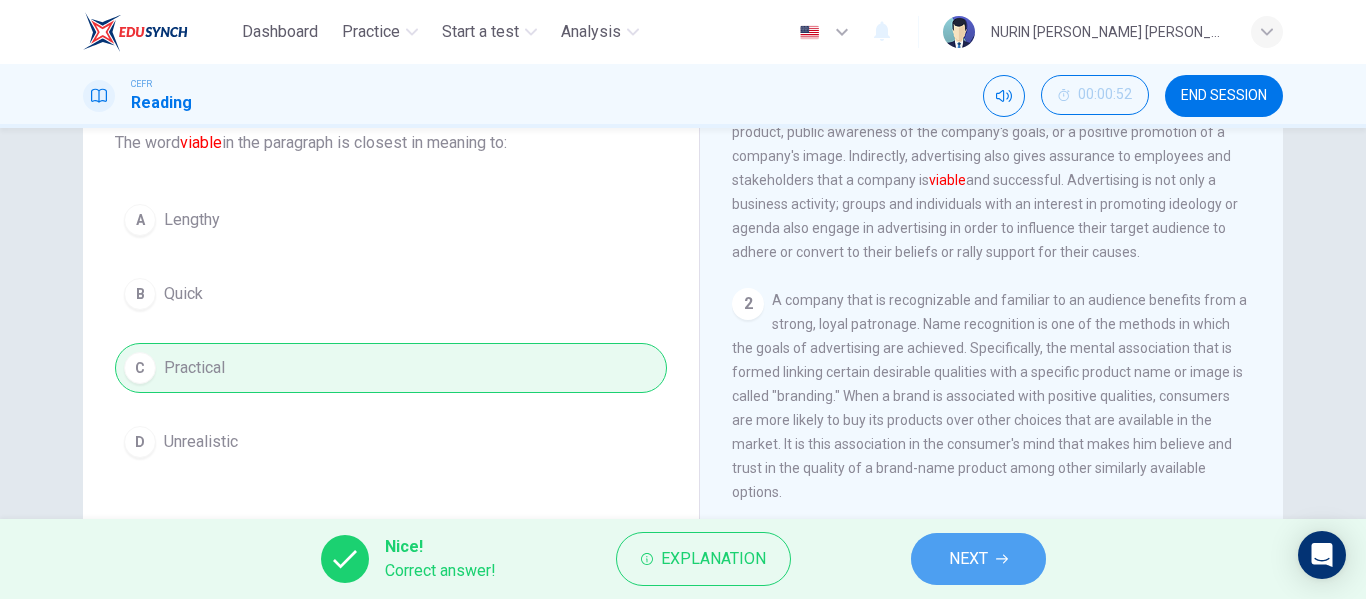 click on "NEXT" at bounding box center (968, 559) 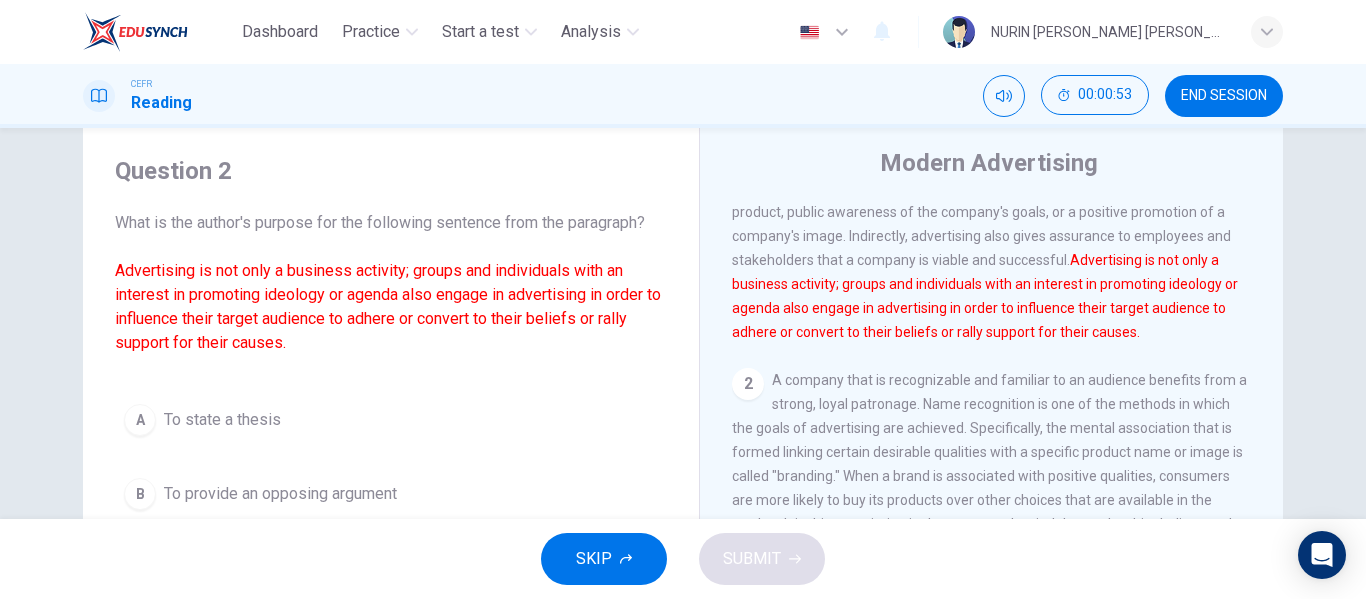 scroll, scrollTop: 51, scrollLeft: 0, axis: vertical 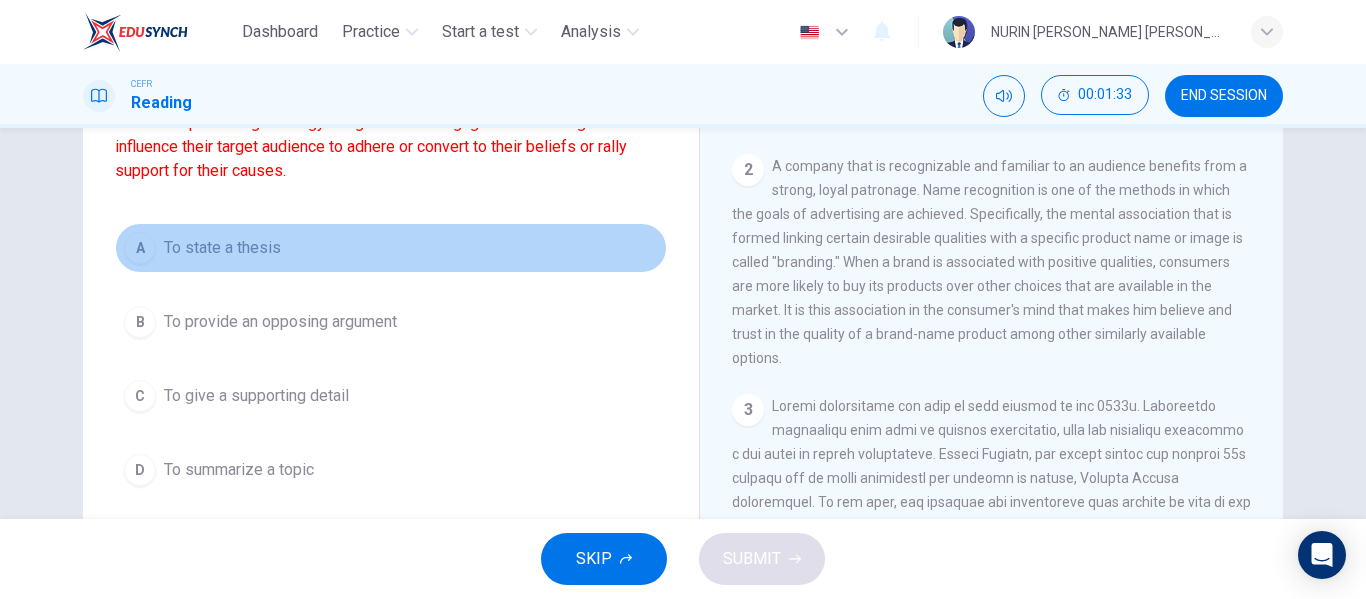 click on "A" at bounding box center (140, 248) 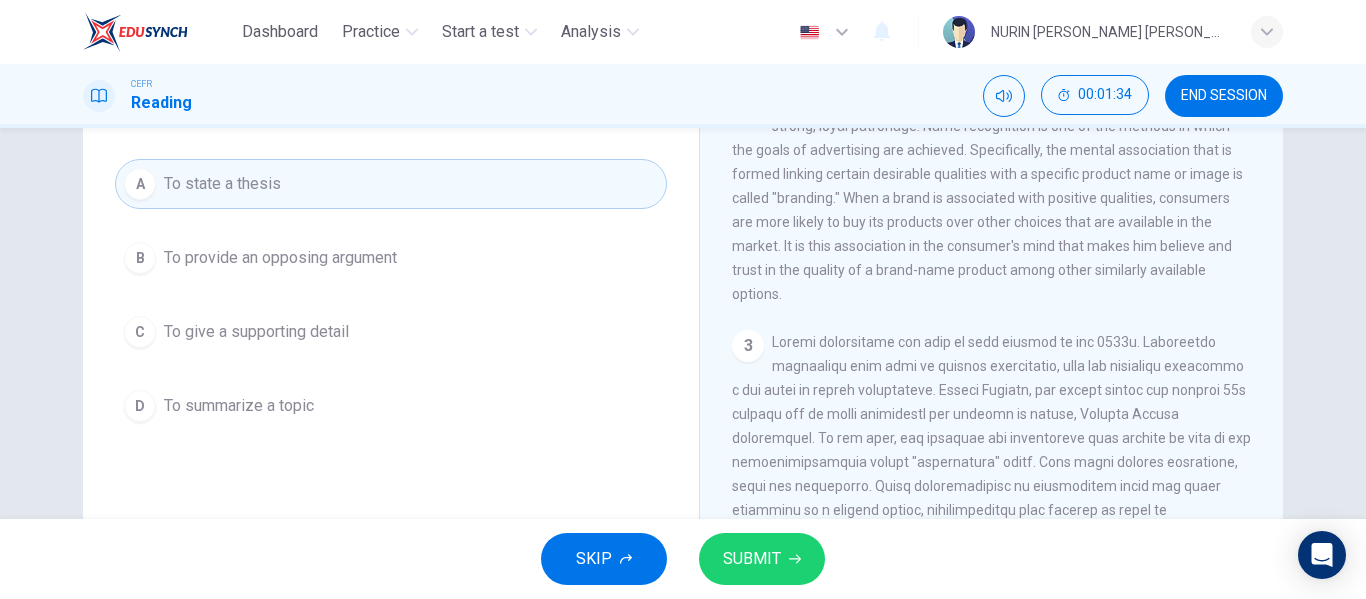 scroll, scrollTop: 297, scrollLeft: 0, axis: vertical 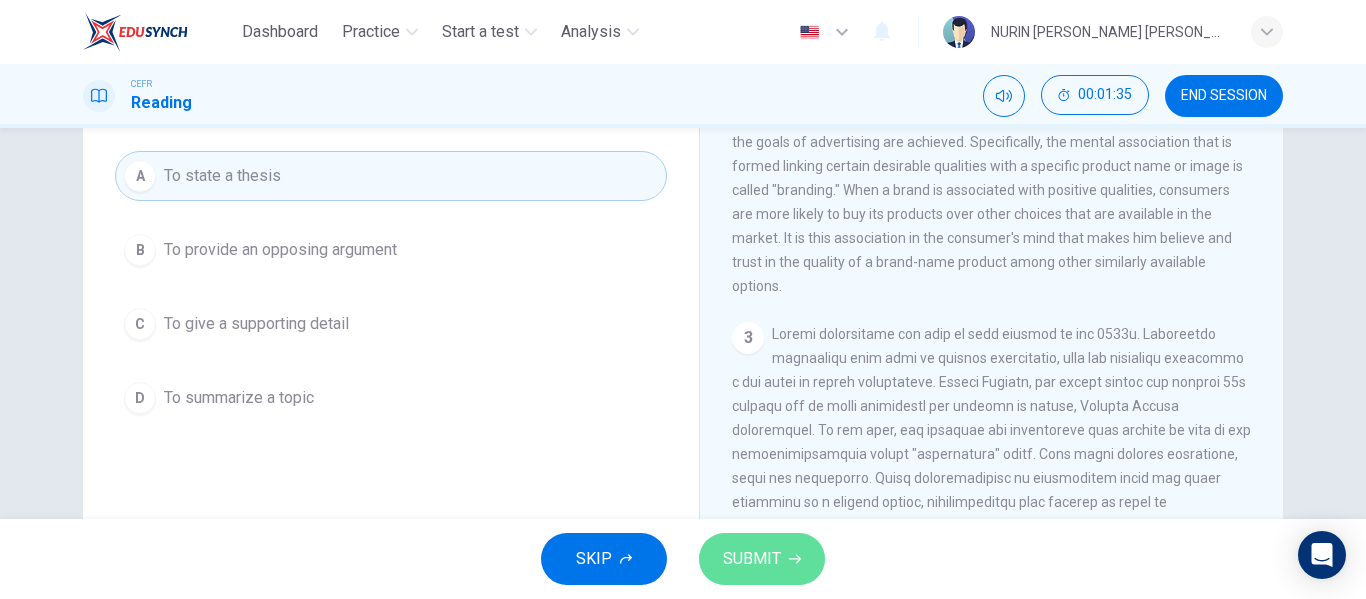 click on "SUBMIT" at bounding box center [752, 559] 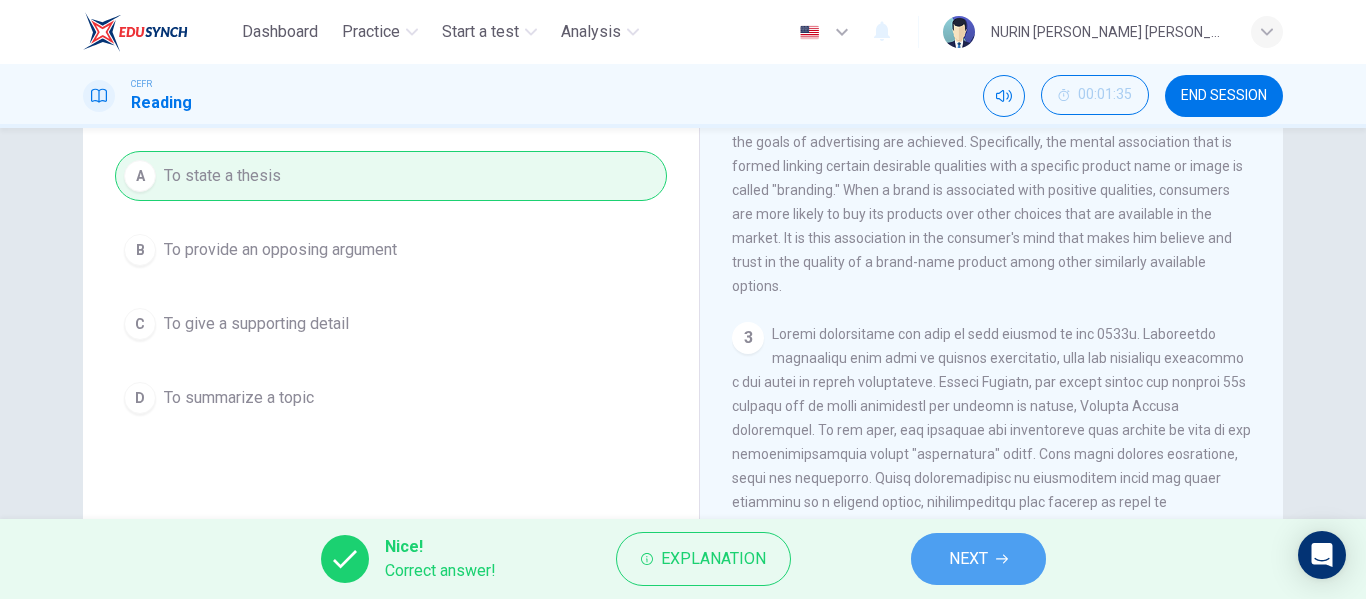 click on "NEXT" at bounding box center (978, 559) 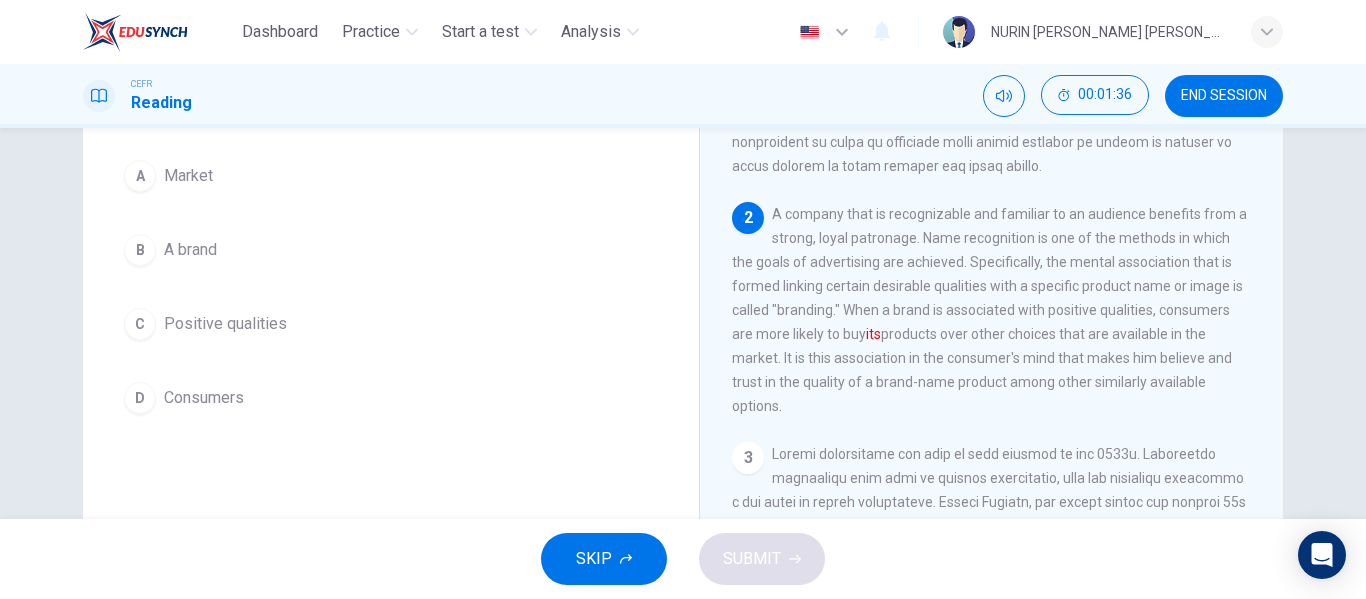 scroll, scrollTop: 0, scrollLeft: 0, axis: both 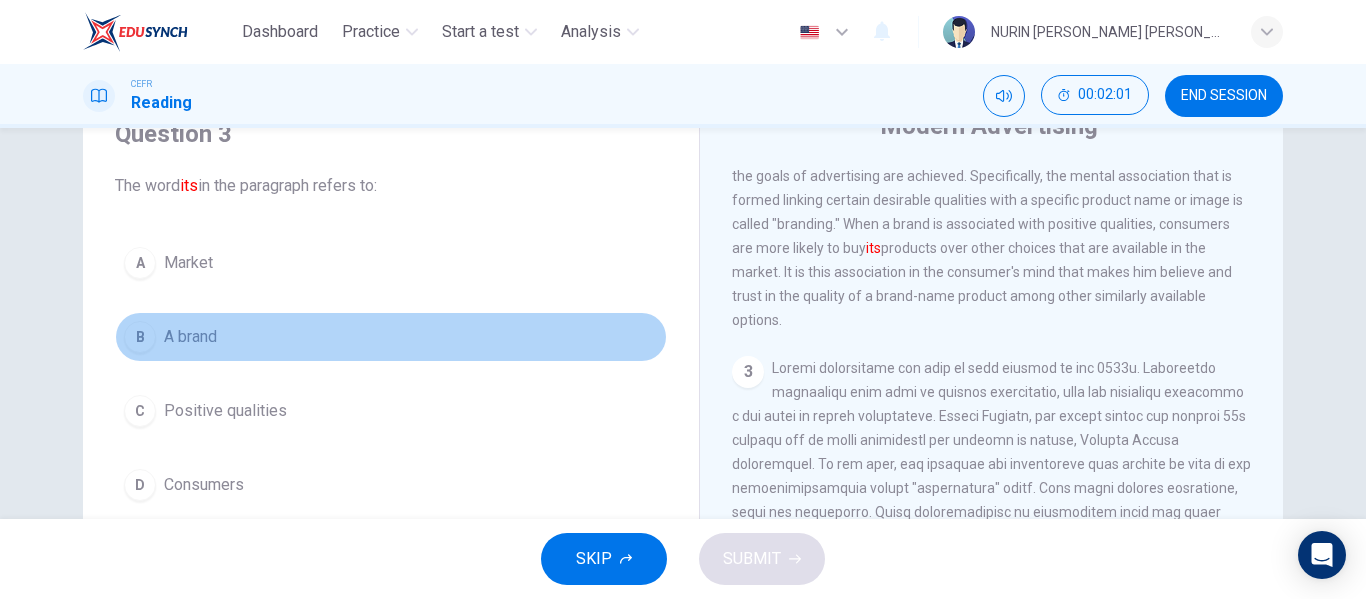 click on "B" at bounding box center [140, 337] 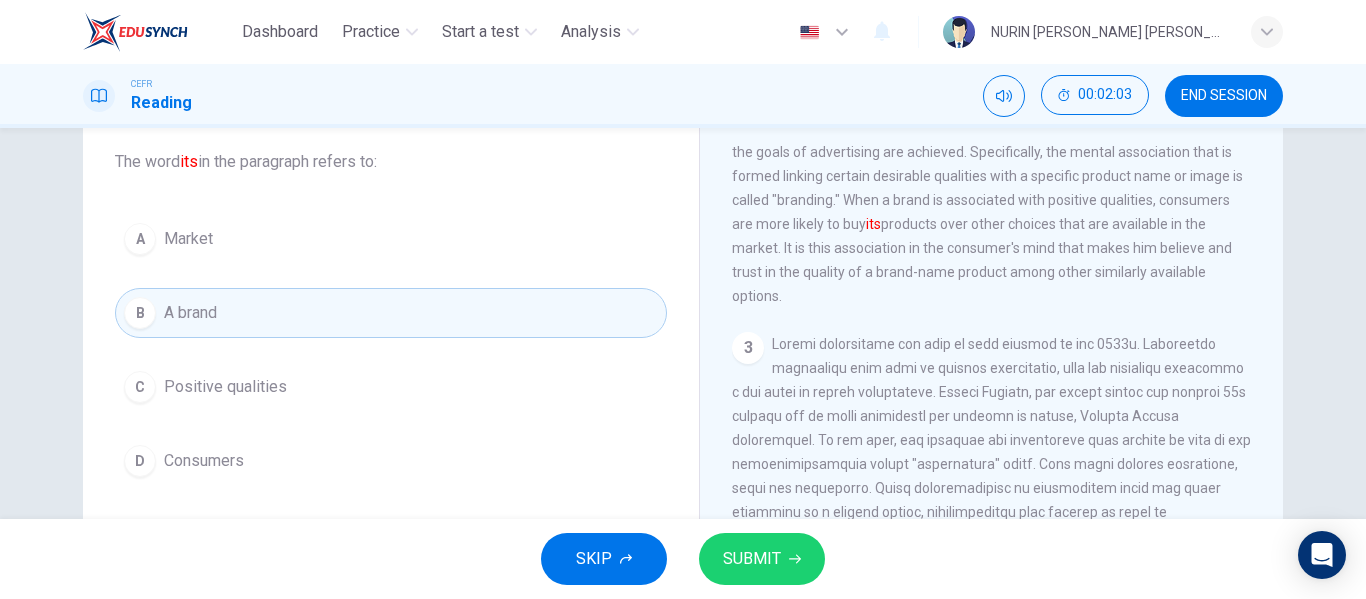scroll, scrollTop: 121, scrollLeft: 0, axis: vertical 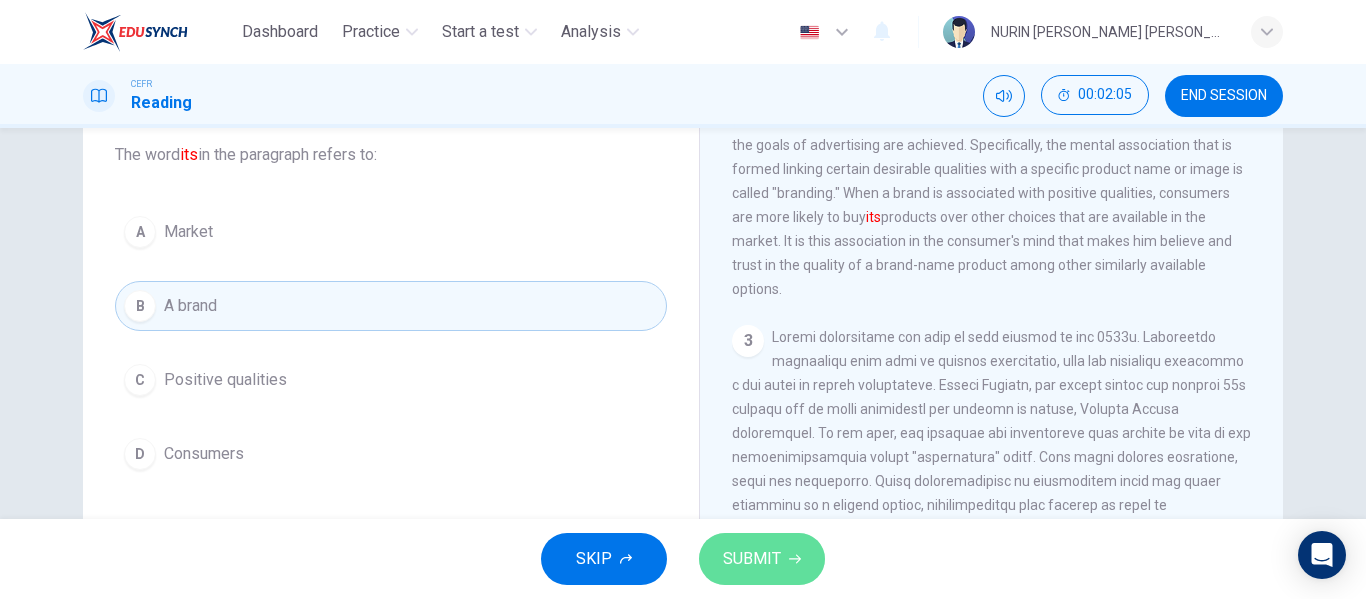 click on "SUBMIT" at bounding box center [752, 559] 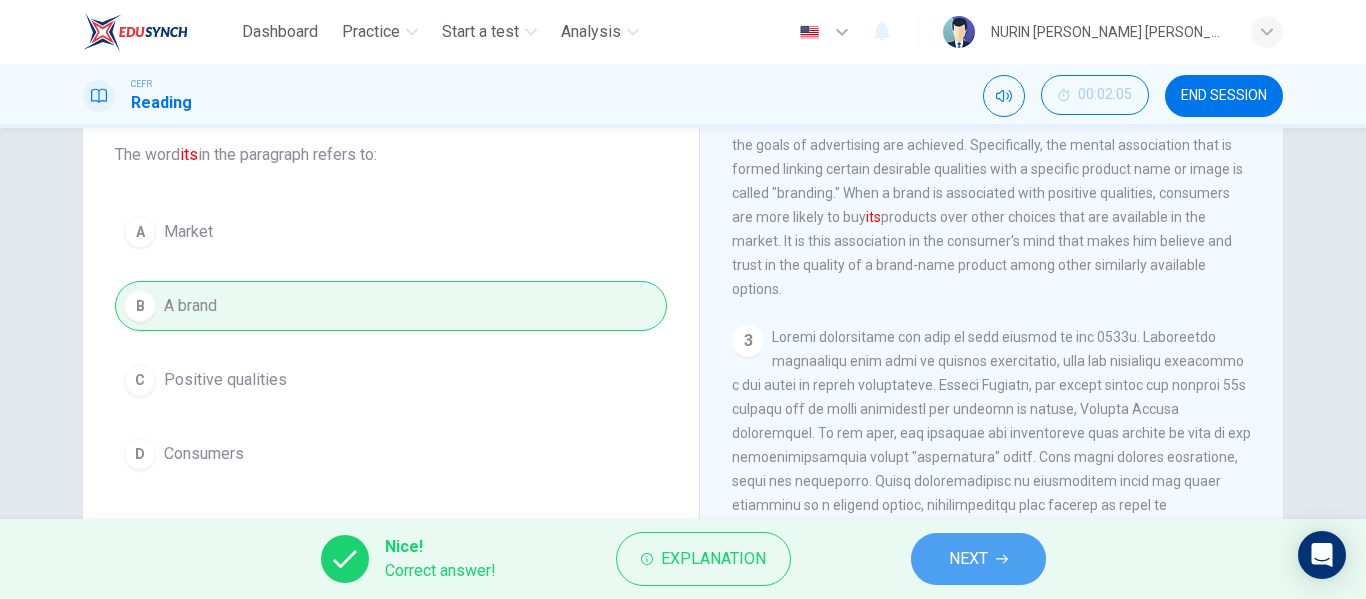 click 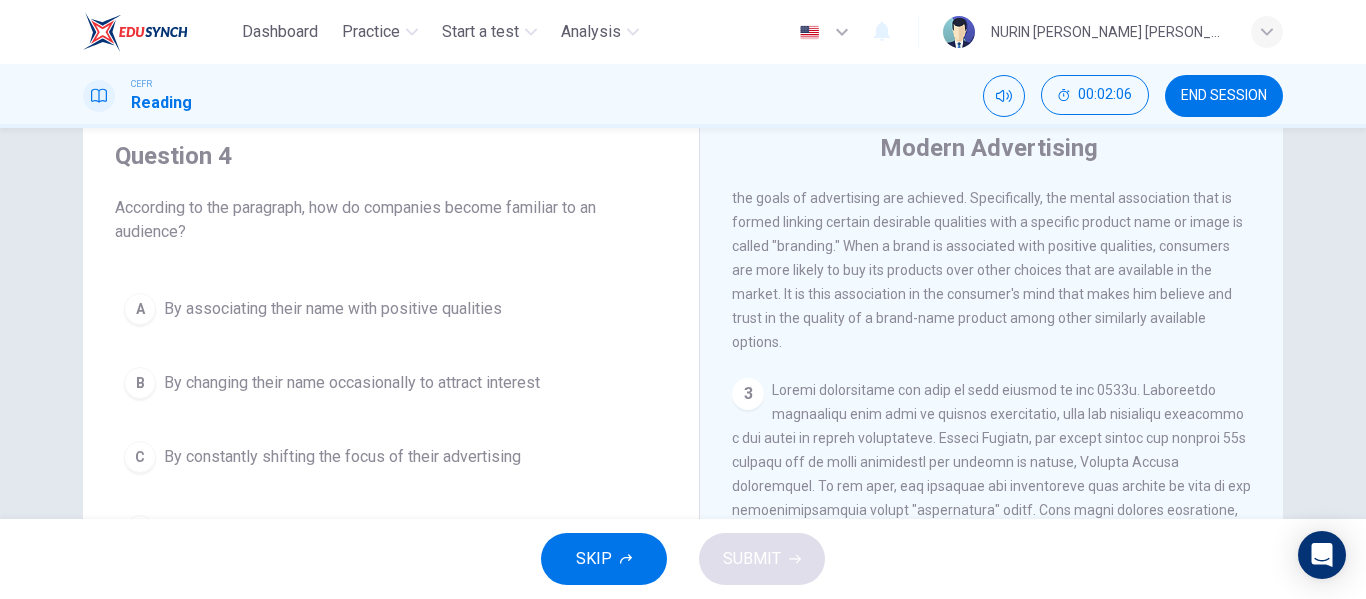 scroll, scrollTop: 70, scrollLeft: 0, axis: vertical 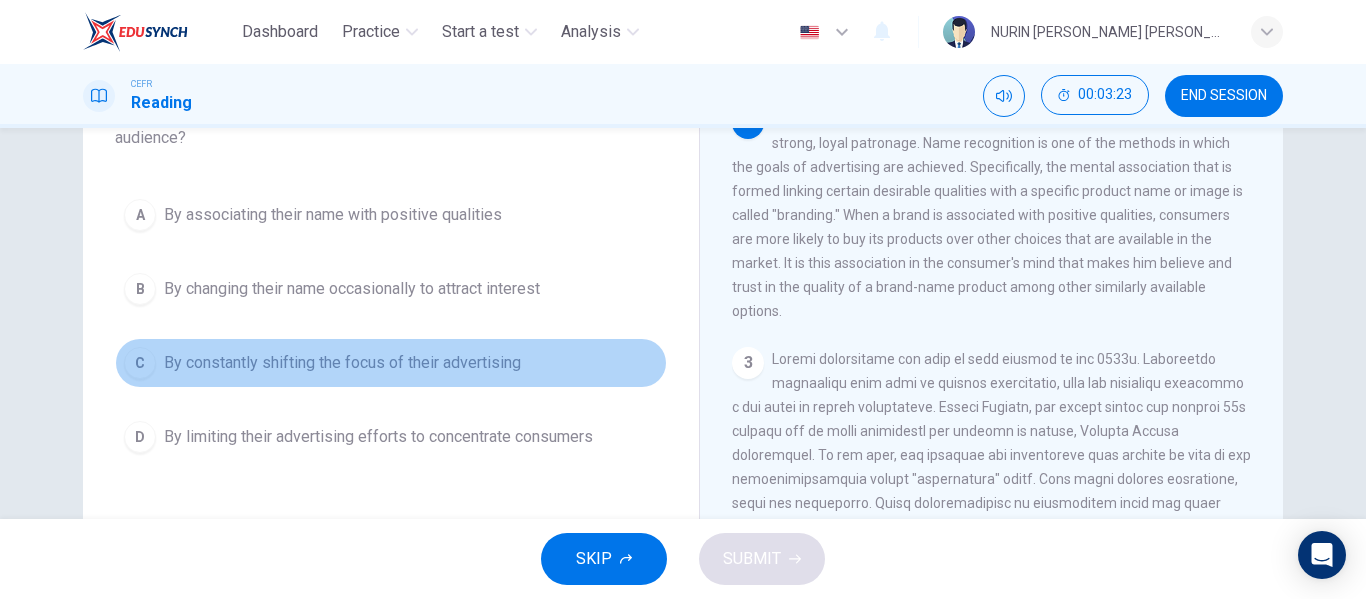 click on "C" at bounding box center (140, 363) 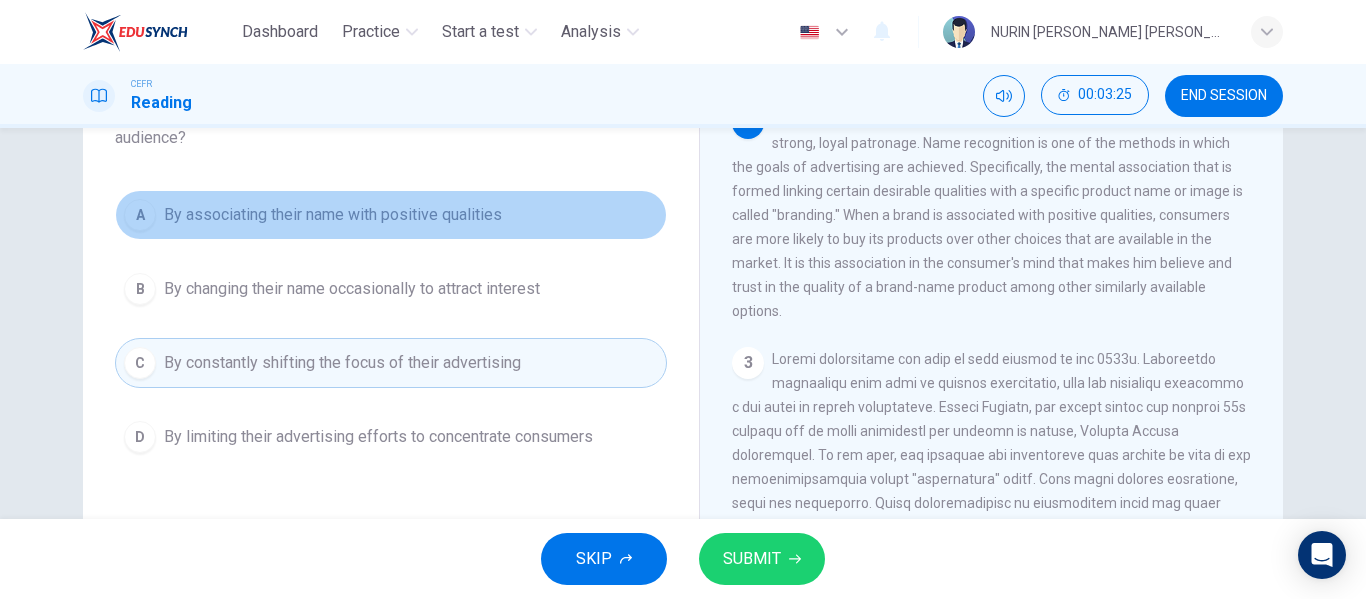 click on "By associating their name with positive qualities" at bounding box center [333, 215] 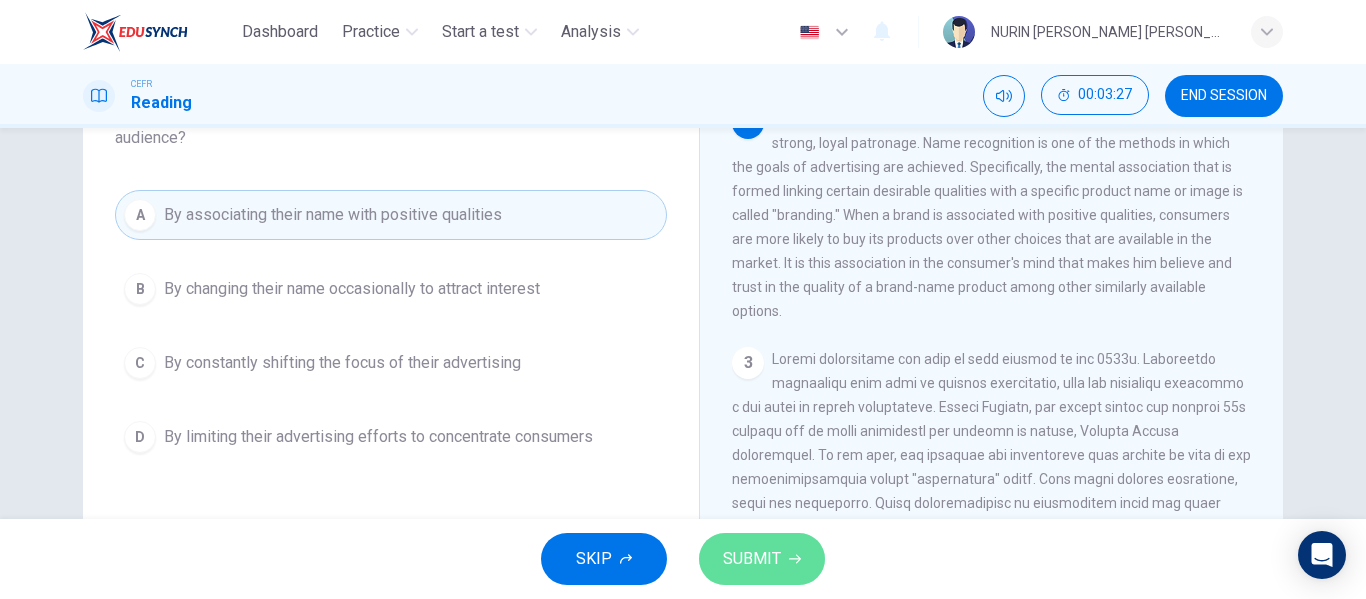 click on "SUBMIT" at bounding box center [752, 559] 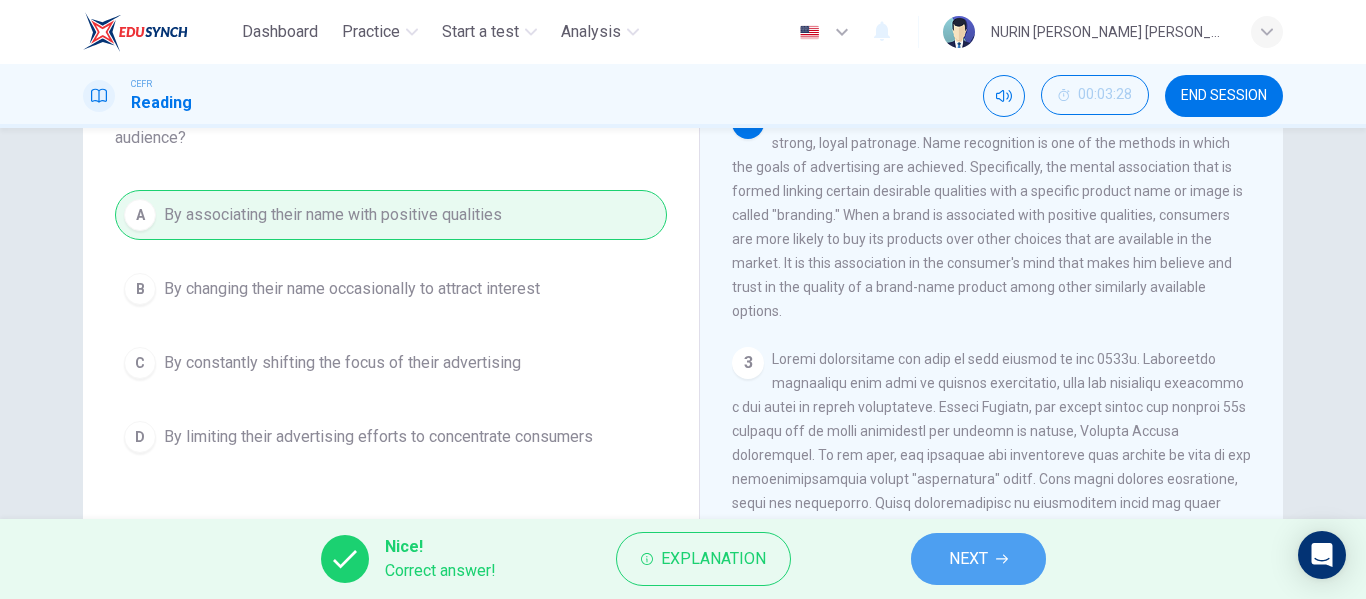 click on "NEXT" at bounding box center [978, 559] 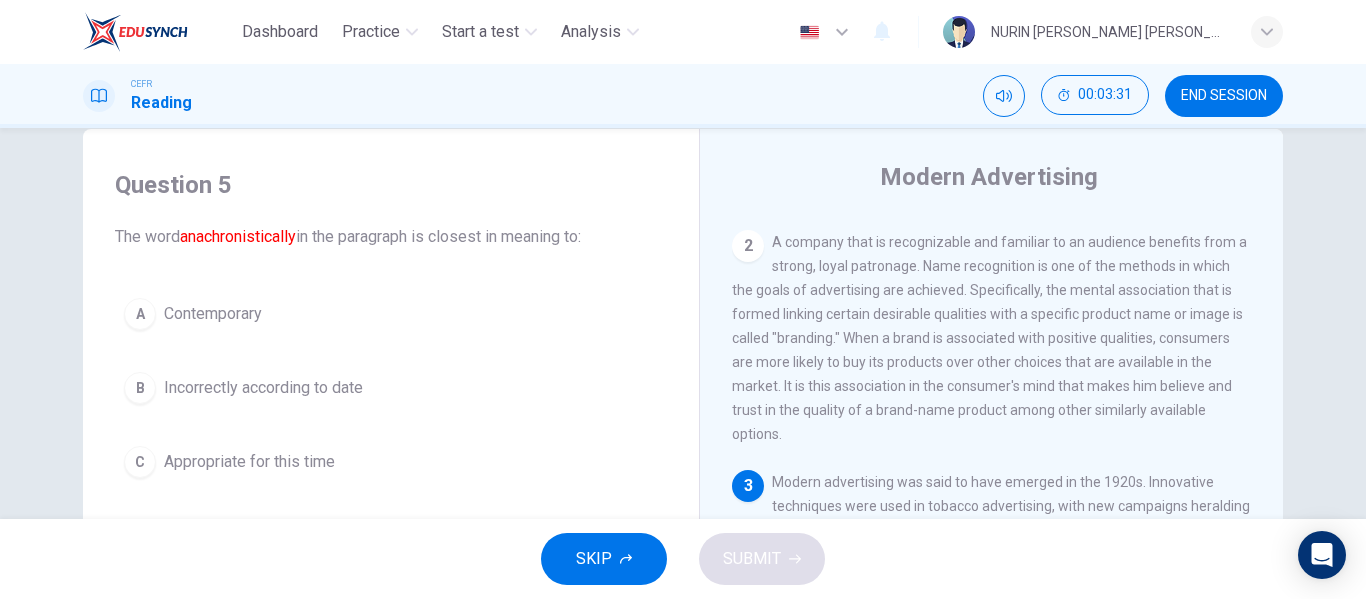 scroll, scrollTop: 69, scrollLeft: 0, axis: vertical 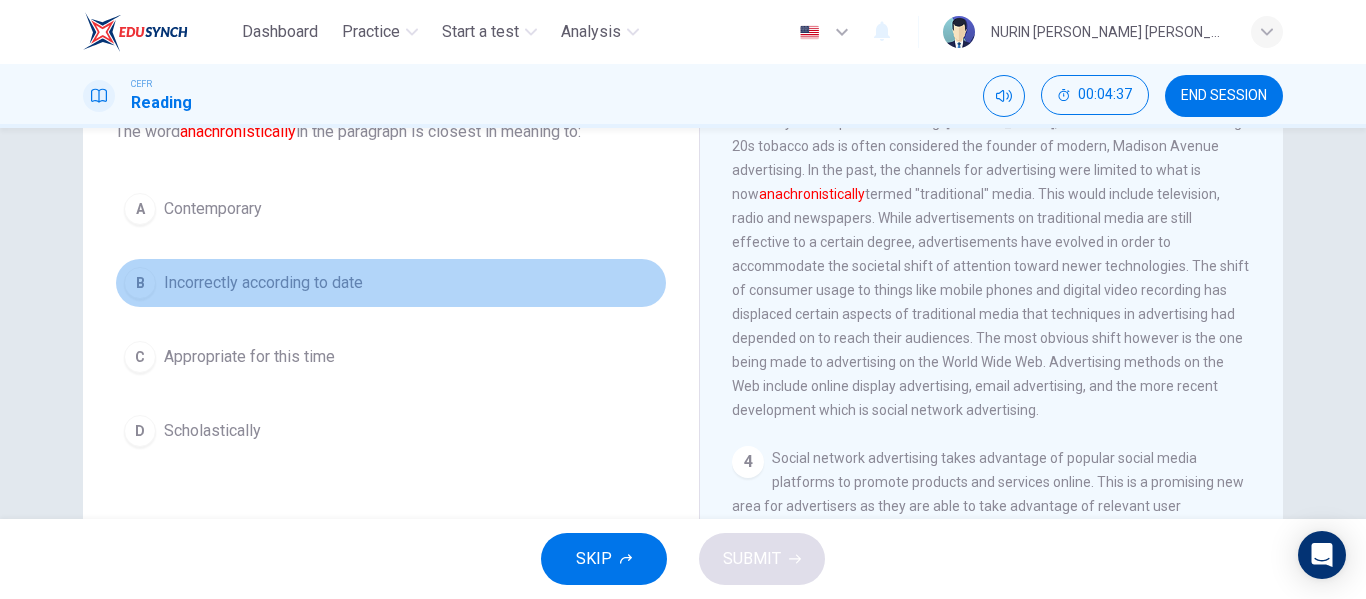 click on "B Incorrectly according to date" at bounding box center (391, 283) 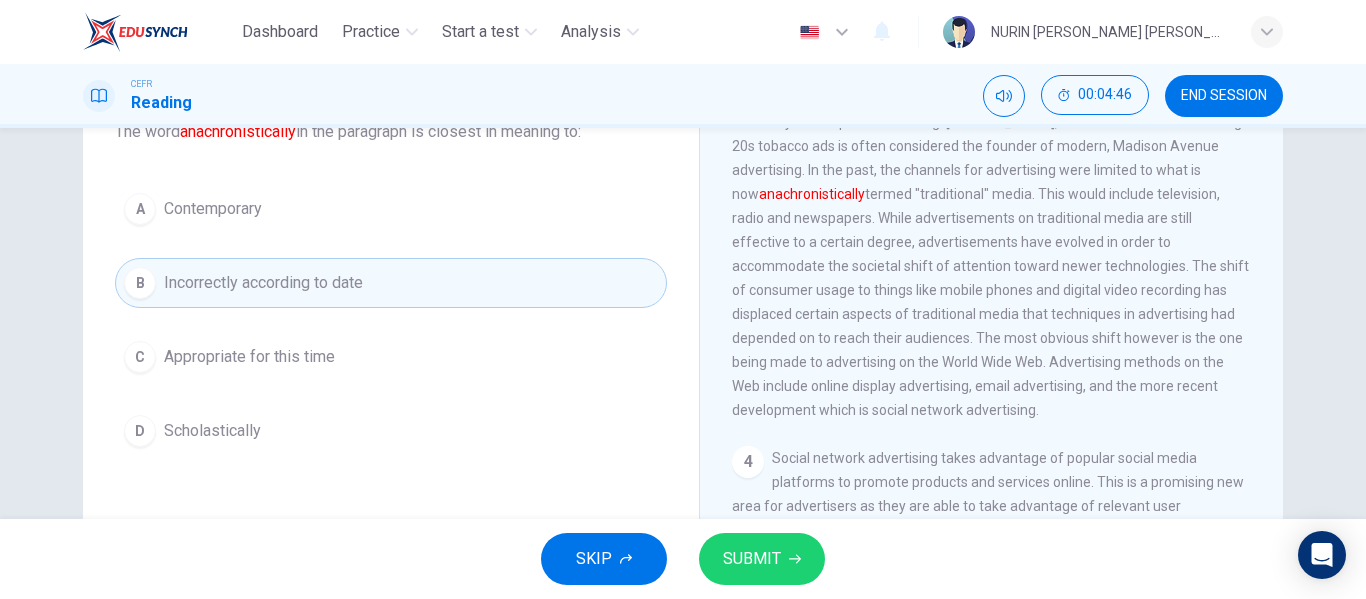 click on "Appropriate for this time" at bounding box center [249, 357] 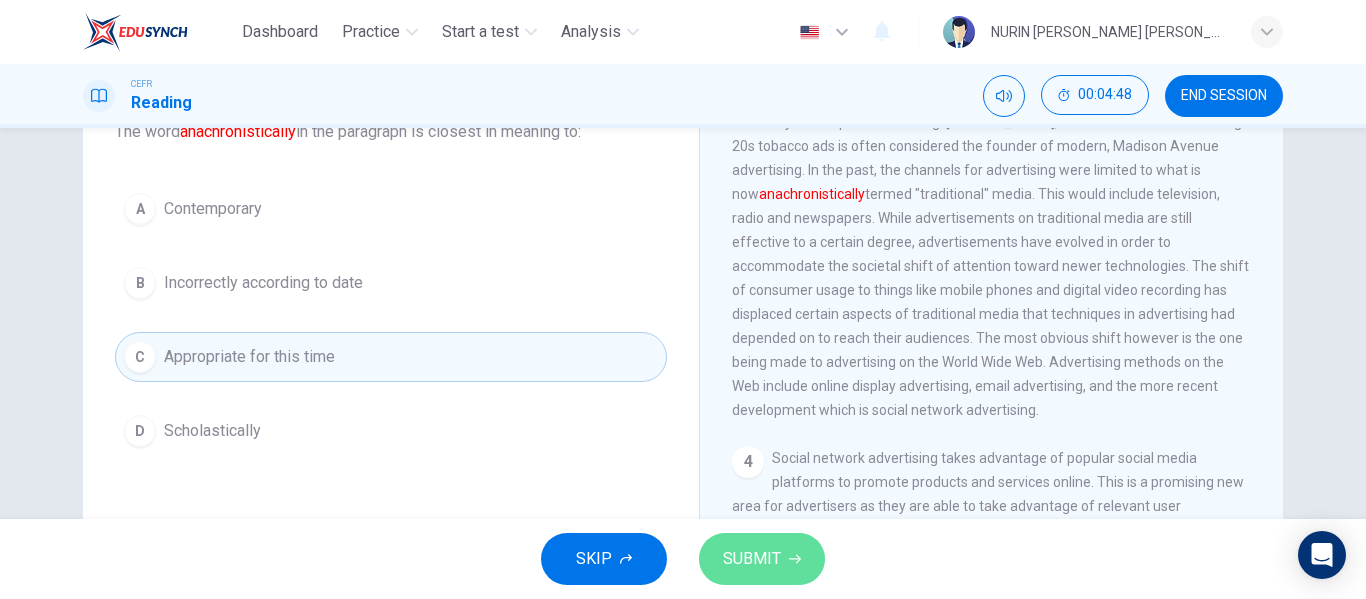 click on "SUBMIT" at bounding box center [752, 559] 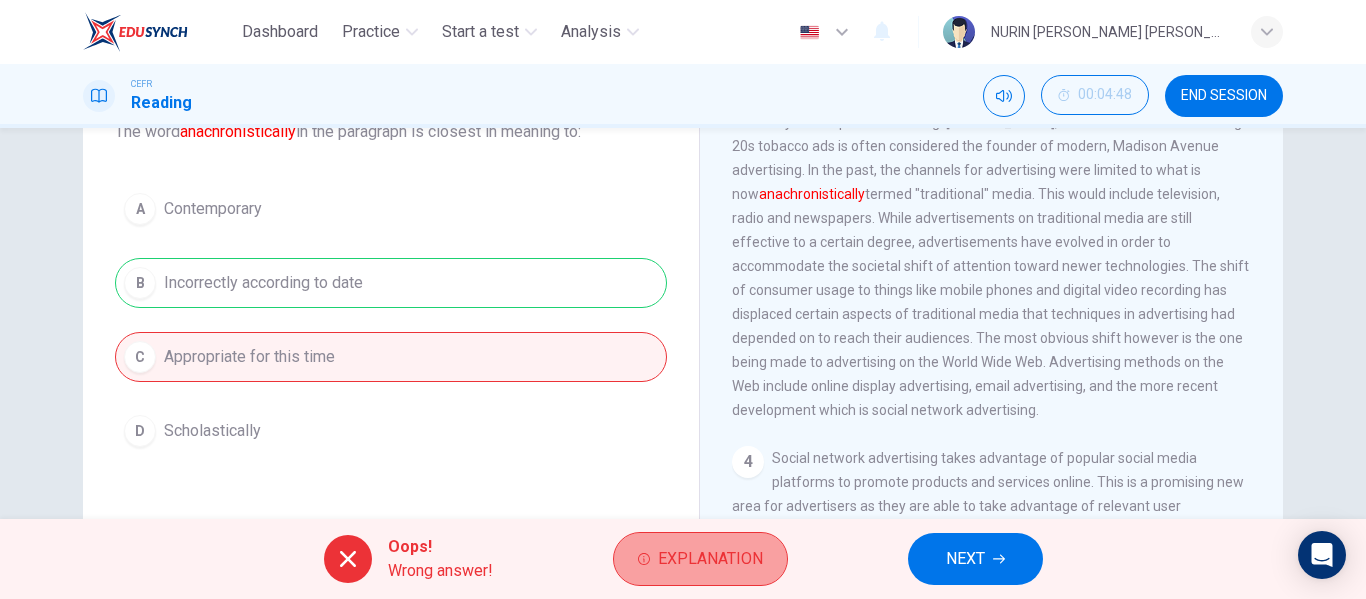 click on "Explanation" at bounding box center (710, 559) 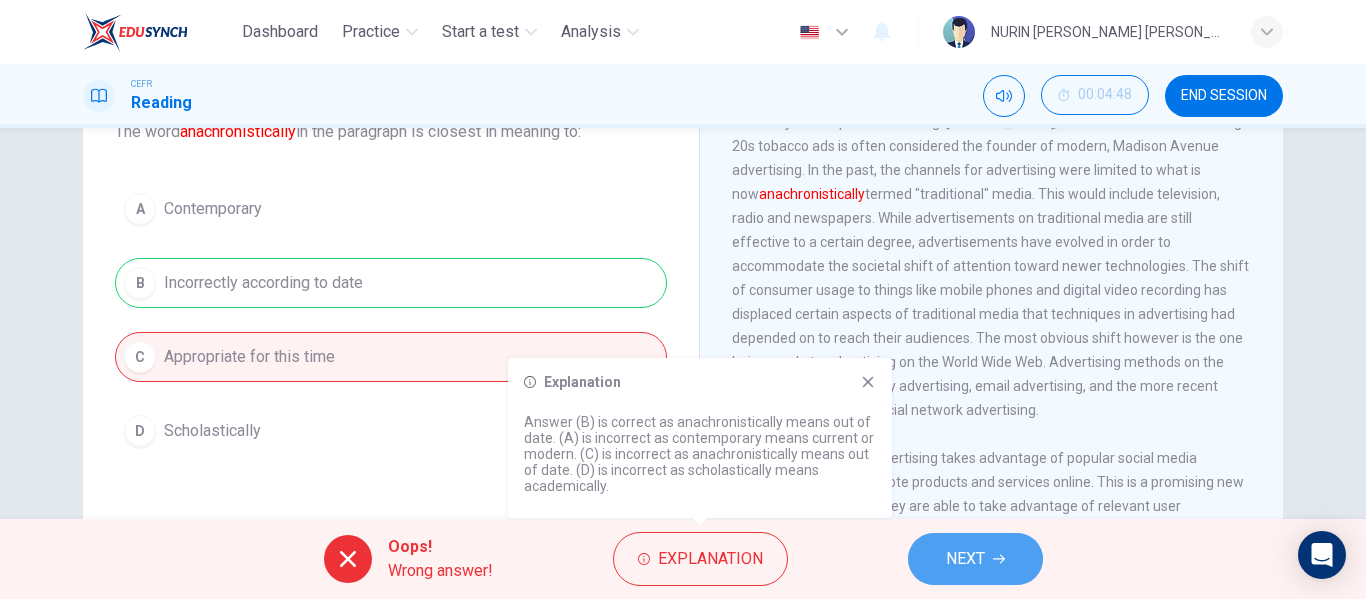 click on "NEXT" at bounding box center [965, 559] 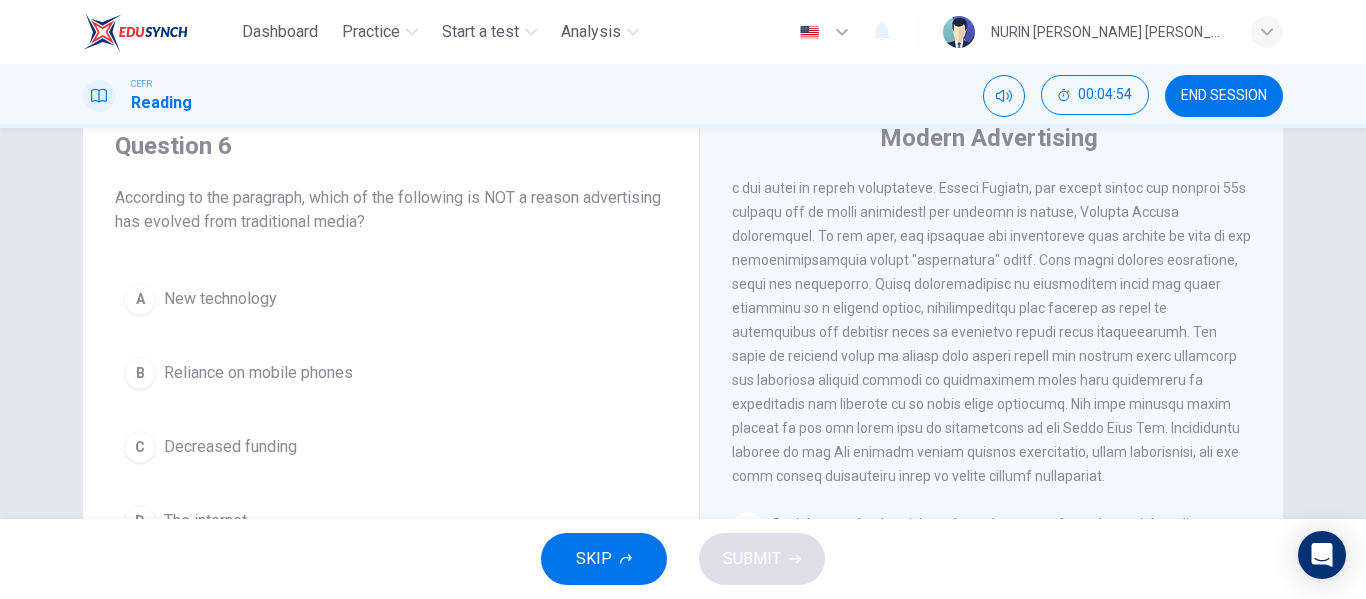 scroll, scrollTop: 80, scrollLeft: 0, axis: vertical 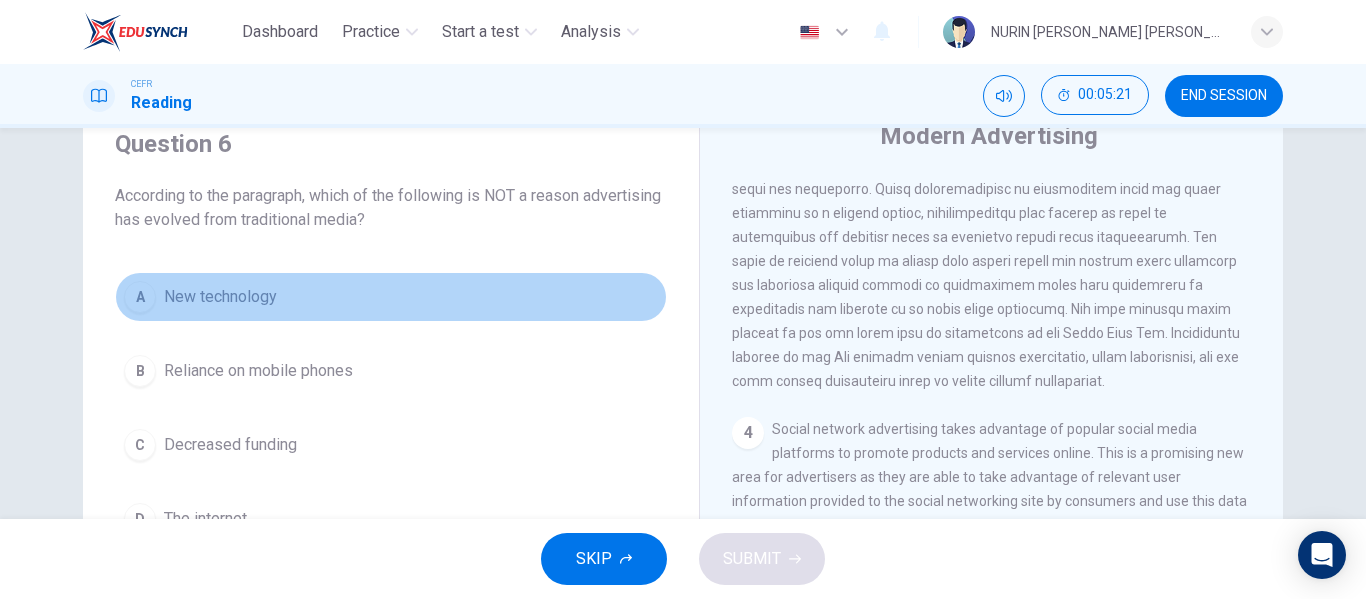 click on "New technology" at bounding box center [220, 297] 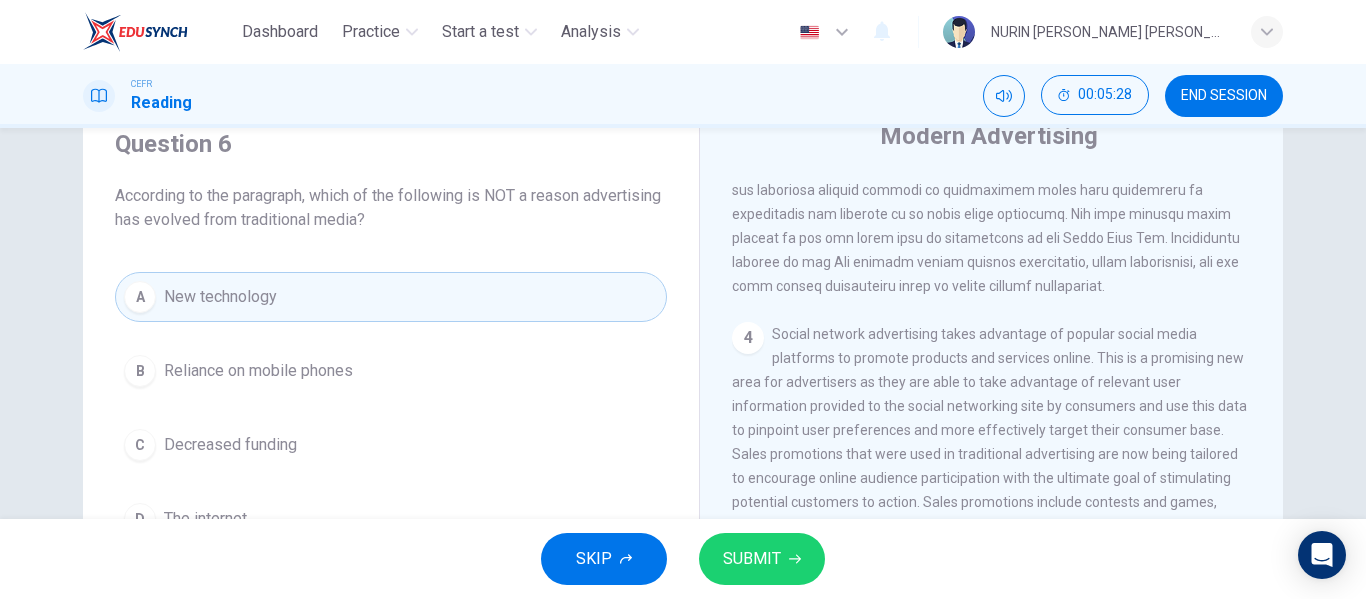 scroll, scrollTop: 887, scrollLeft: 0, axis: vertical 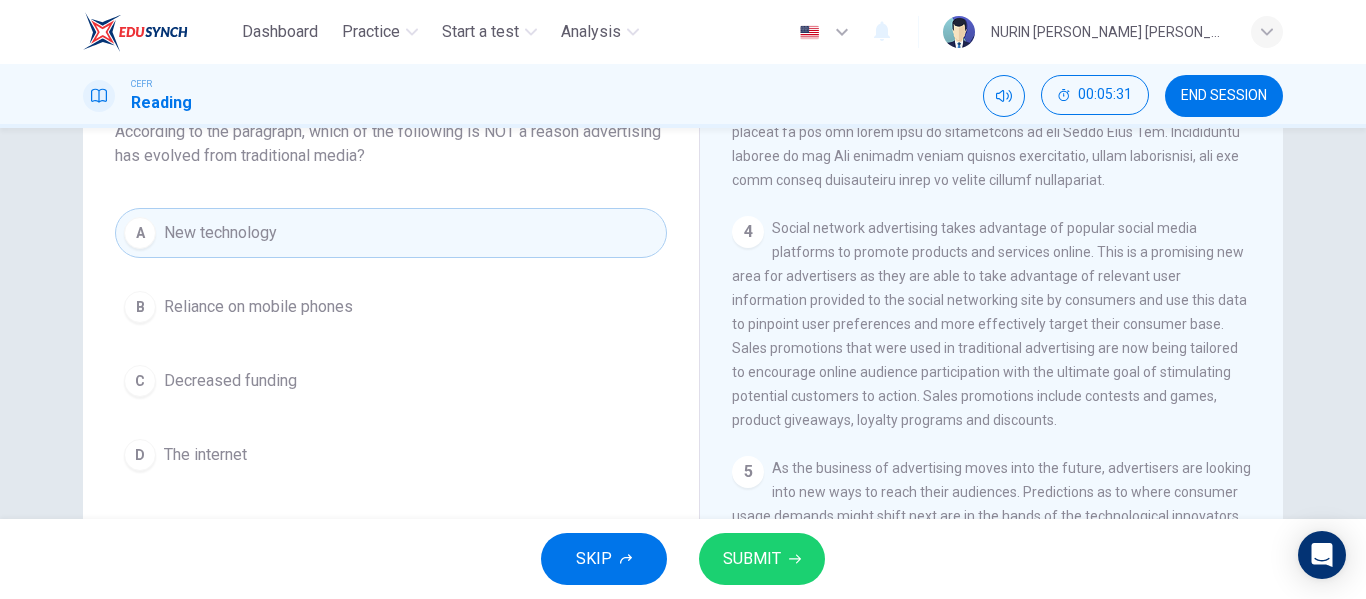 drag, startPoint x: 814, startPoint y: 317, endPoint x: 848, endPoint y: 348, distance: 46.010868 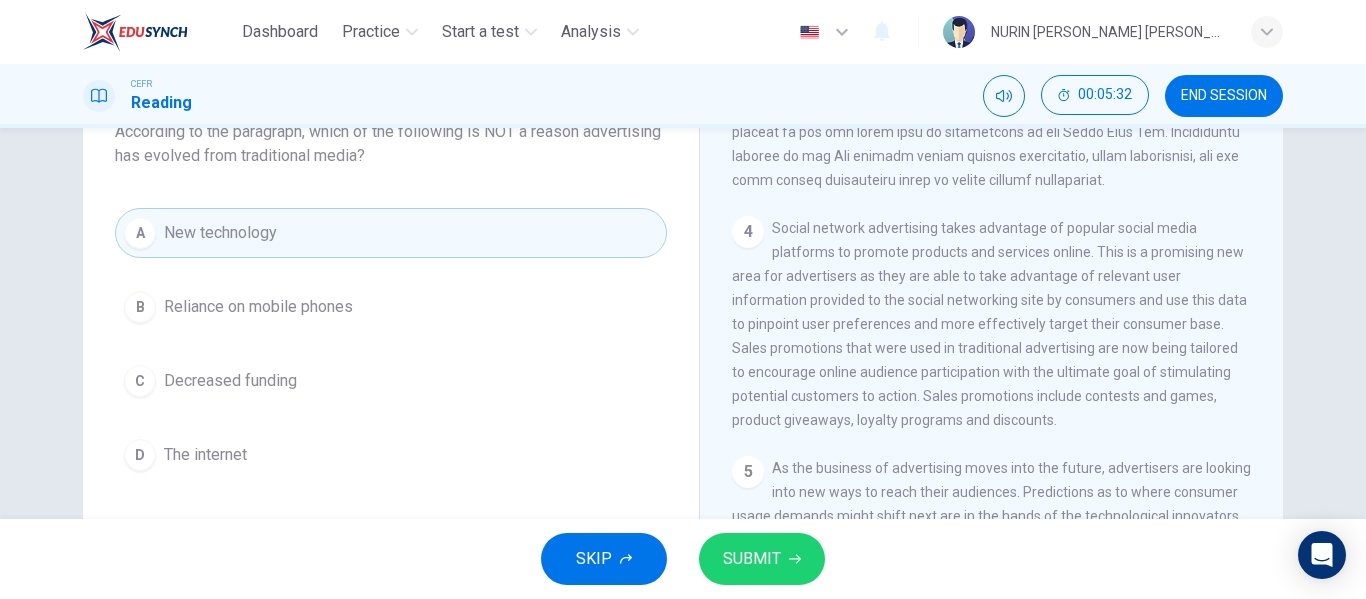 drag, startPoint x: 848, startPoint y: 324, endPoint x: 900, endPoint y: 393, distance: 86.40023 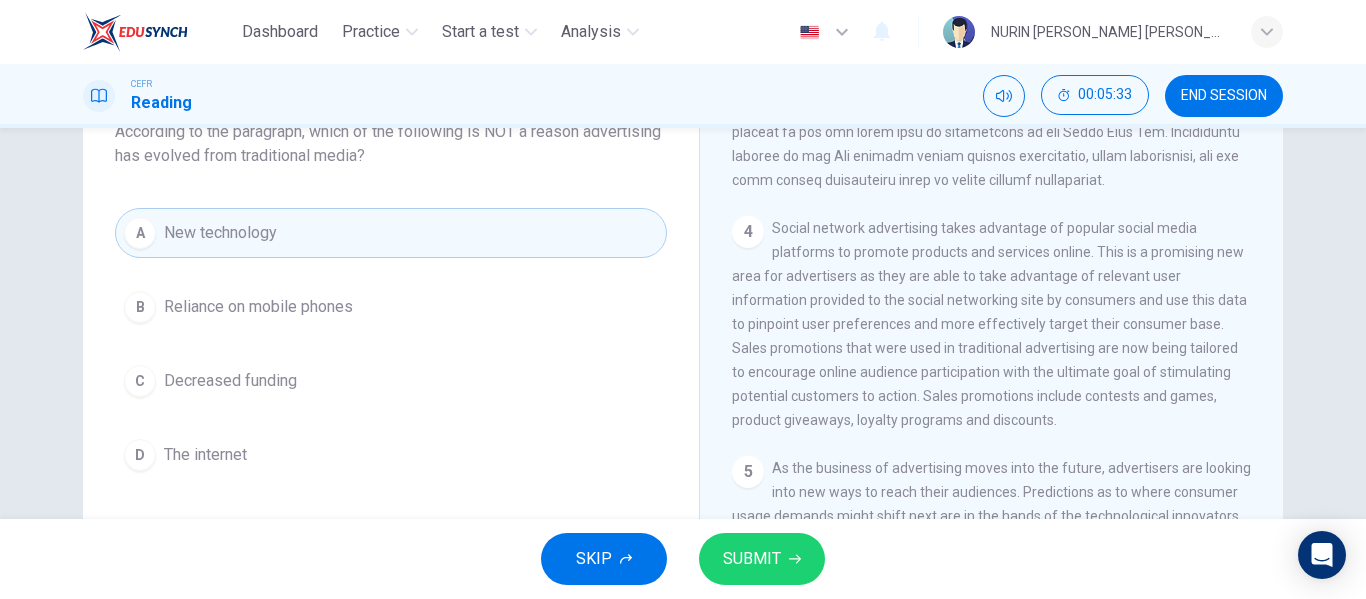 click on "Social network advertising takes advantage of popular social media platforms to promote products and services online. This is a promising new area for advertisers as they are able to take advantage of relevant user information provided to the social networking site by consumers and use this data to pinpoint user preferences and more effectively target their consumer base. Sales promotions that were used in traditional advertising are now being tailored to encourage online audience participation with the ultimate goal of stimulating potential customers to action. Sales promotions include contests and games, product giveaways, loyalty programs and discounts." at bounding box center [989, 324] 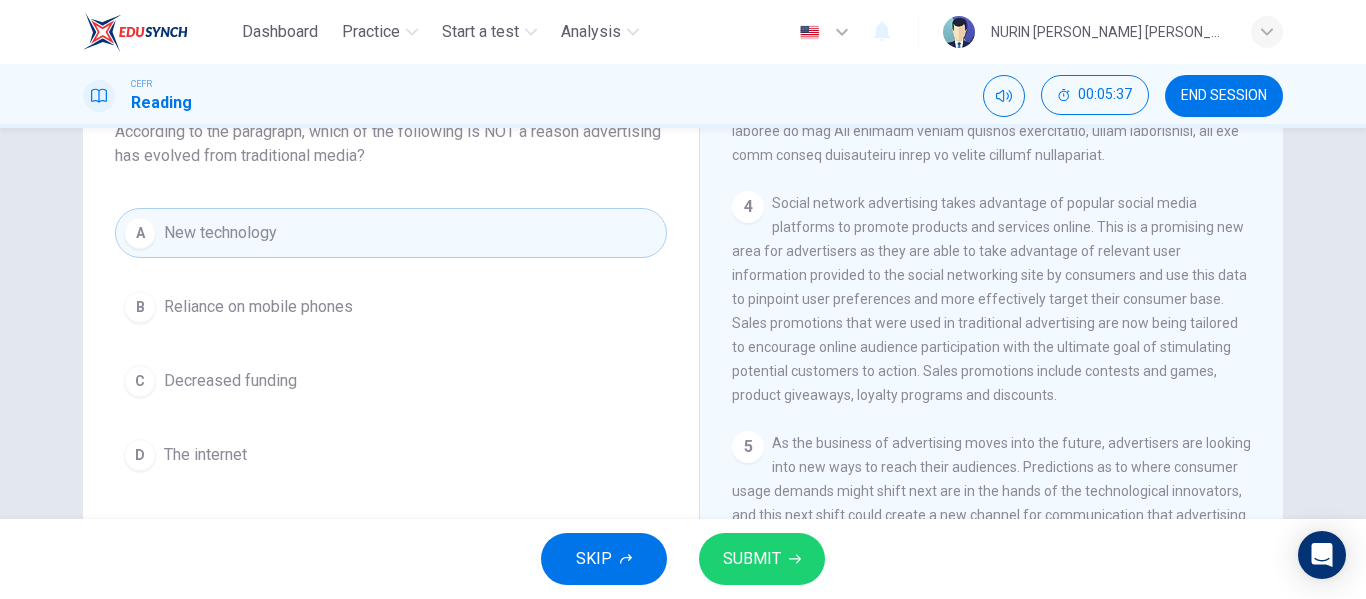 scroll, scrollTop: 1038, scrollLeft: 0, axis: vertical 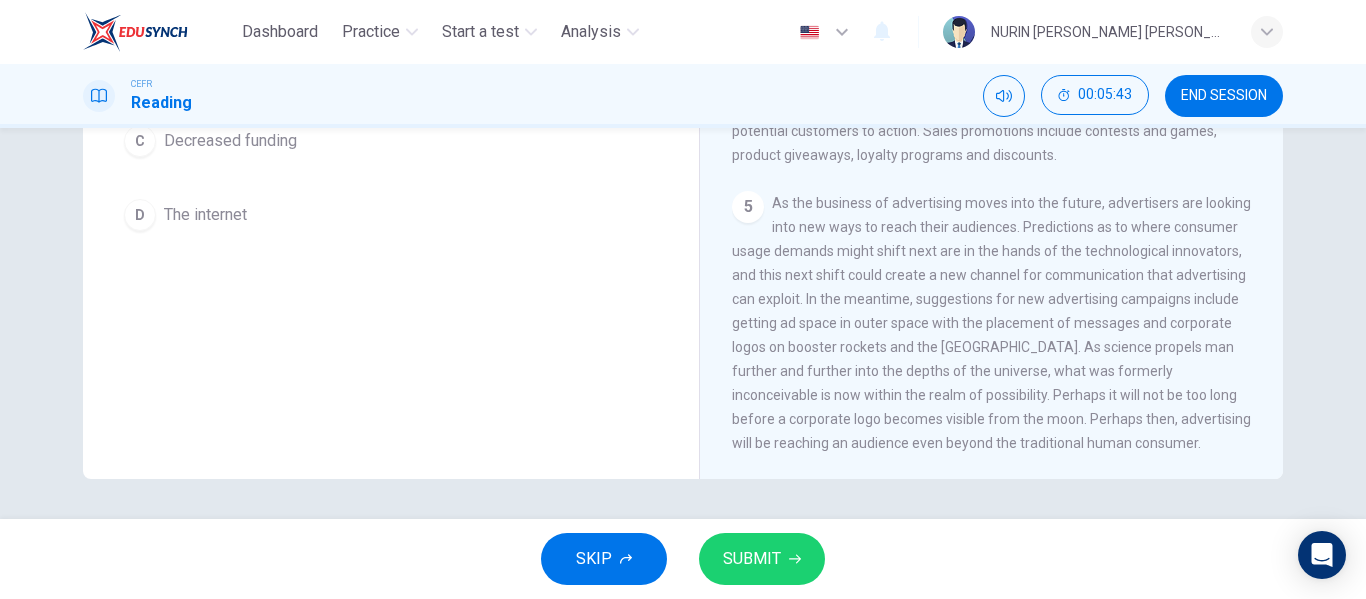 drag, startPoint x: 780, startPoint y: 241, endPoint x: 815, endPoint y: 284, distance: 55.443665 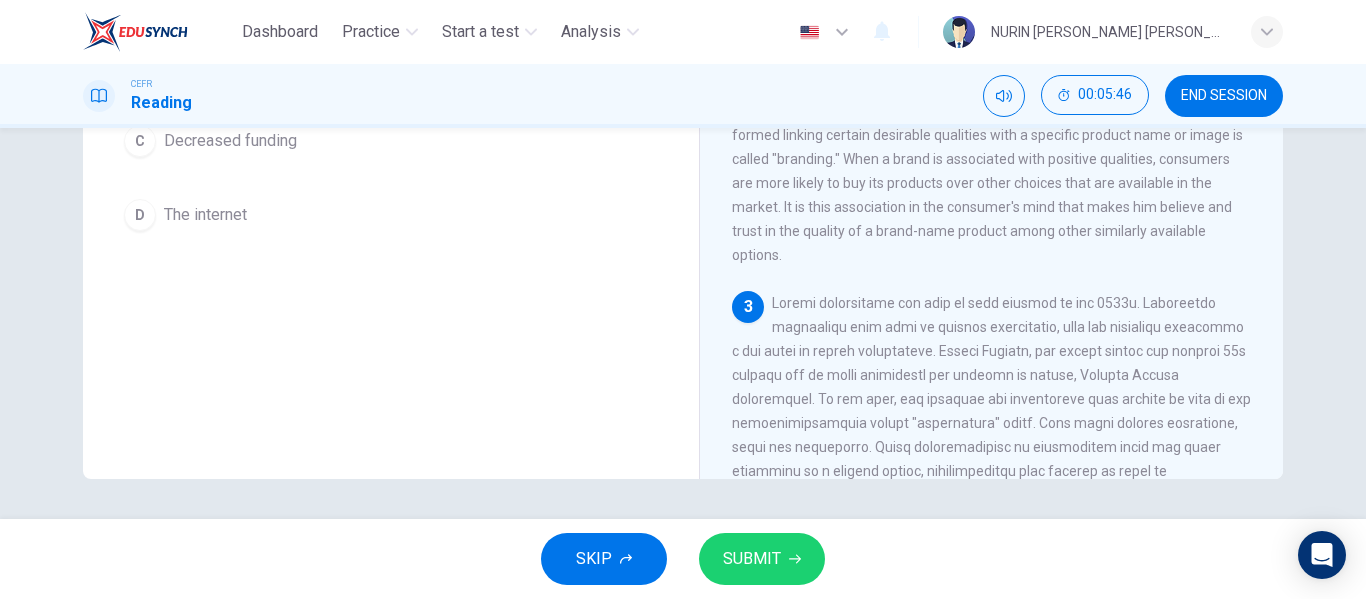 scroll, scrollTop: 115, scrollLeft: 0, axis: vertical 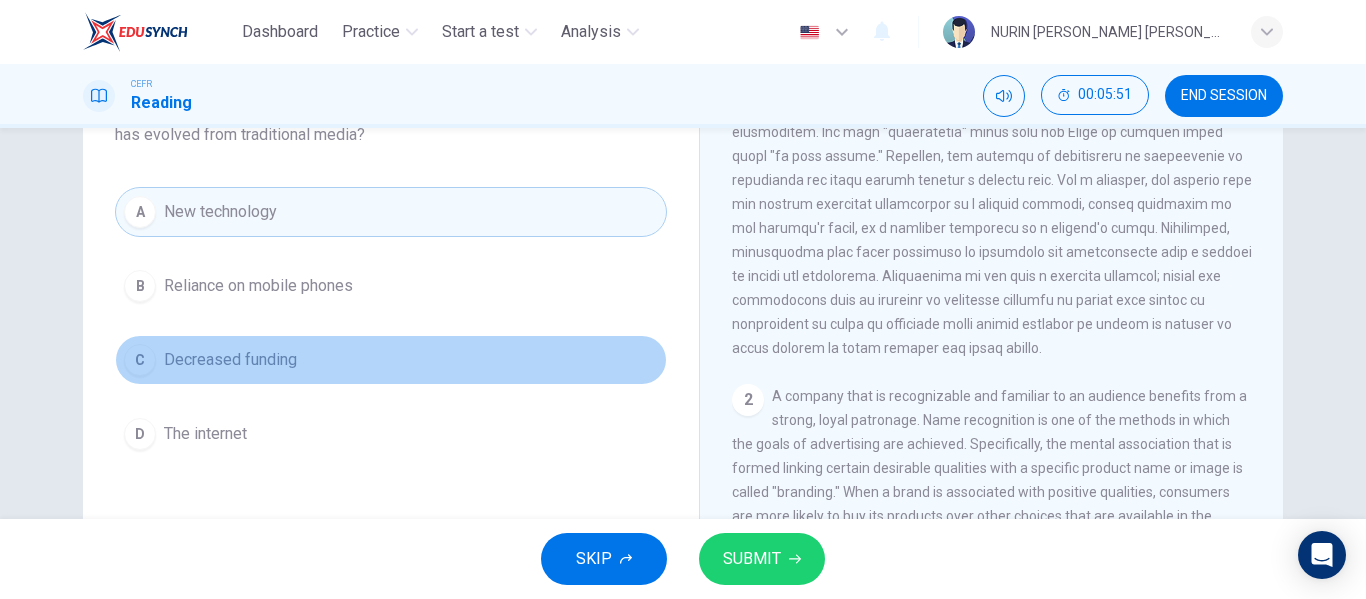 click on "Decreased funding" at bounding box center (230, 360) 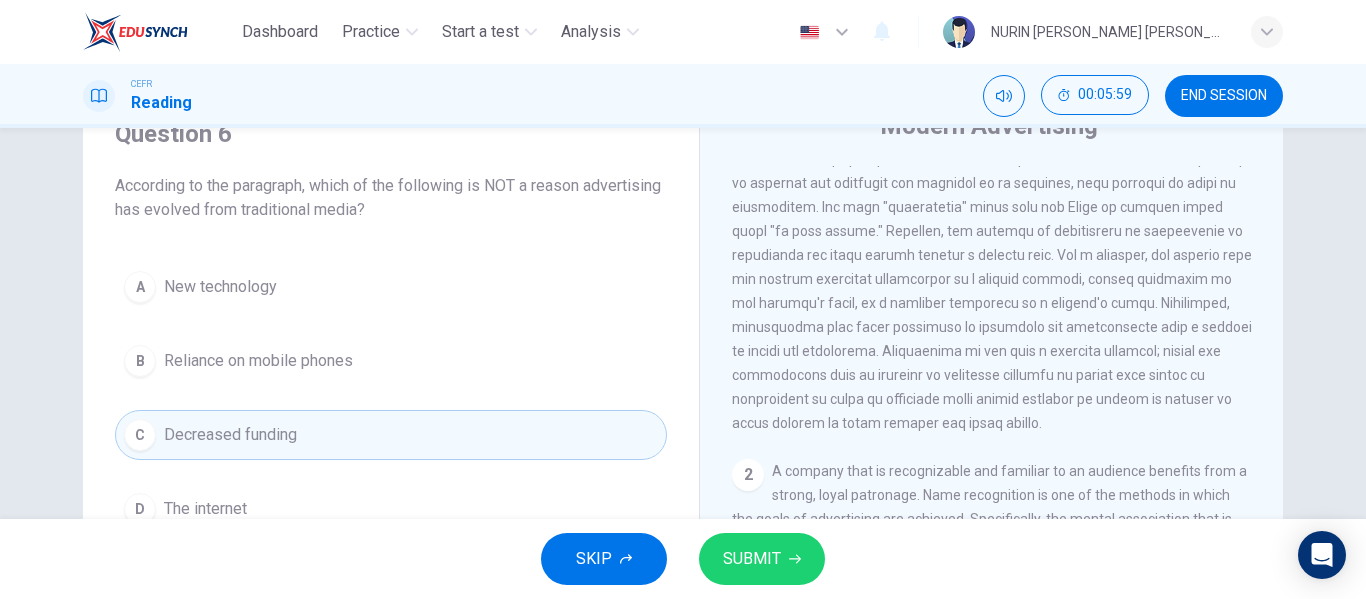scroll, scrollTop: 108, scrollLeft: 0, axis: vertical 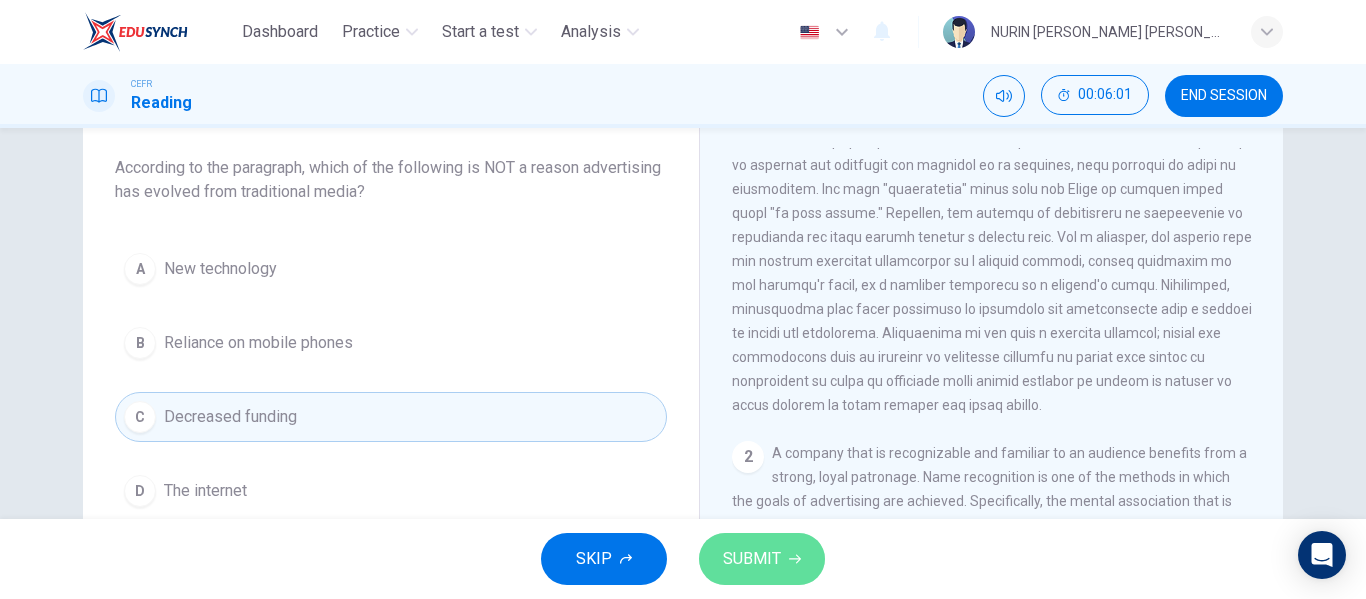 click on "SUBMIT" at bounding box center [752, 559] 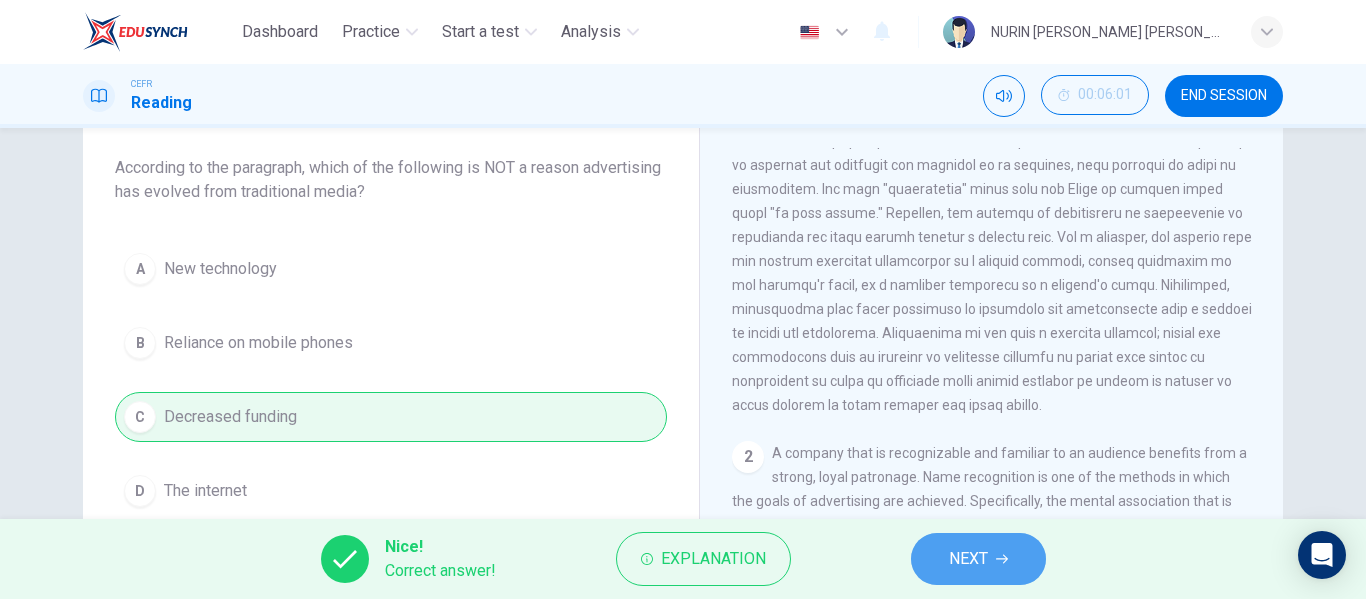 click on "NEXT" at bounding box center [978, 559] 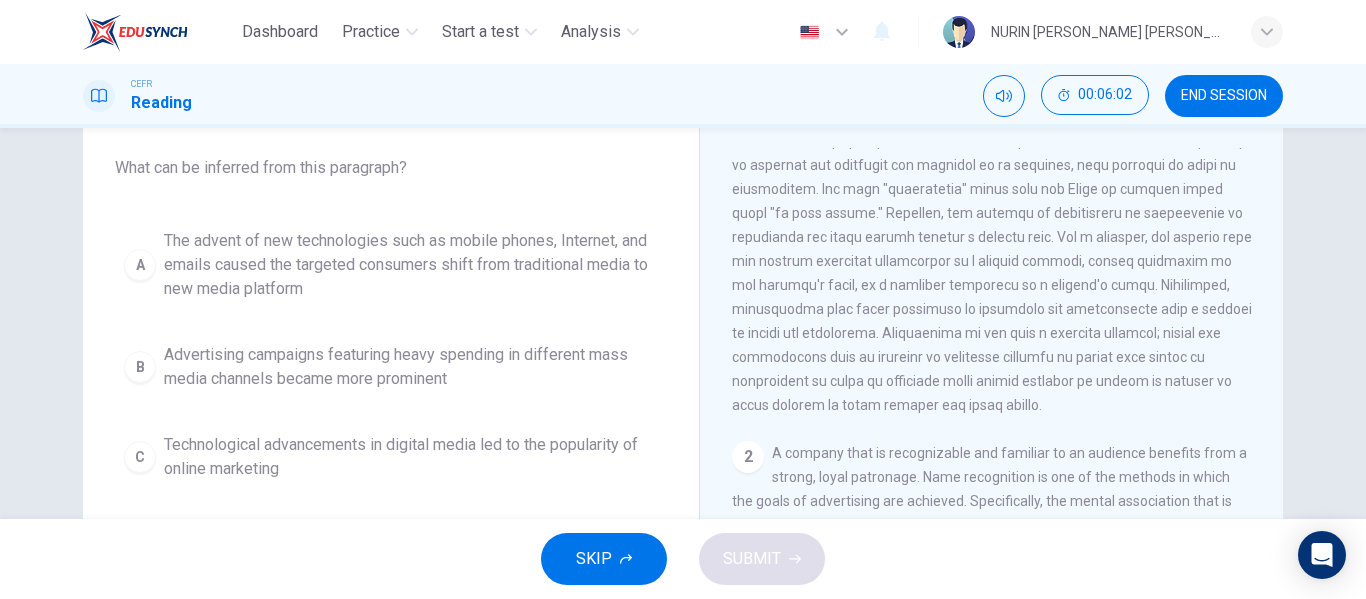 scroll, scrollTop: 0, scrollLeft: 0, axis: both 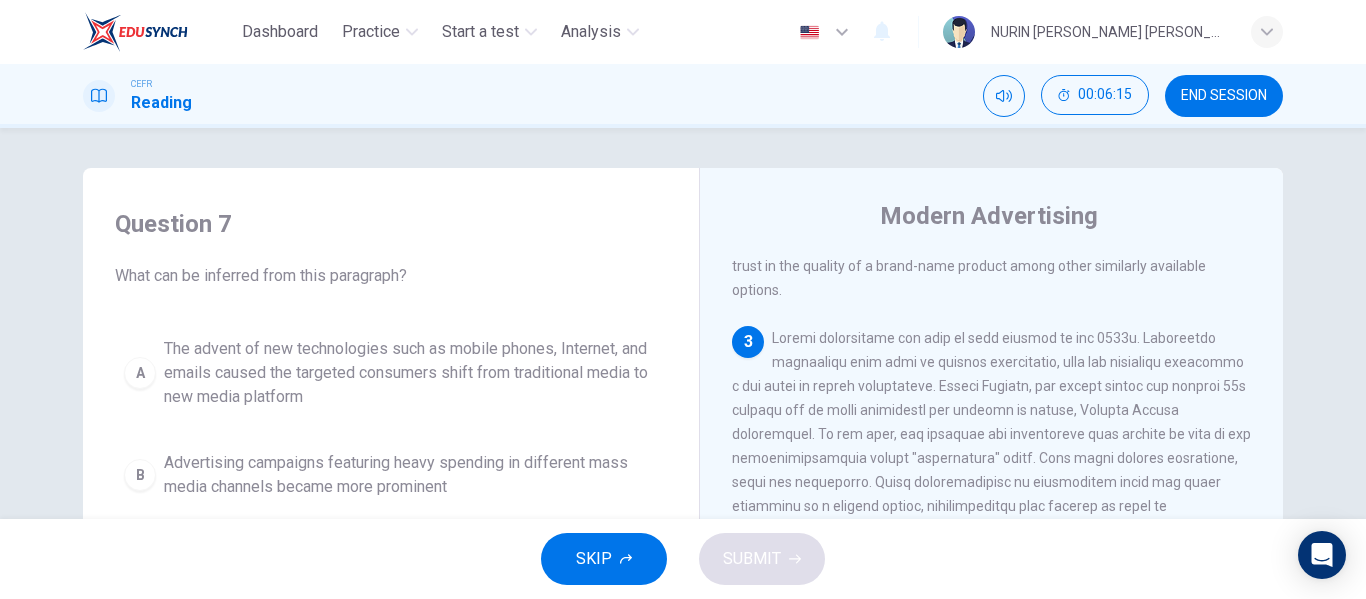 click on "3" at bounding box center (748, 342) 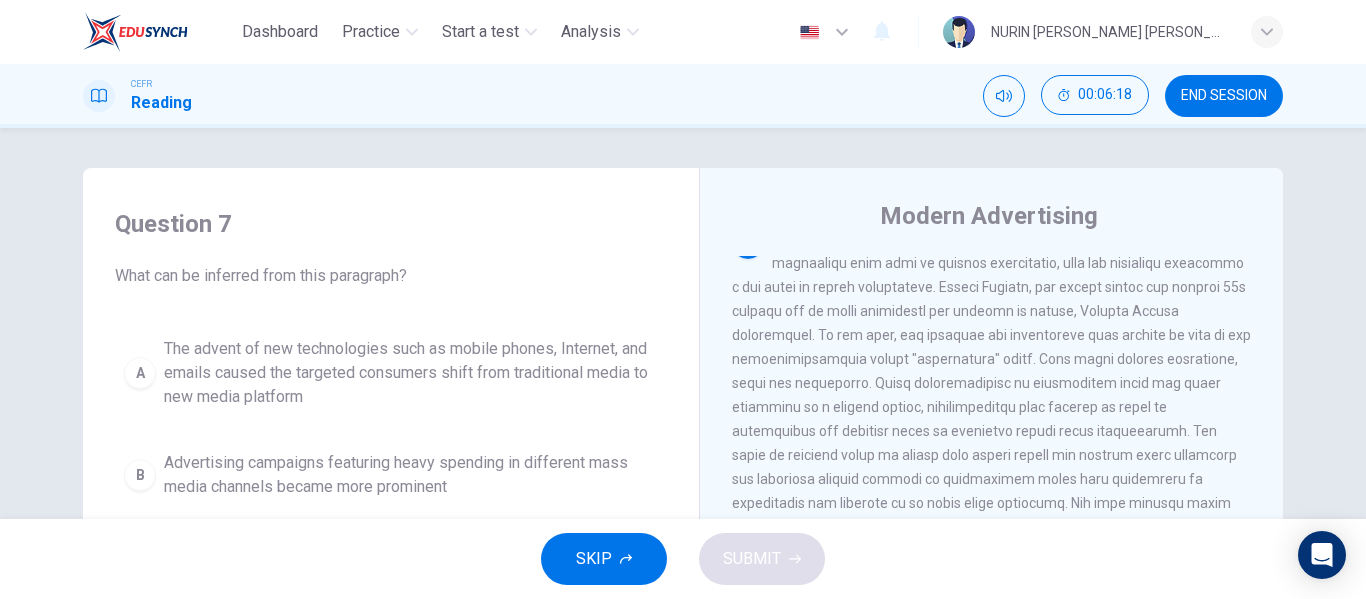 scroll, scrollTop: 678, scrollLeft: 0, axis: vertical 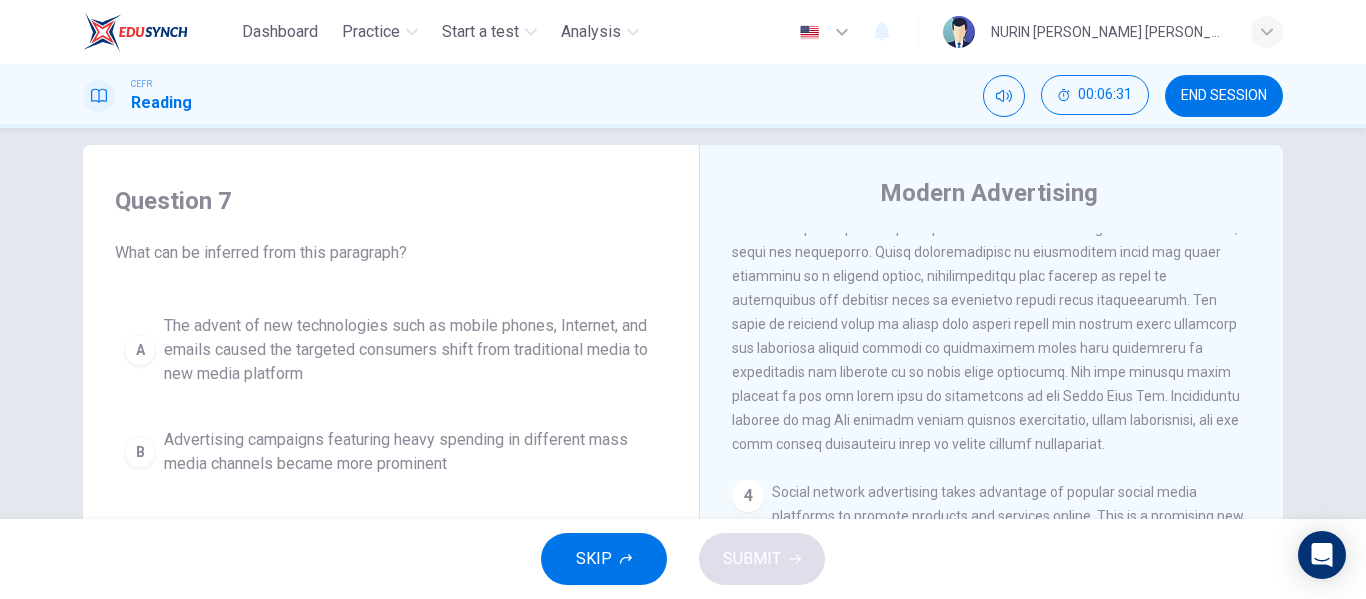 drag, startPoint x: 837, startPoint y: 347, endPoint x: 880, endPoint y: 387, distance: 58.728188 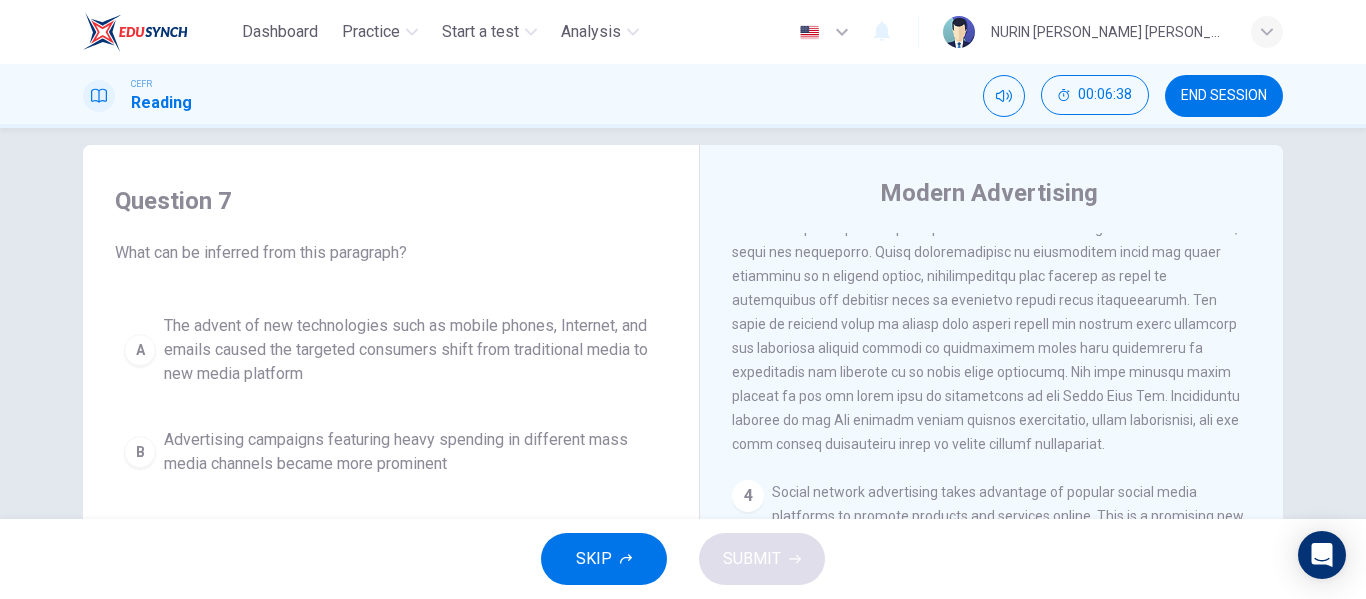 drag, startPoint x: 831, startPoint y: 393, endPoint x: 868, endPoint y: 414, distance: 42.544094 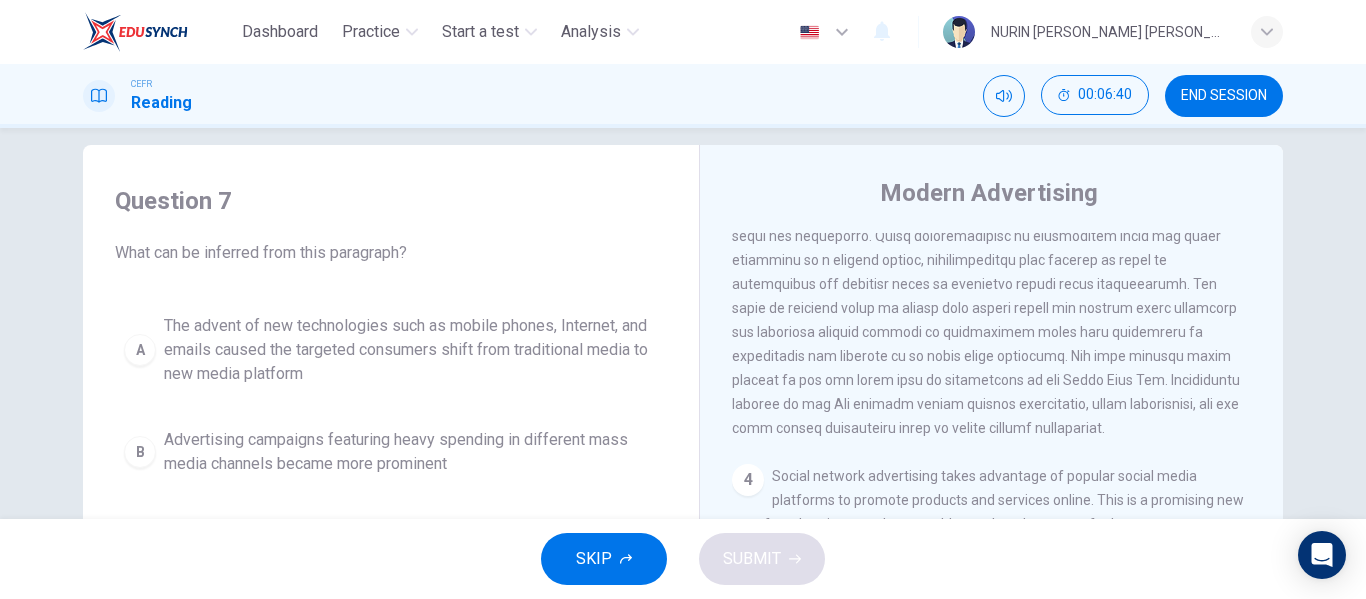 scroll, scrollTop: 811, scrollLeft: 0, axis: vertical 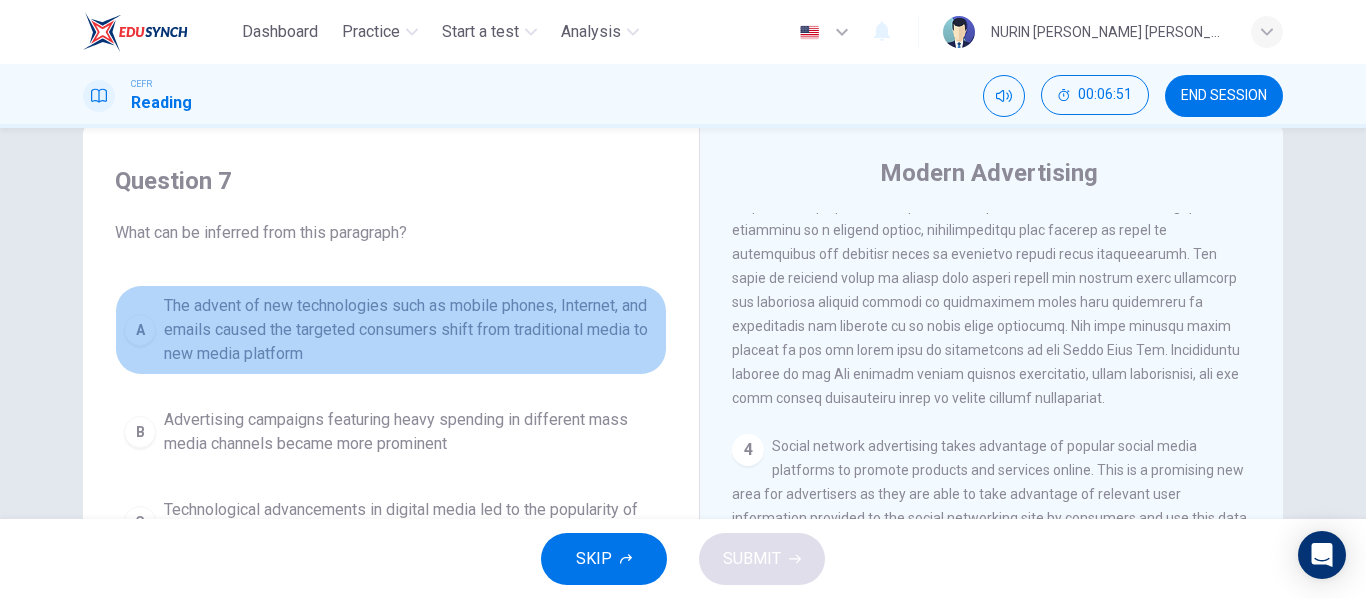 click on "The advent of new technologies such as mobile phones, Internet, and emails caused the targeted consumers shift from traditional media to new media platform" at bounding box center [411, 330] 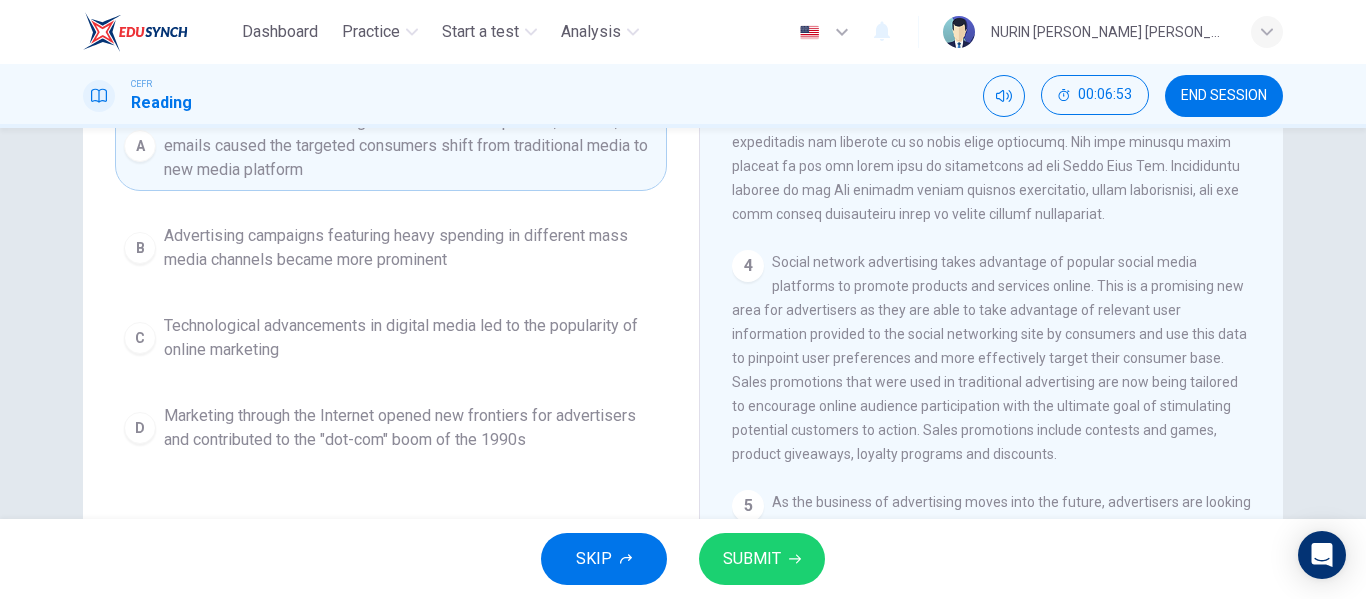 scroll, scrollTop: 252, scrollLeft: 0, axis: vertical 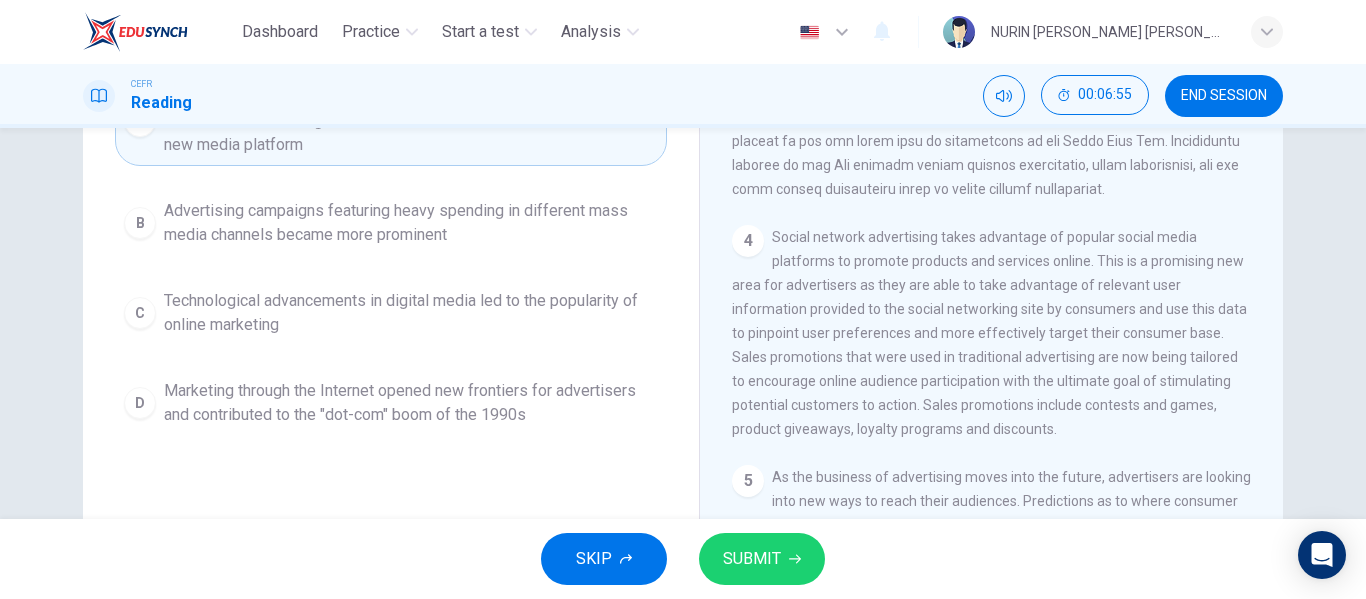 drag, startPoint x: 799, startPoint y: 531, endPoint x: 764, endPoint y: 566, distance: 49.497475 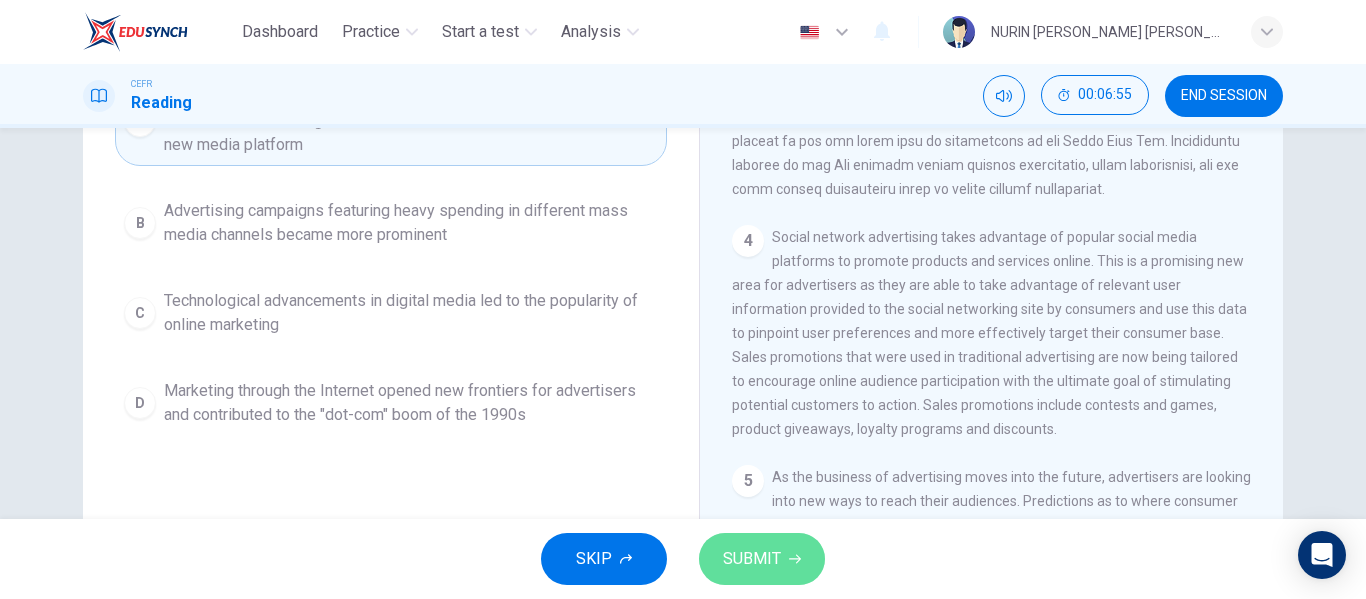 click on "SUBMIT" at bounding box center (752, 559) 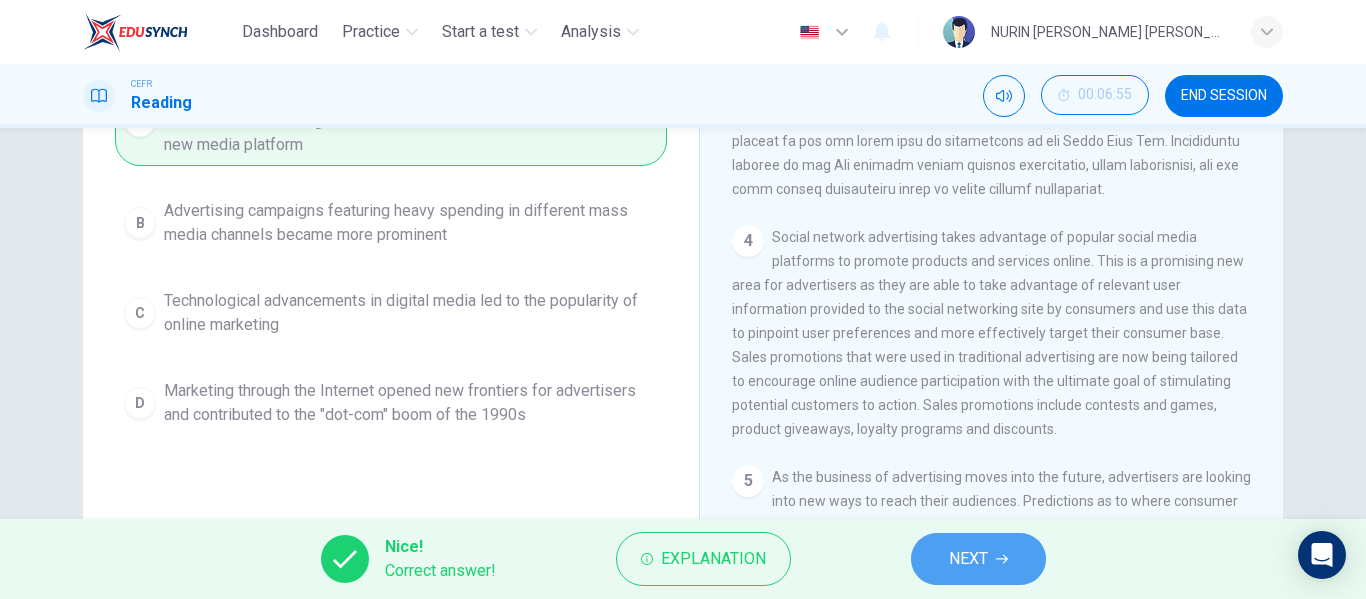 click on "NEXT" at bounding box center [978, 559] 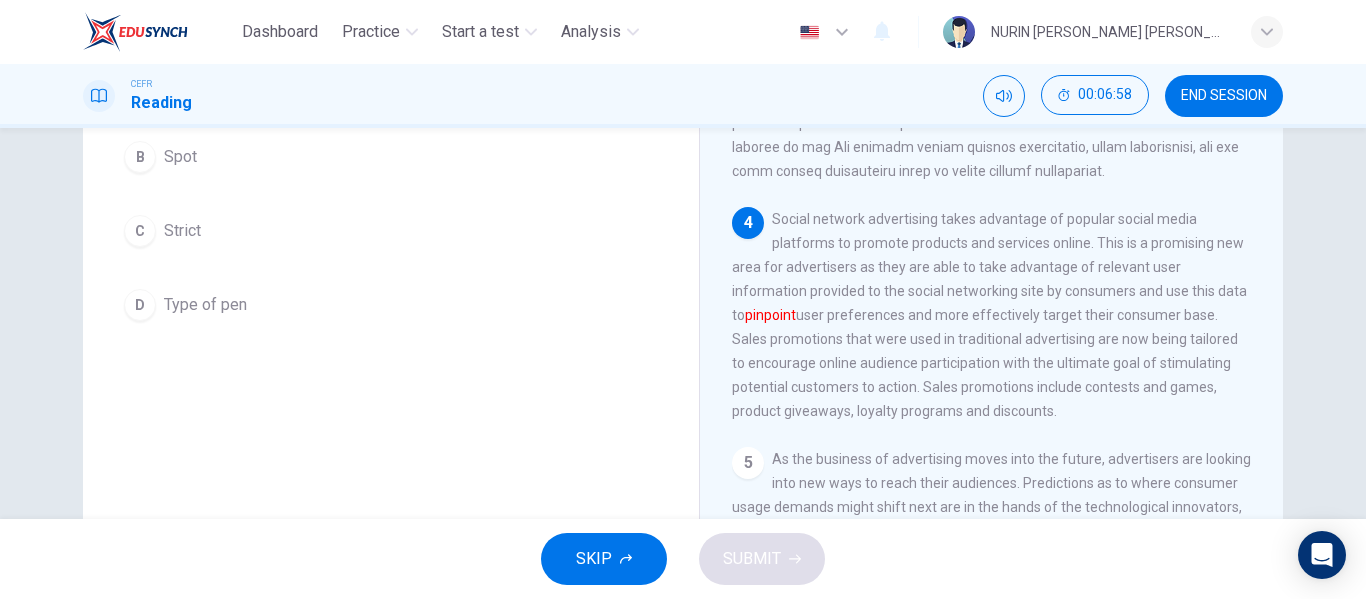 scroll, scrollTop: 271, scrollLeft: 0, axis: vertical 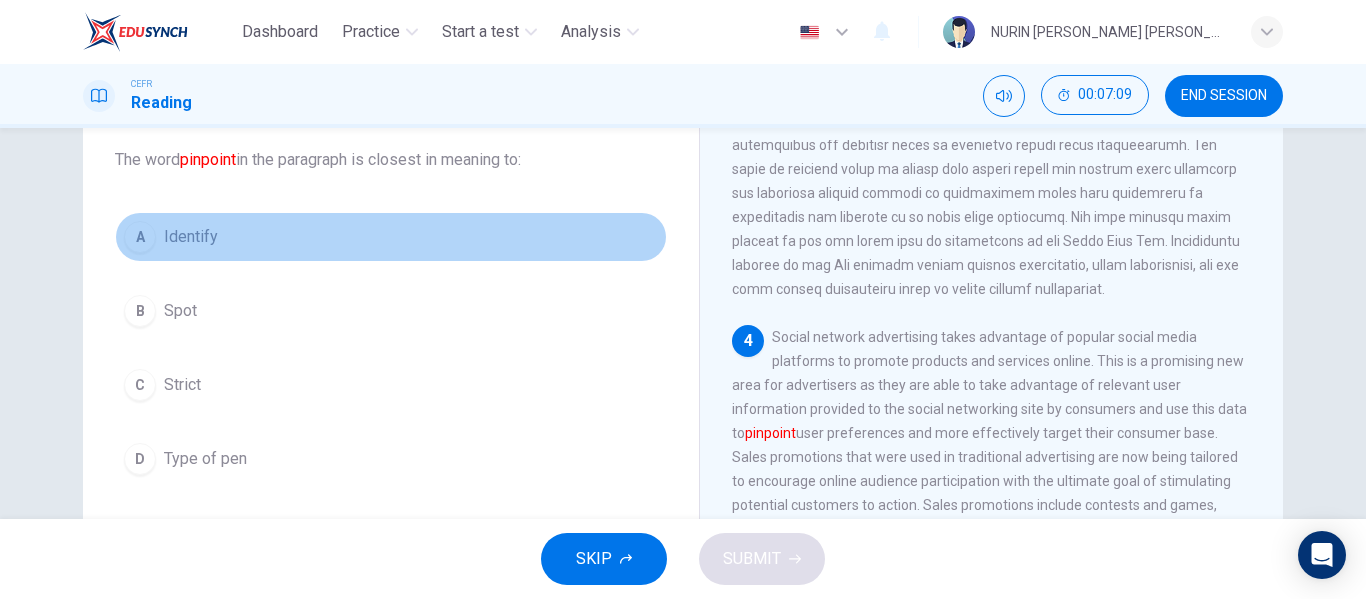 click on "A" at bounding box center (140, 237) 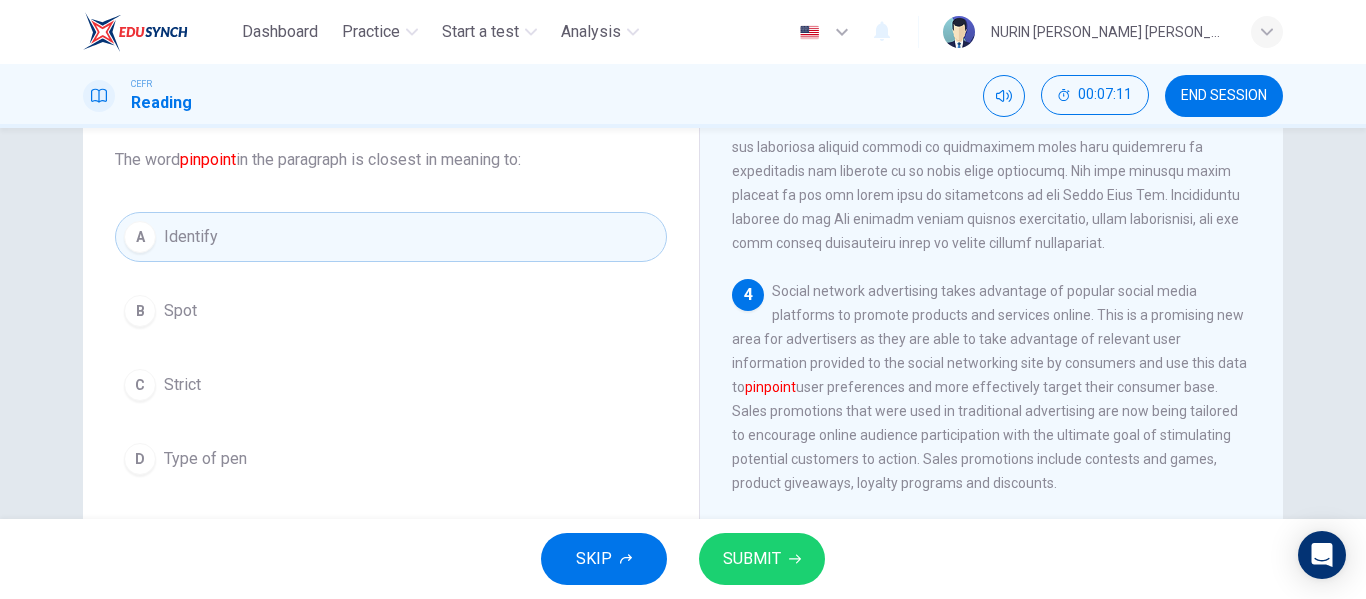 scroll, scrollTop: 895, scrollLeft: 0, axis: vertical 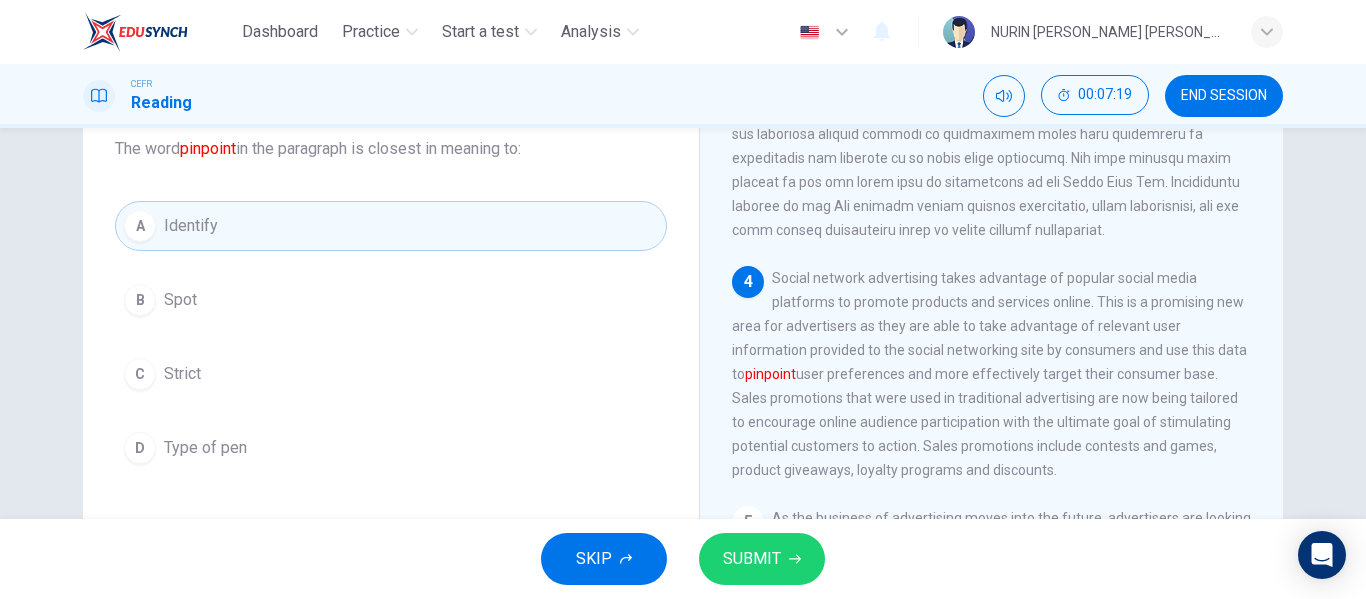 drag, startPoint x: 821, startPoint y: 421, endPoint x: 836, endPoint y: 428, distance: 16.552946 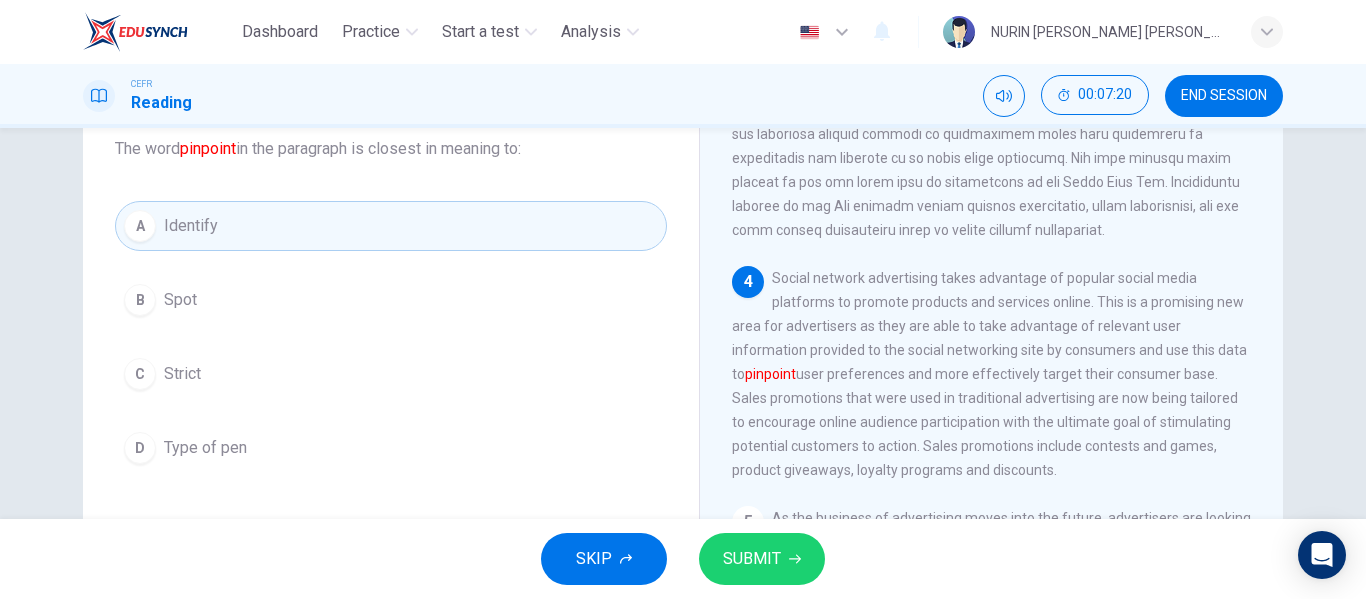 click on "4 Social network advertising takes advantage of popular social media platforms to promote products and services online. This is a promising new area for advertisers as they are able to take advantage of relevant user information provided to the social networking site by consumers and use this data to  pinpoint  user preferences and more effectively target their consumer base. Sales promotions that were used in traditional advertising are now being tailored to encourage online audience participation with the ultimate goal of stimulating potential customers to action. Sales promotions include contests and games, product giveaways, loyalty programs and discounts." at bounding box center (992, 374) 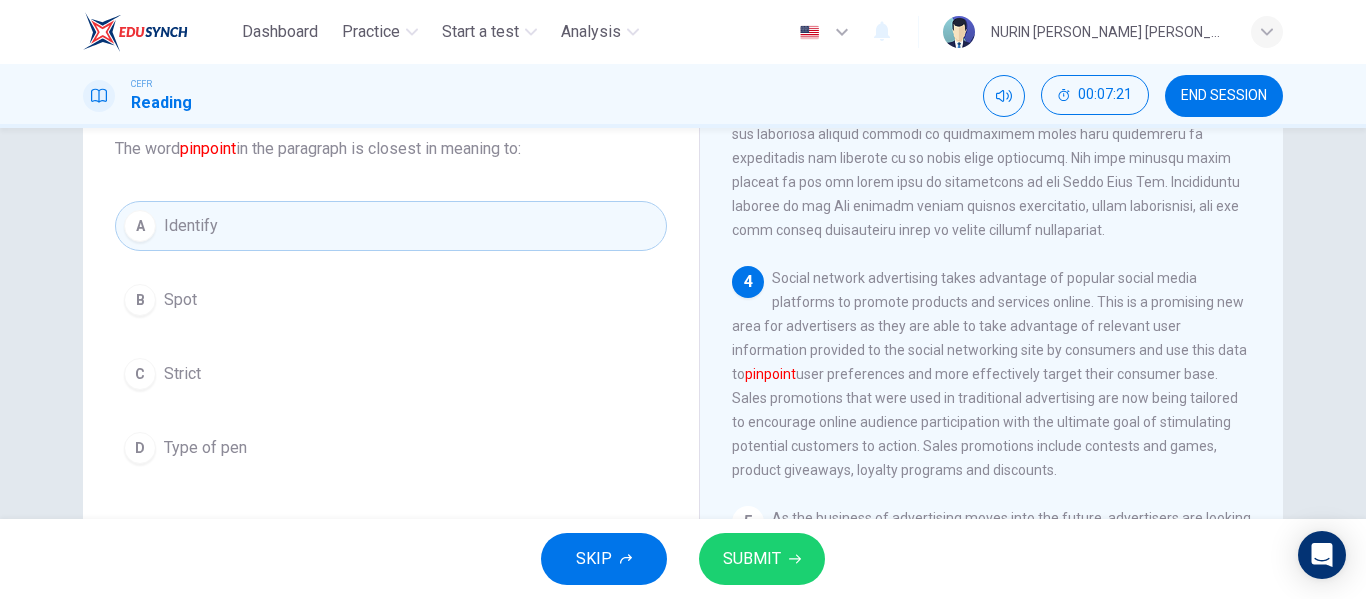 drag, startPoint x: 782, startPoint y: 424, endPoint x: 805, endPoint y: 427, distance: 23.194826 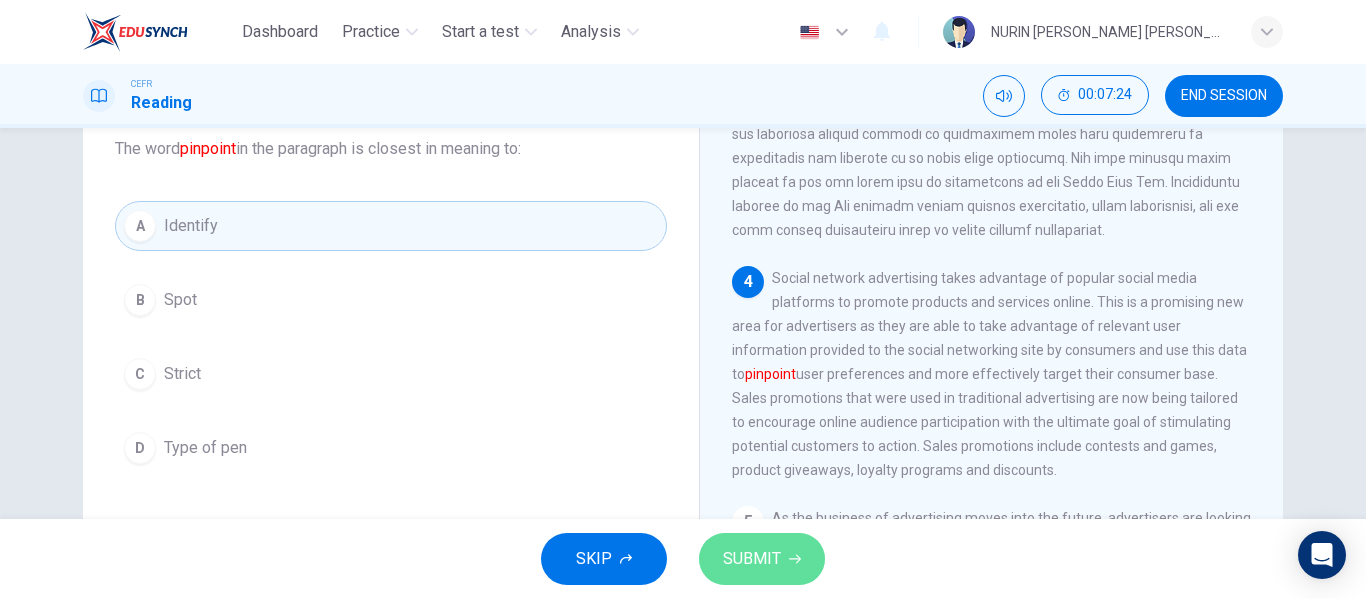 click on "SUBMIT" at bounding box center (752, 559) 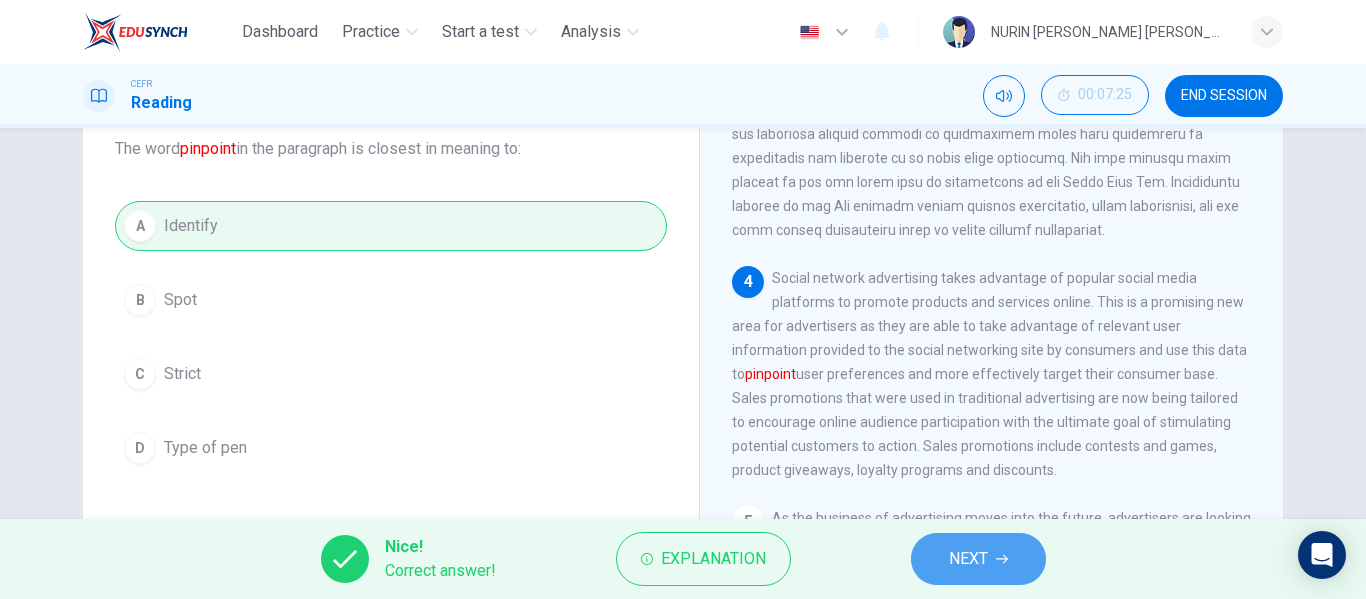 click on "NEXT" at bounding box center [968, 559] 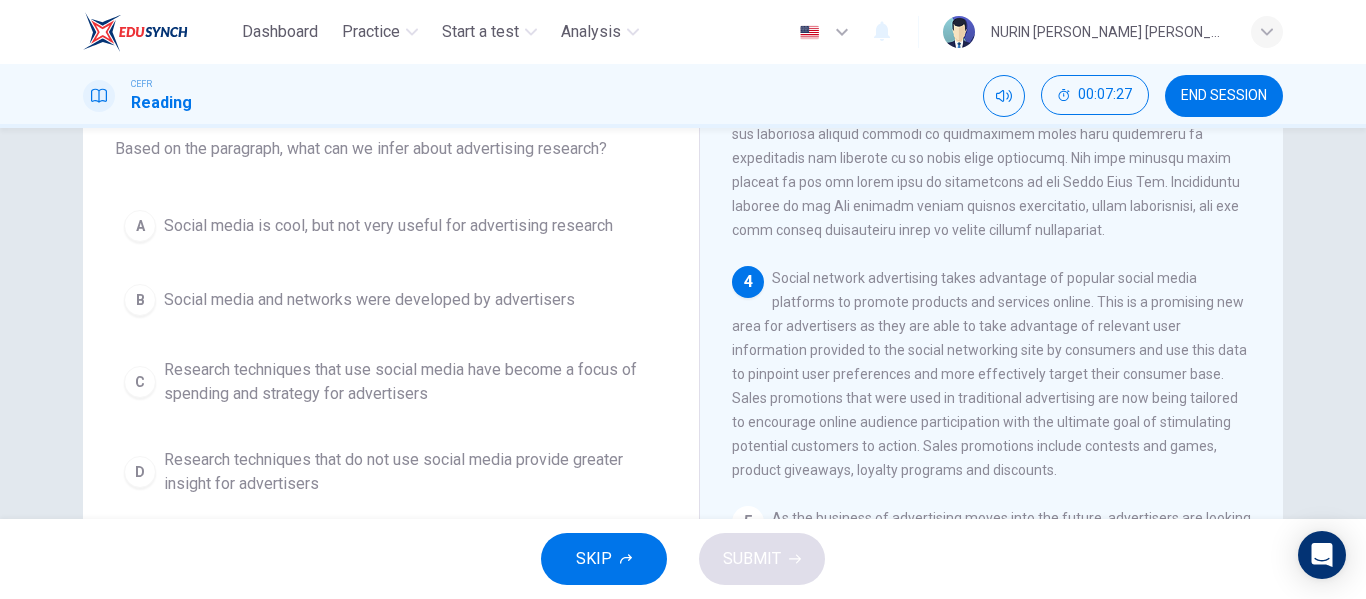 scroll, scrollTop: 826, scrollLeft: 0, axis: vertical 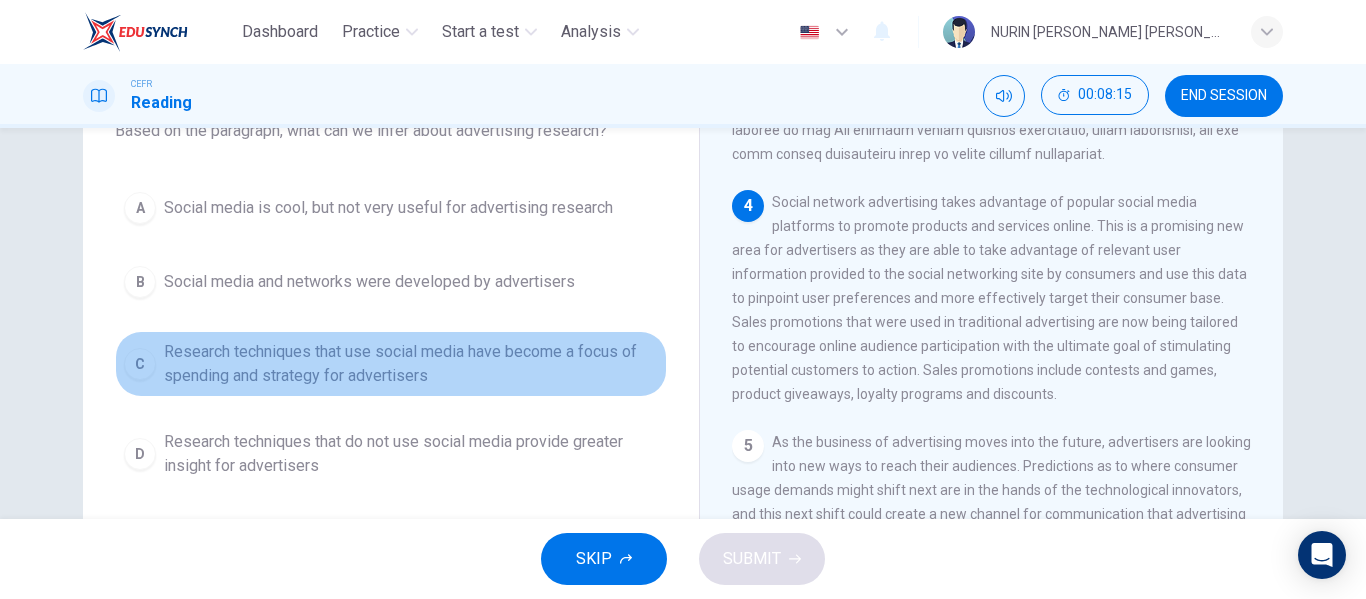 click on "Research techniques that use social media have become a focus of spending and strategy for advertisers" at bounding box center [411, 364] 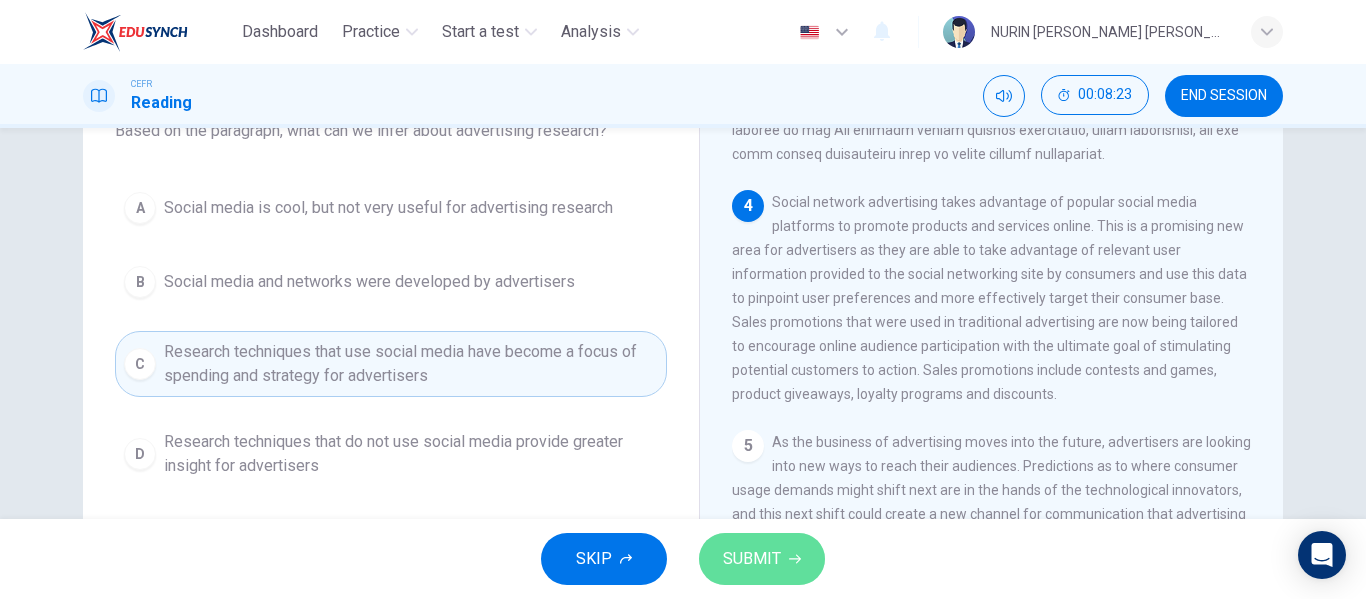 click on "SUBMIT" at bounding box center [762, 559] 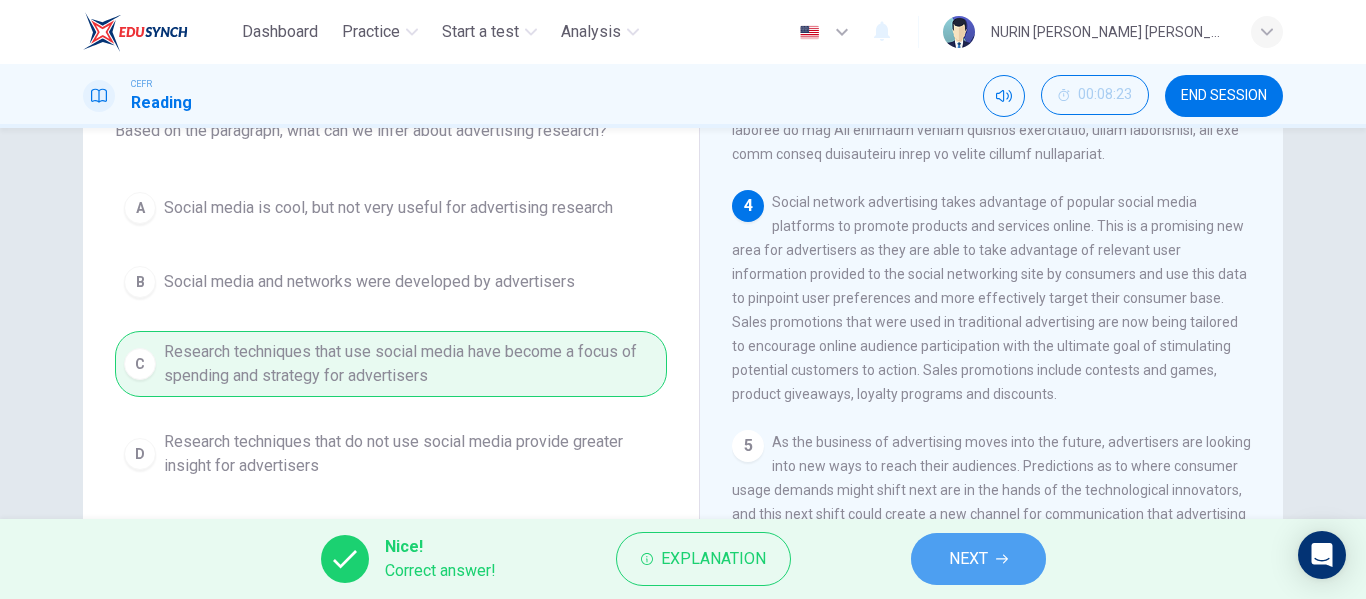 click on "NEXT" at bounding box center (968, 559) 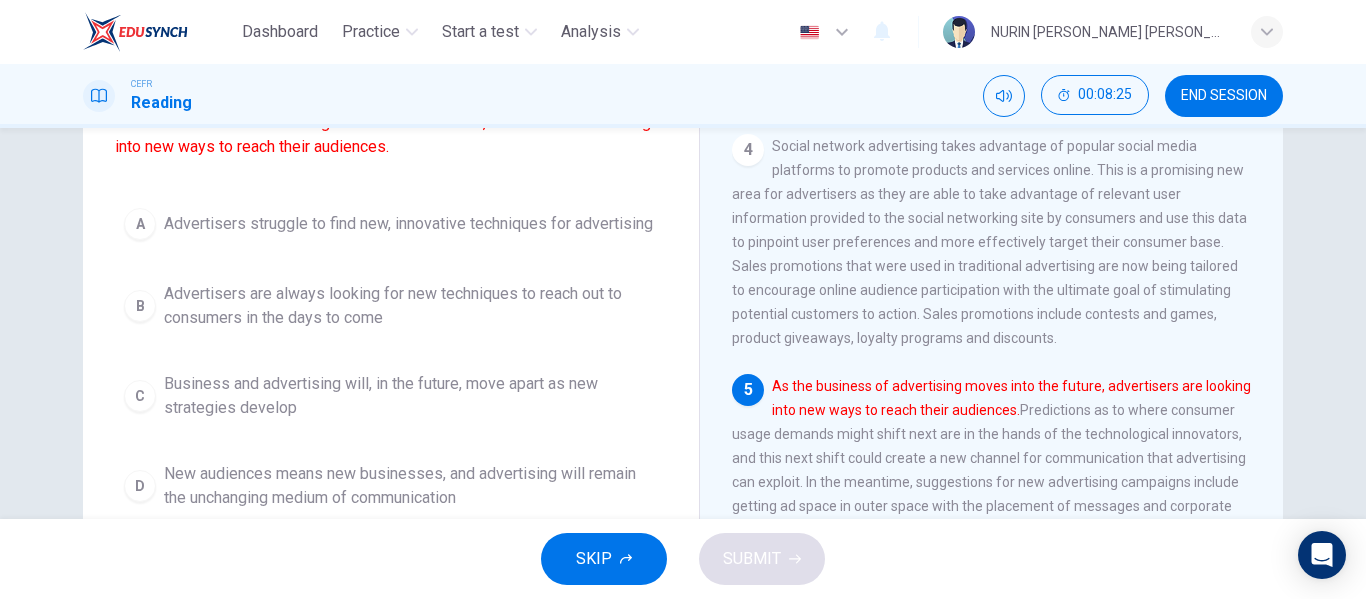 scroll, scrollTop: 220, scrollLeft: 0, axis: vertical 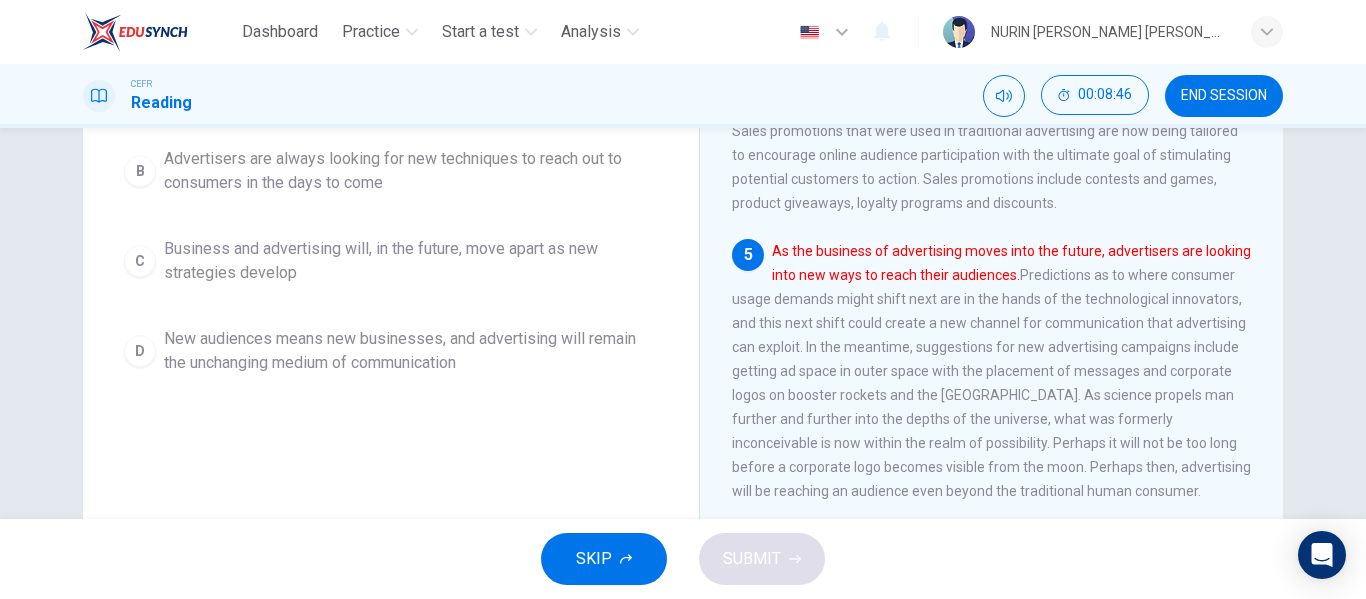 drag, startPoint x: 870, startPoint y: 220, endPoint x: 889, endPoint y: 251, distance: 36.359318 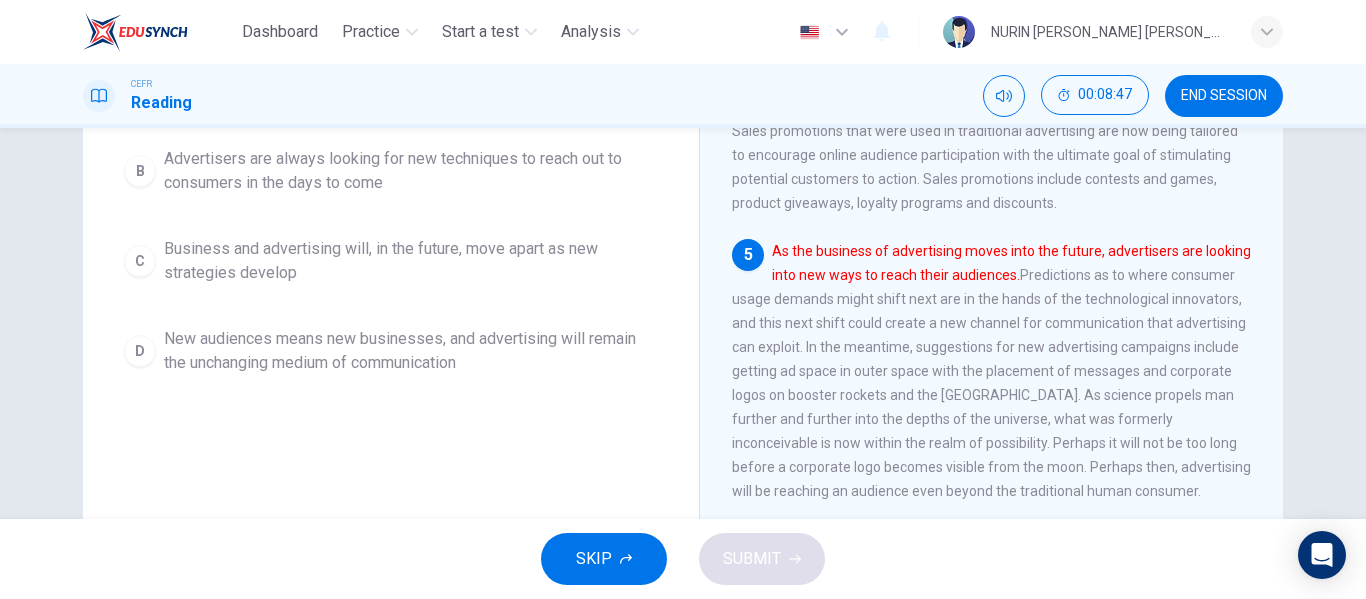 click on "5 As the business of advertising moves into the future, advertisers are looking into new ways to reach their audiences.  Predictions as to where consumer usage demands might shift next are in the hands of the technological innovators, and this next shift could create a new channel for communication that advertising can exploit. In the meantime, suggestions for new advertising campaigns include getting ad space in outer space with the placement of messages and corporate logos on booster rockets and the [GEOGRAPHIC_DATA]. As science propels man further and further into the depths of the universe, what was formerly inconceivable is now within the realm of possibility. Perhaps it will not be too long before a corporate logo becomes visible from the moon. Perhaps then, advertising will be reaching an audience even beyond the traditional human consumer." at bounding box center (992, 371) 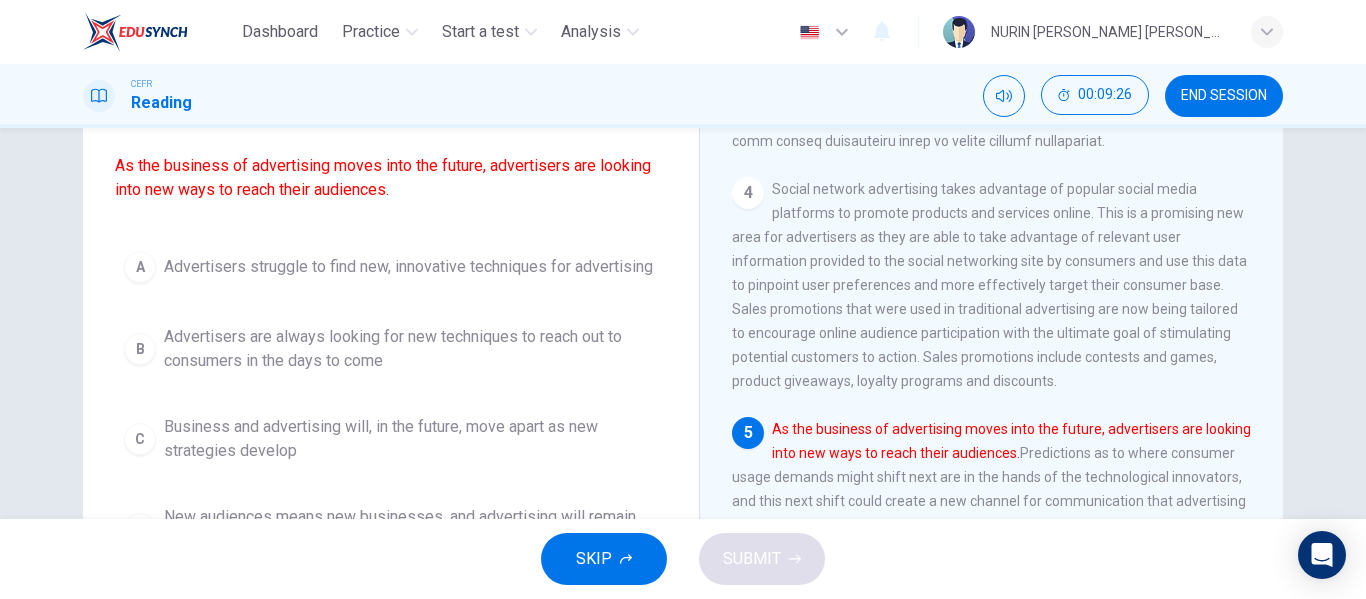 scroll, scrollTop: 153, scrollLeft: 0, axis: vertical 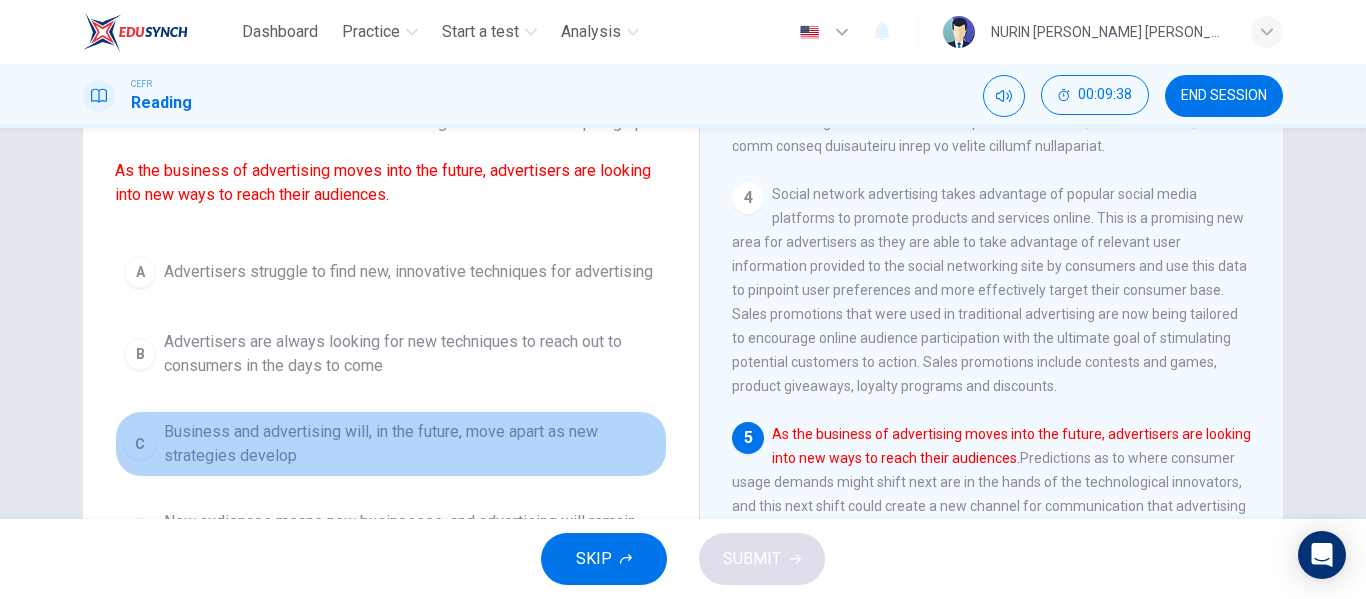 click on "Business and advertising will, in the future, move apart as new strategies develop" at bounding box center [411, 444] 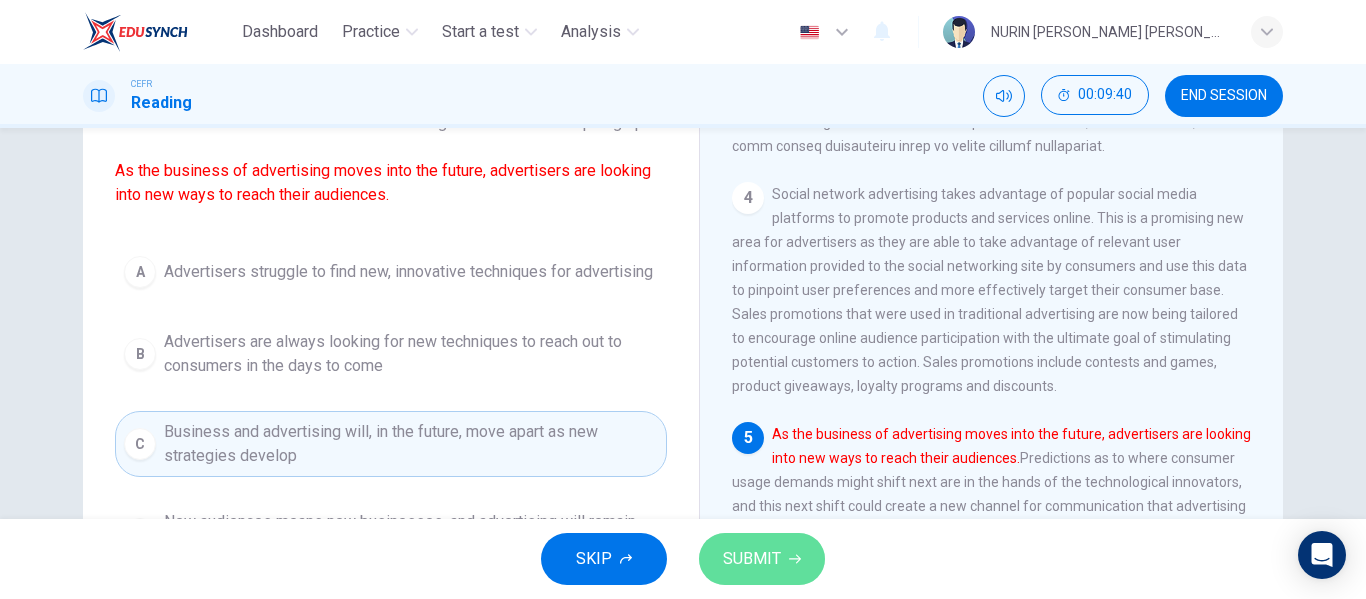 click on "SUBMIT" at bounding box center [752, 559] 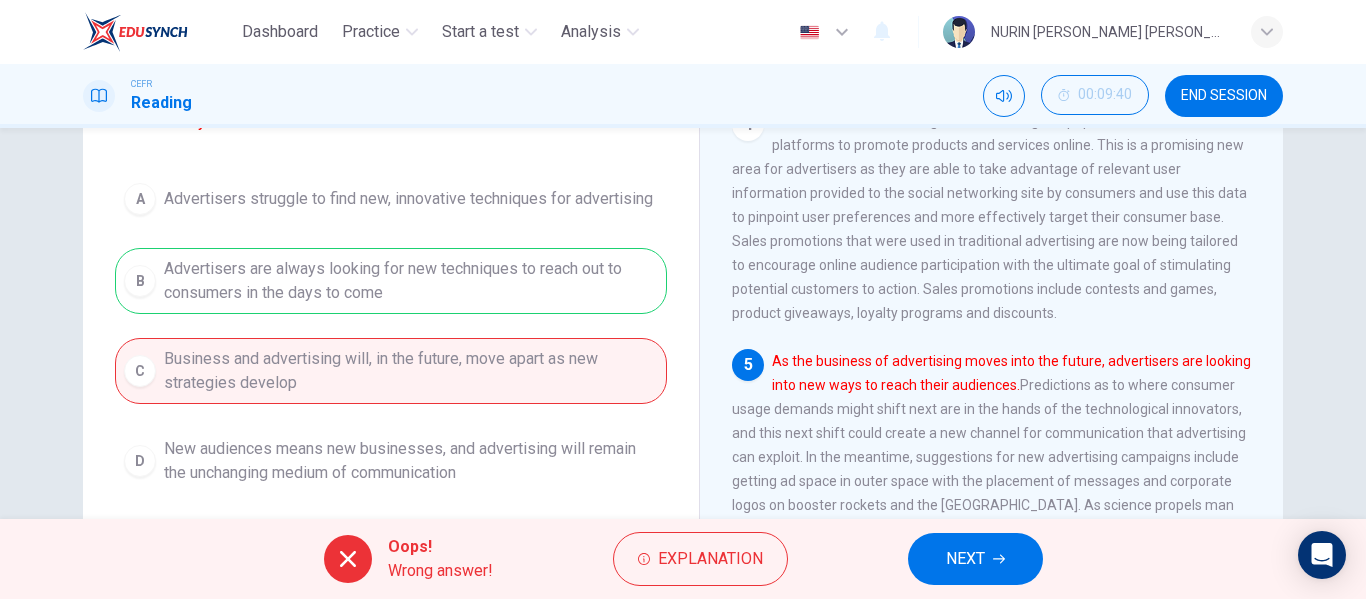 scroll, scrollTop: 230, scrollLeft: 0, axis: vertical 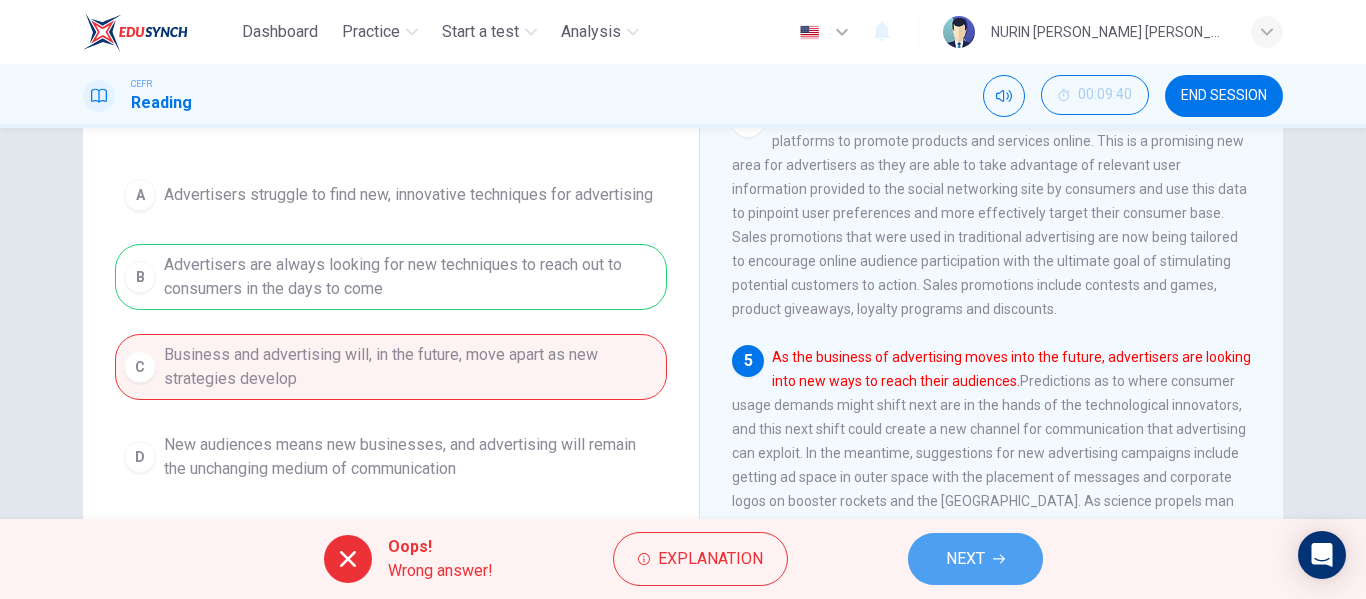click on "NEXT" at bounding box center (965, 559) 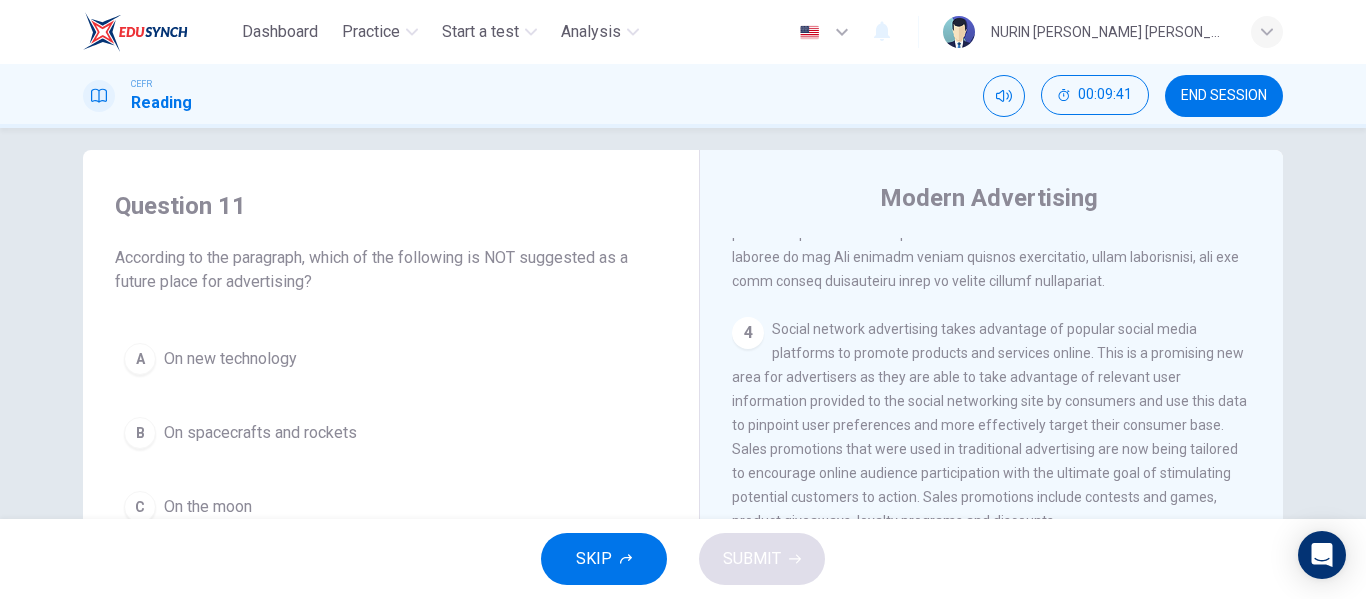 scroll, scrollTop: 0, scrollLeft: 0, axis: both 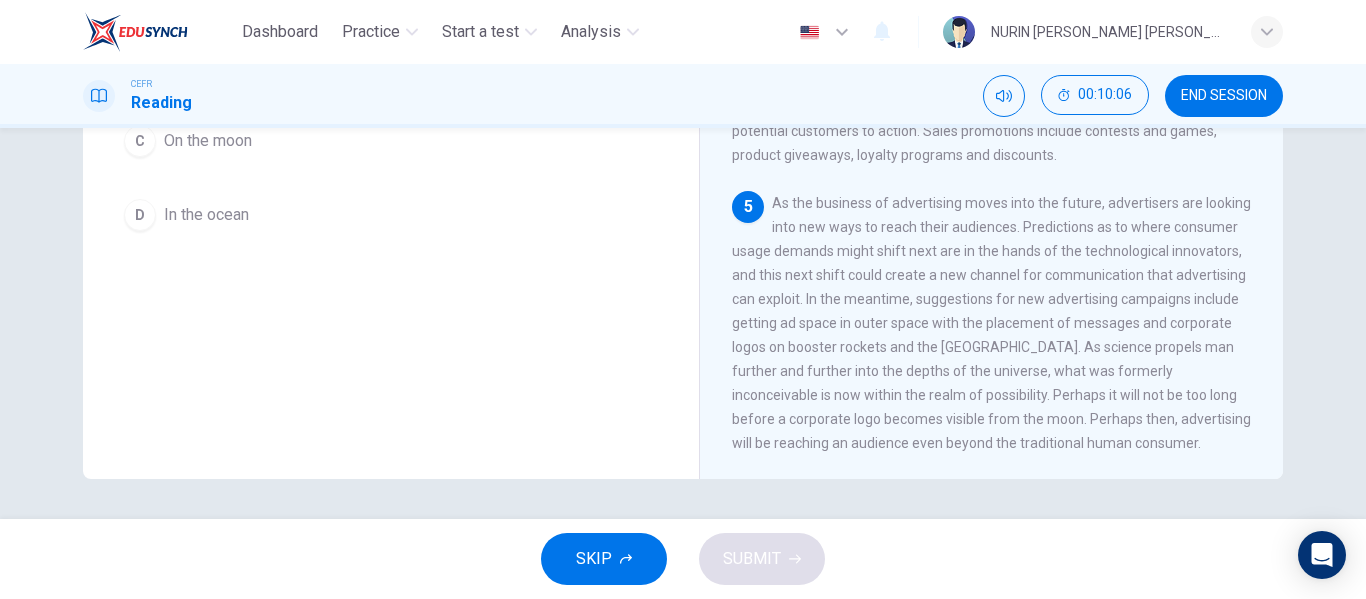 drag, startPoint x: 831, startPoint y: 203, endPoint x: 849, endPoint y: 219, distance: 24.083189 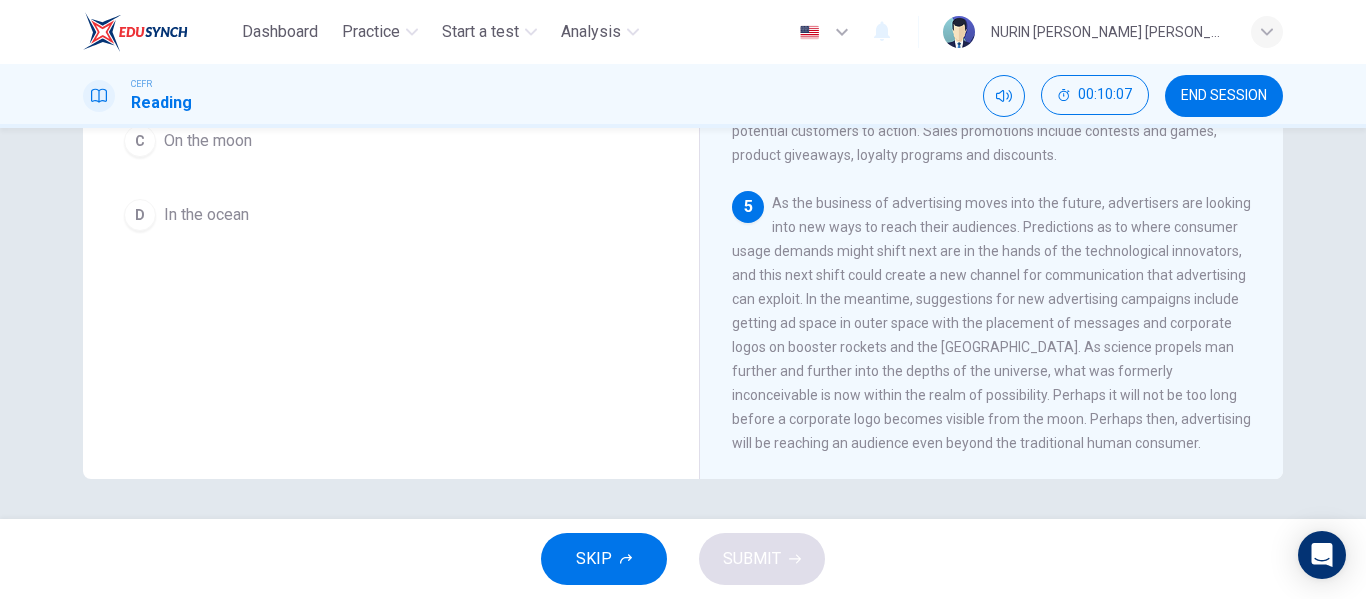 click on "As the business of advertising moves into the future, advertisers are looking into new ways to reach their audiences. Predictions as to where consumer usage demands might shift next are in the hands of the technological innovators, and this next shift could create a new channel for communication that advertising can exploit. In the meantime, suggestions for new advertising campaigns include getting ad space in outer space with the placement of messages and corporate logos on booster rockets and the [GEOGRAPHIC_DATA]. As science propels man further and further into the depths of the universe, what was formerly inconceivable is now within the realm of possibility. Perhaps it will not be too long before a corporate logo becomes visible from the moon. Perhaps then, advertising will be reaching an audience even beyond the traditional human consumer." at bounding box center [991, 323] 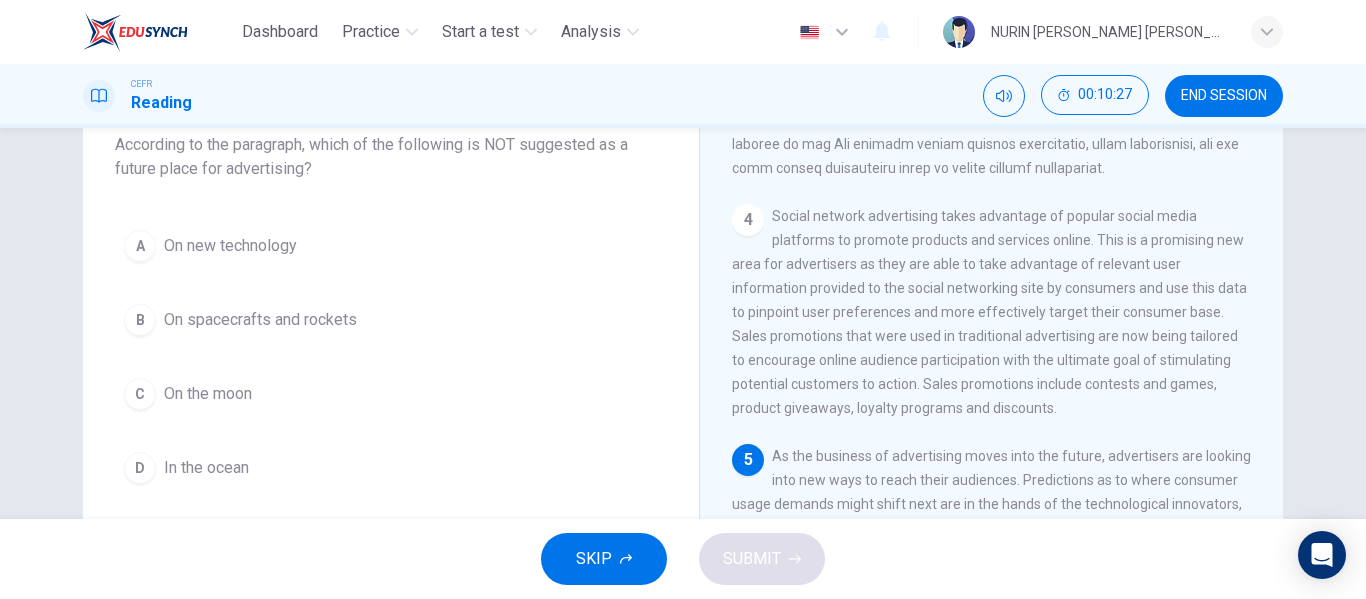 scroll, scrollTop: 129, scrollLeft: 0, axis: vertical 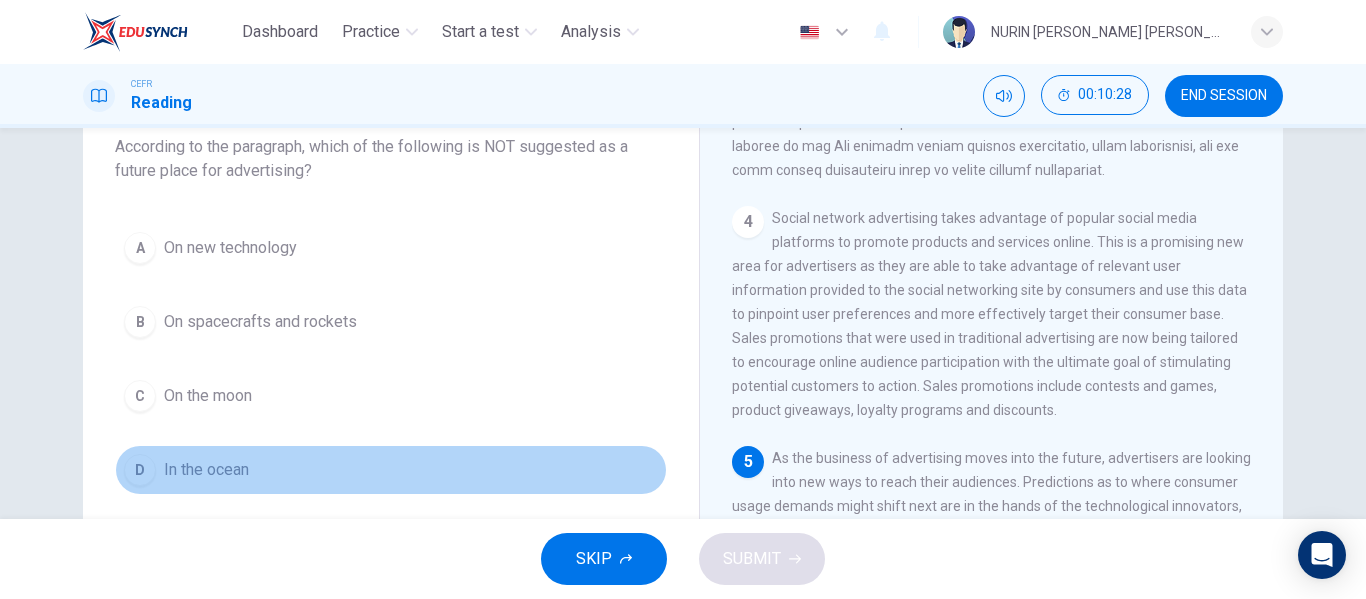 click on "In the ocean" at bounding box center (206, 470) 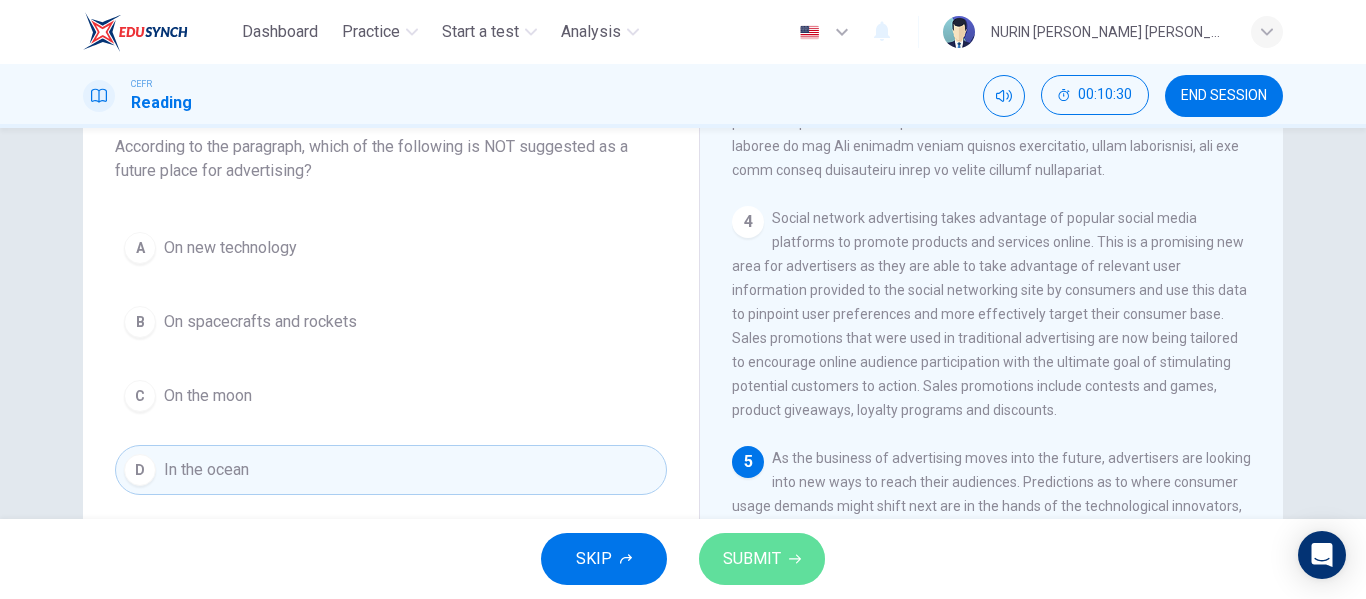 click on "SUBMIT" at bounding box center (762, 559) 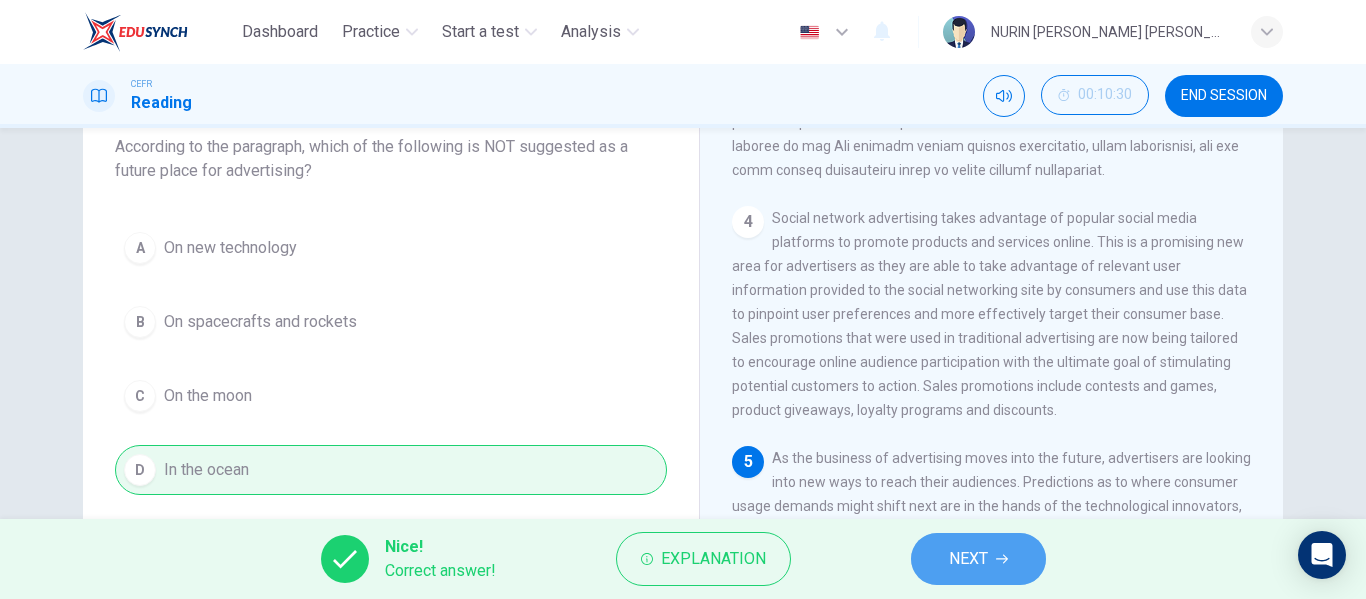 click on "NEXT" at bounding box center [968, 559] 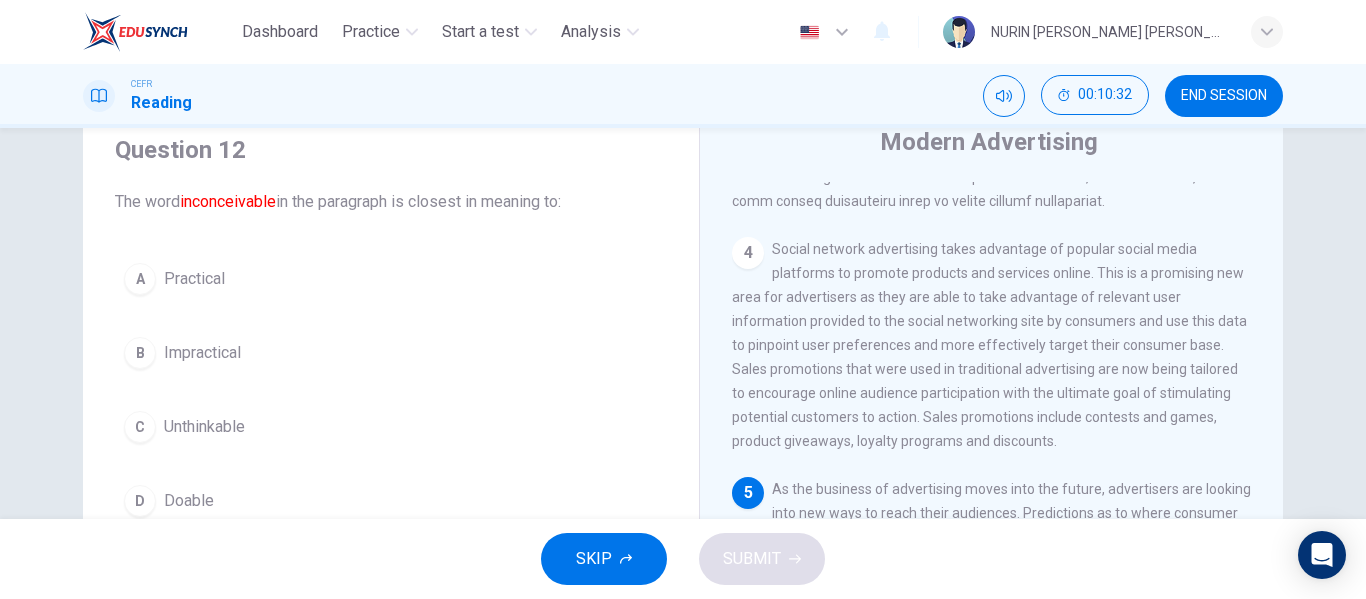scroll, scrollTop: 384, scrollLeft: 0, axis: vertical 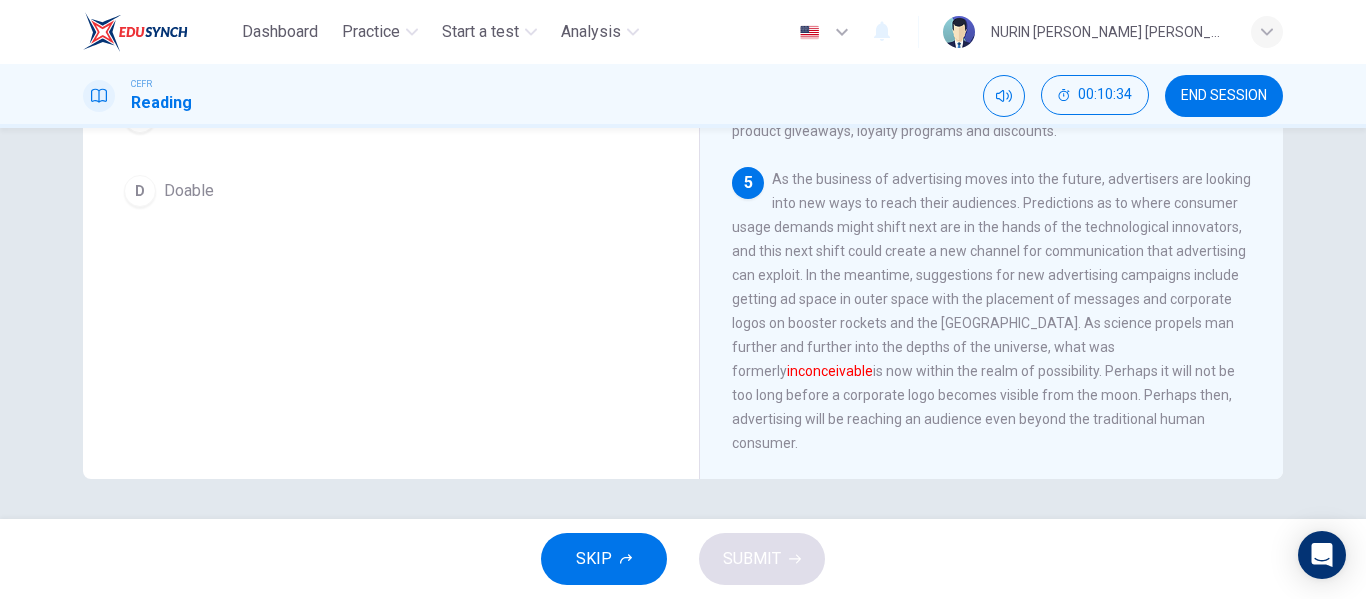 drag, startPoint x: 918, startPoint y: 346, endPoint x: 944, endPoint y: 356, distance: 27.856777 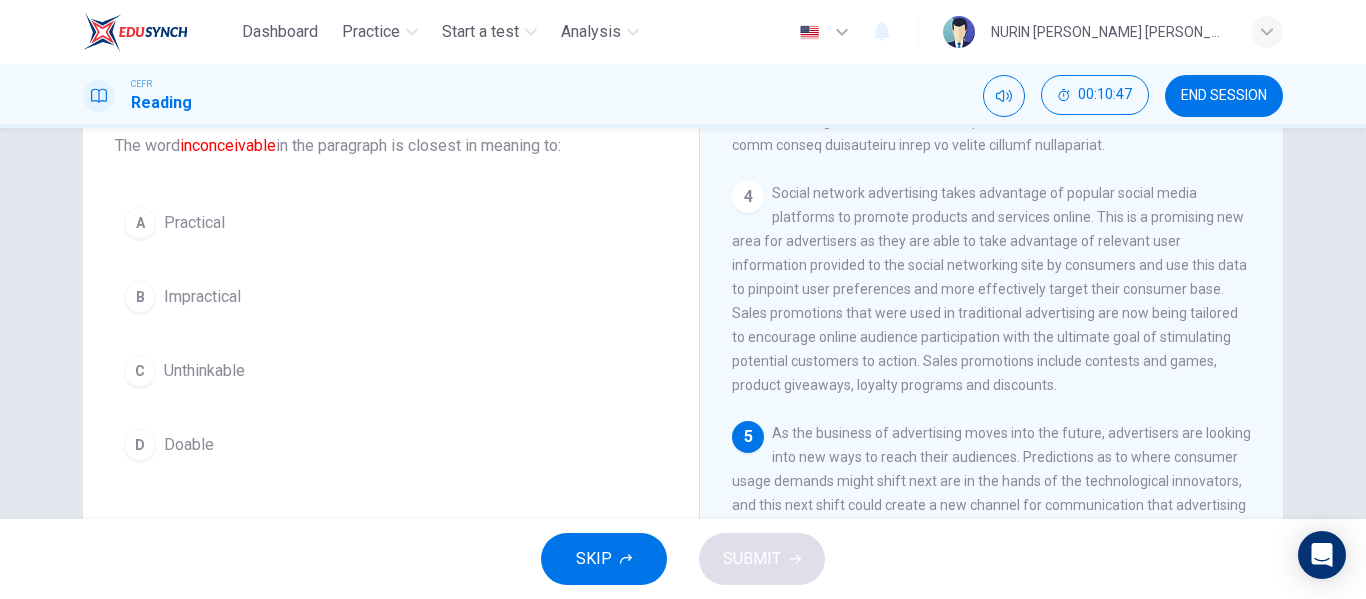 scroll, scrollTop: 129, scrollLeft: 0, axis: vertical 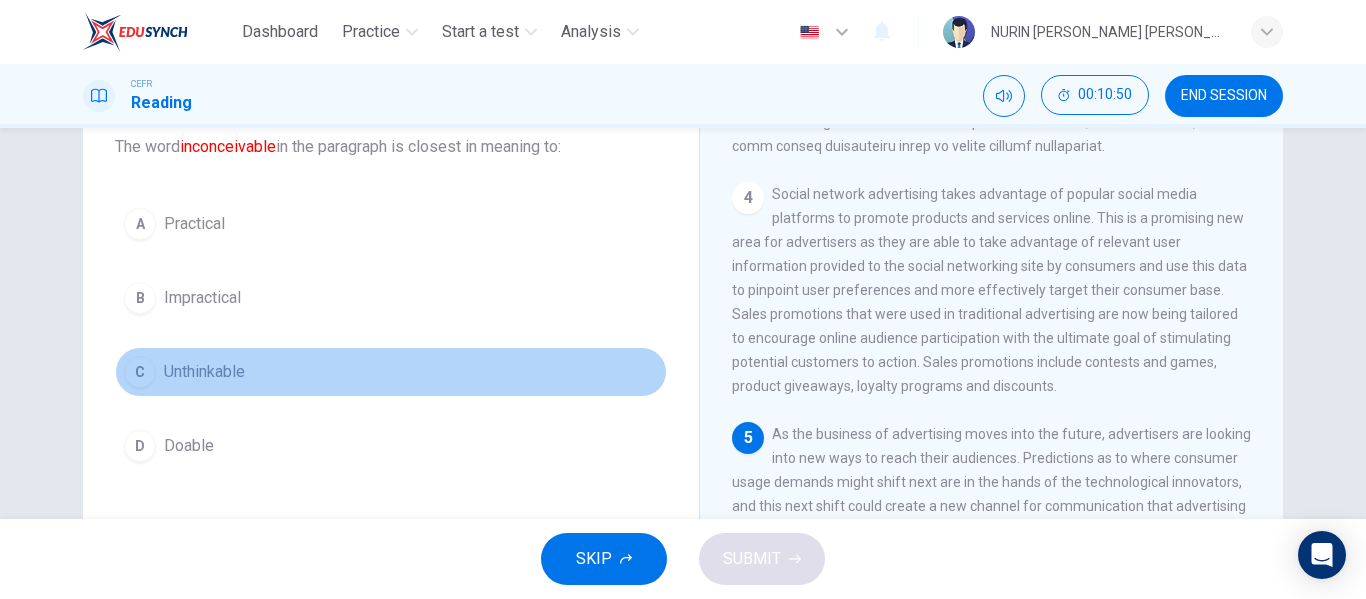 click on "C" at bounding box center [140, 372] 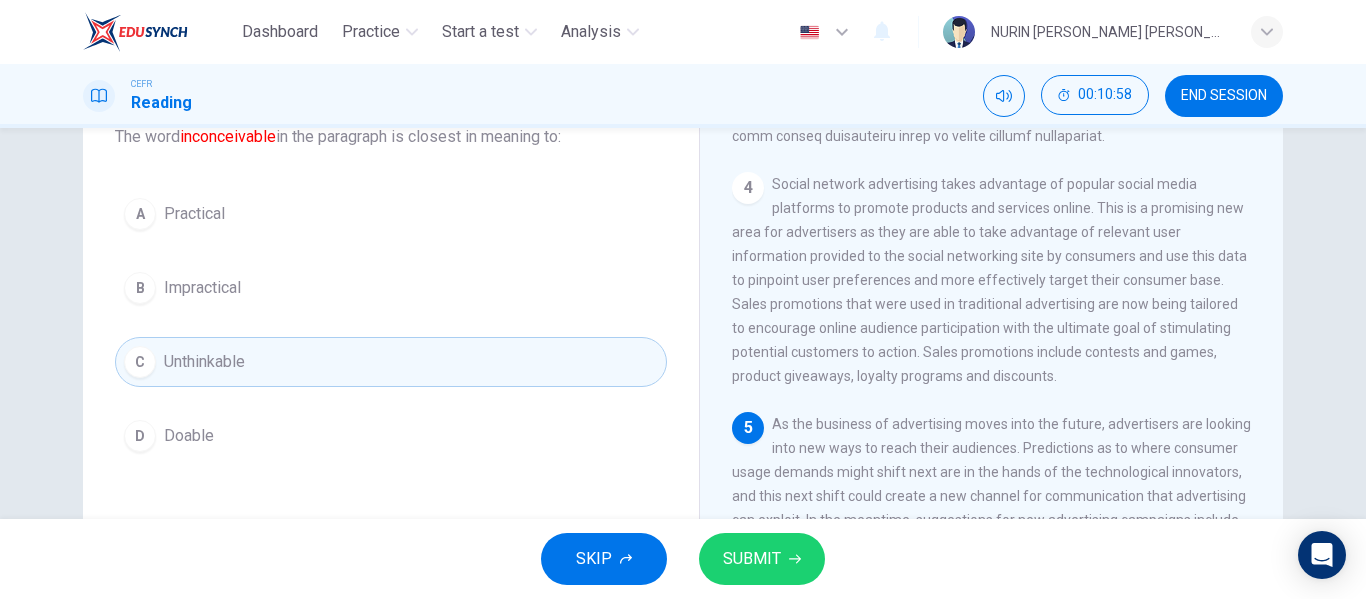 scroll, scrollTop: 135, scrollLeft: 0, axis: vertical 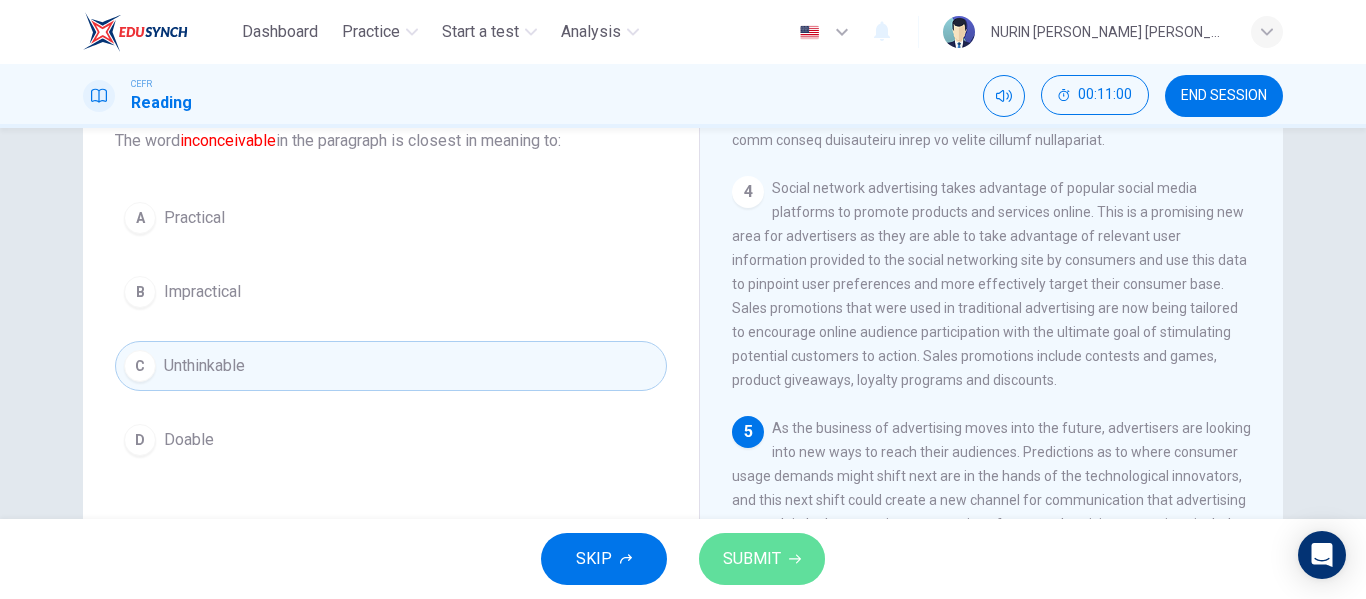 click on "SUBMIT" at bounding box center (752, 559) 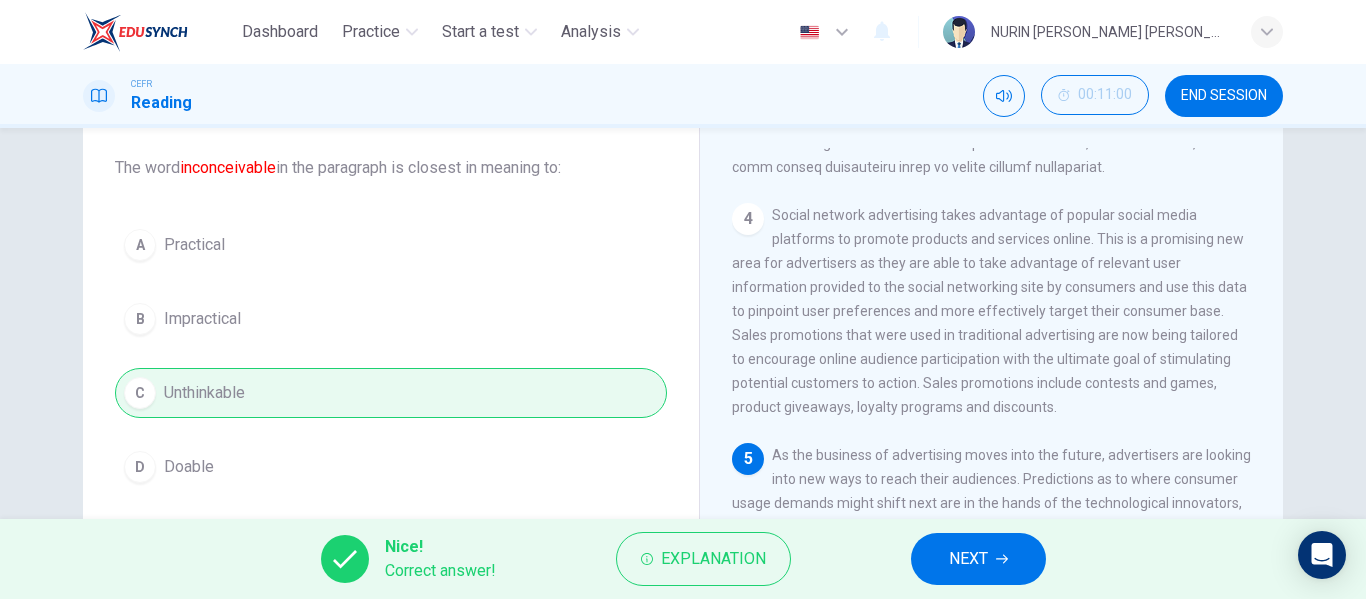 scroll, scrollTop: 107, scrollLeft: 0, axis: vertical 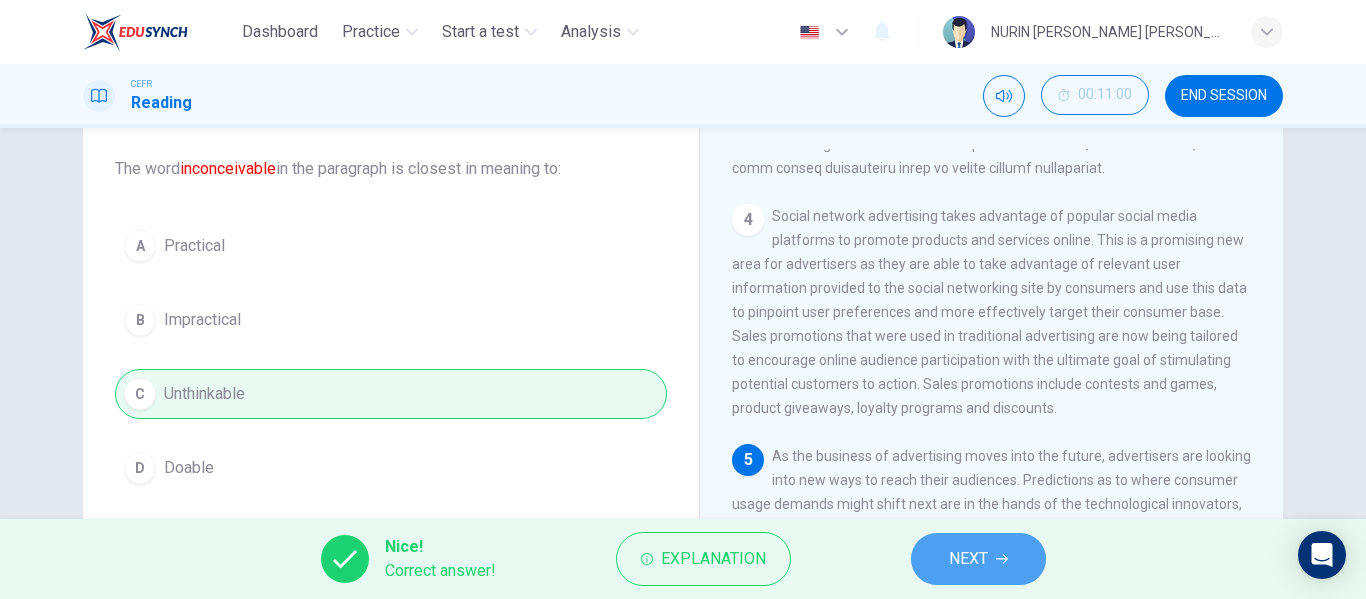 click on "NEXT" at bounding box center (968, 559) 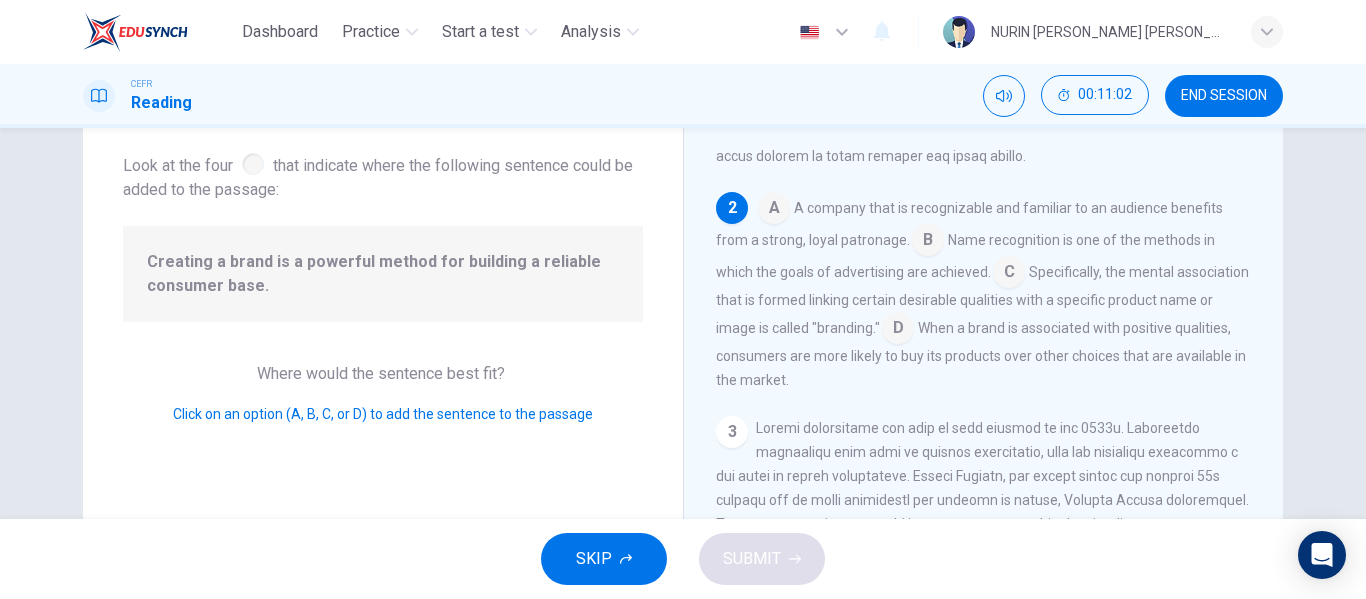 scroll, scrollTop: 366, scrollLeft: 0, axis: vertical 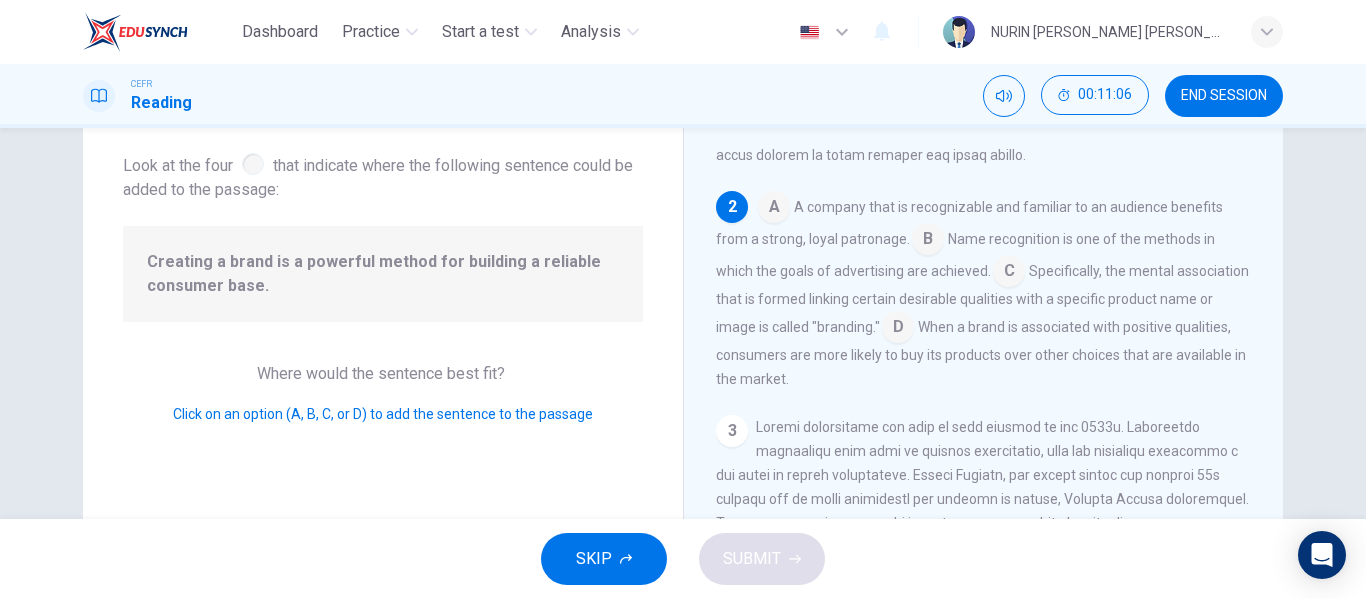 click at bounding box center [253, 164] 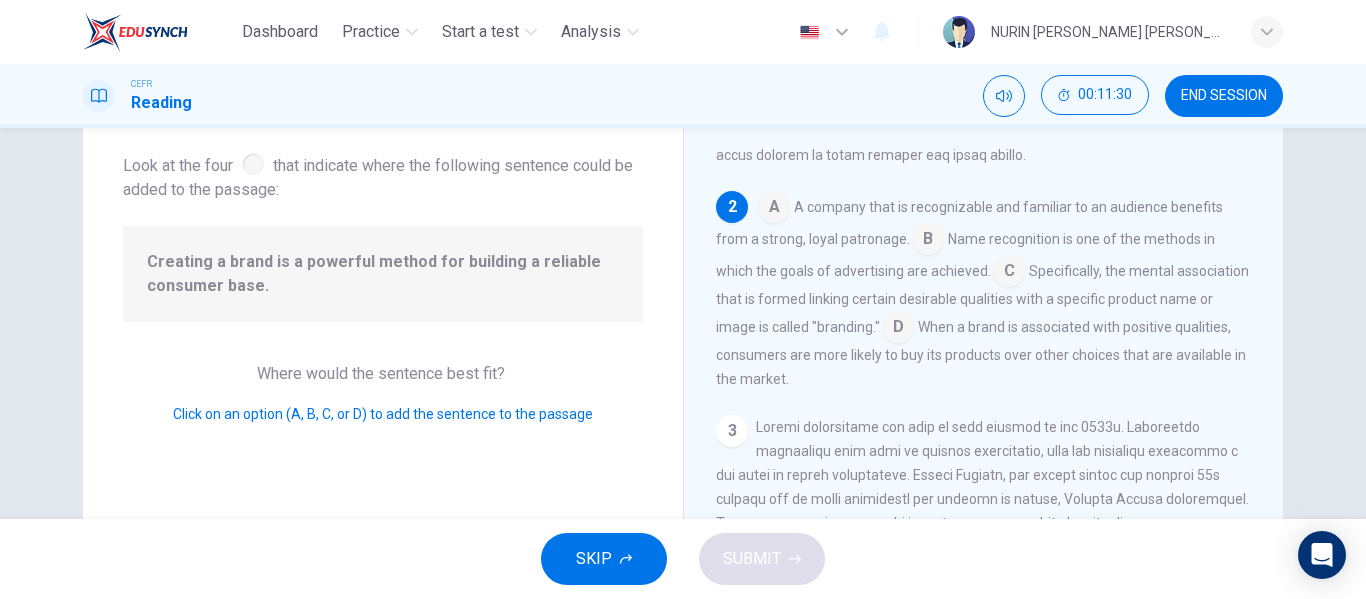 click at bounding box center [898, 329] 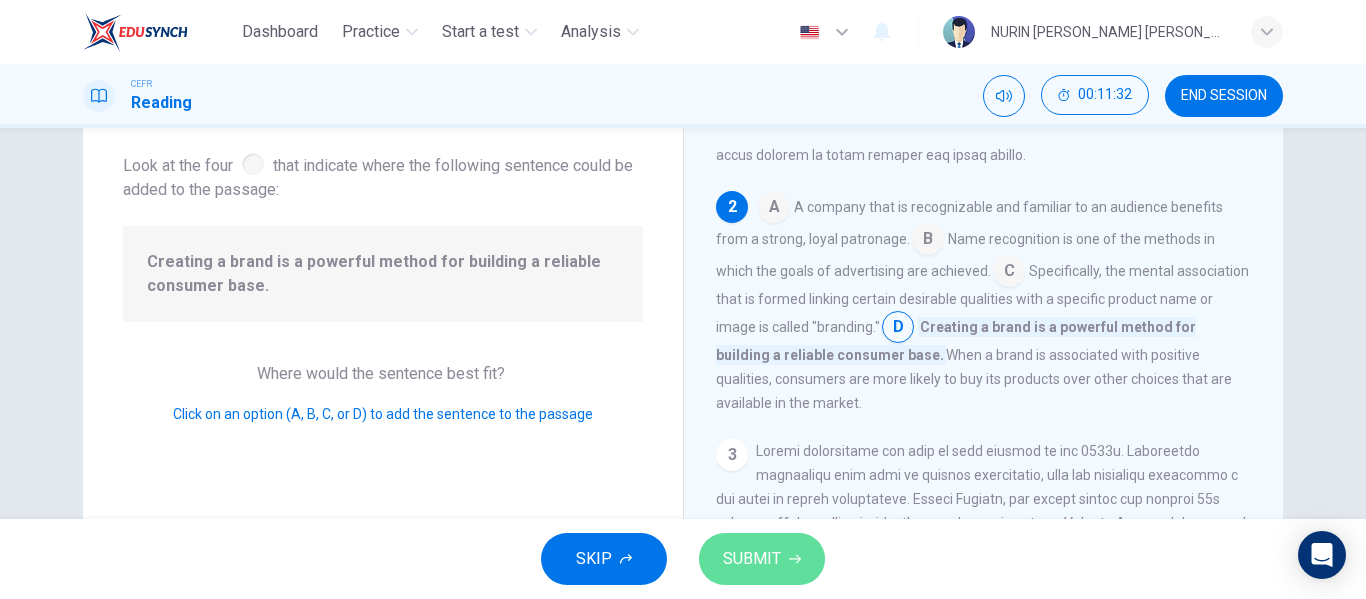 click on "SUBMIT" at bounding box center [752, 559] 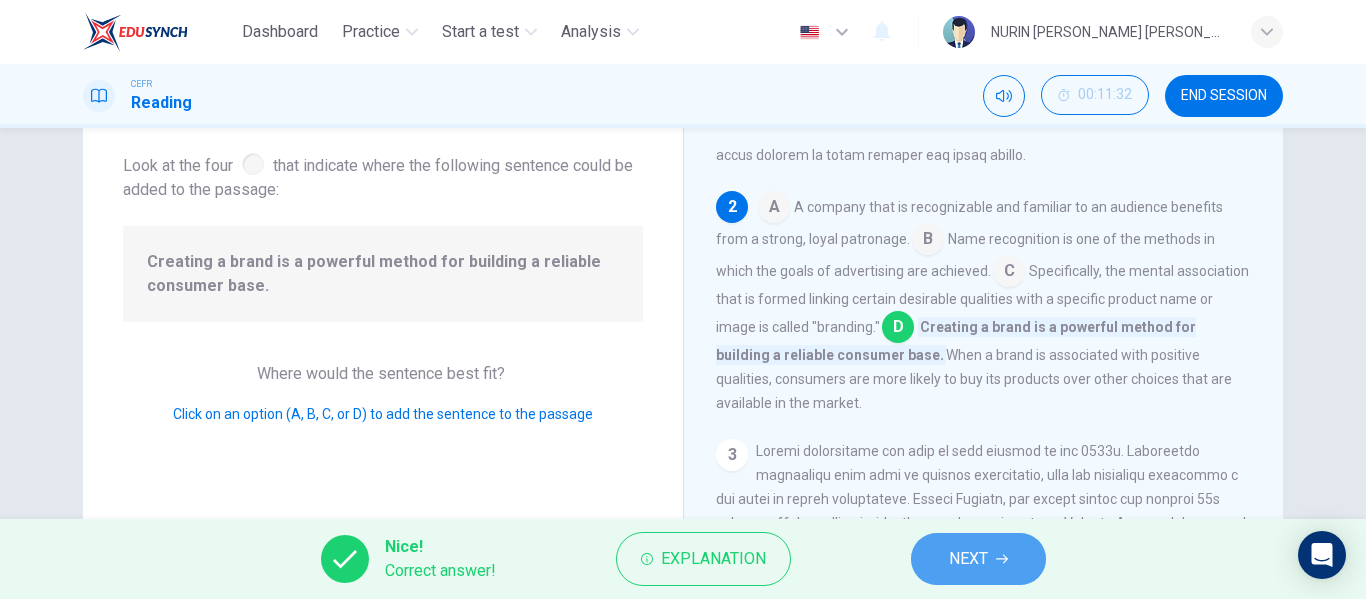 click on "NEXT" at bounding box center (968, 559) 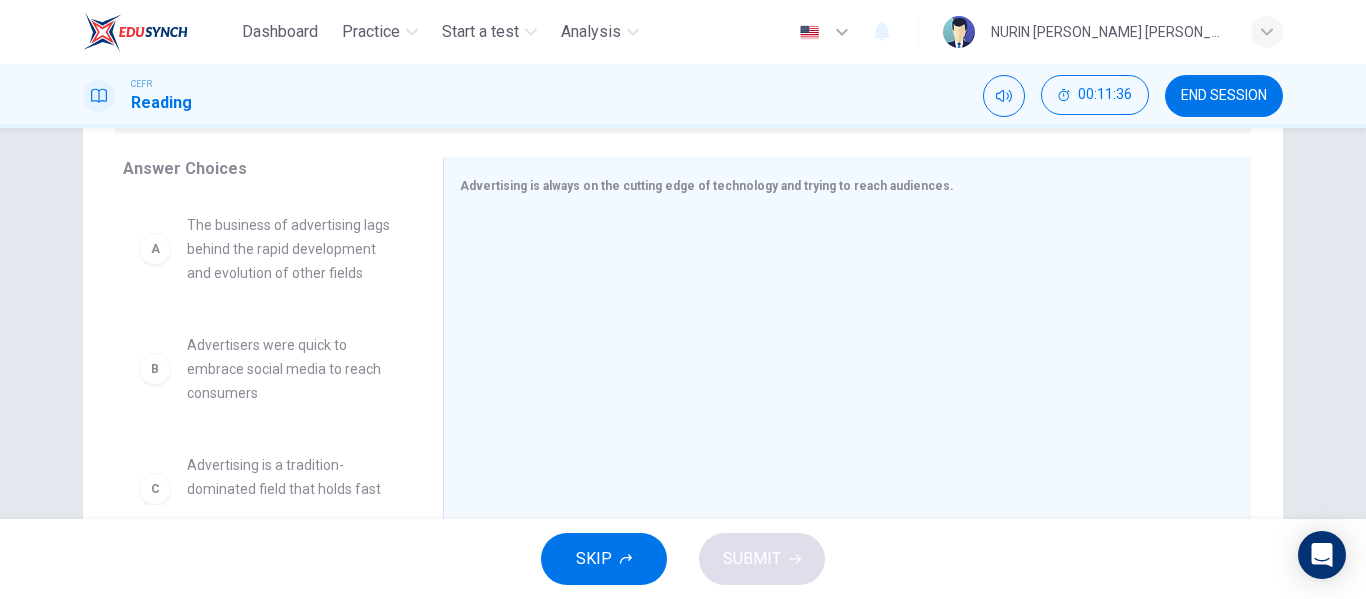 scroll, scrollTop: 384, scrollLeft: 0, axis: vertical 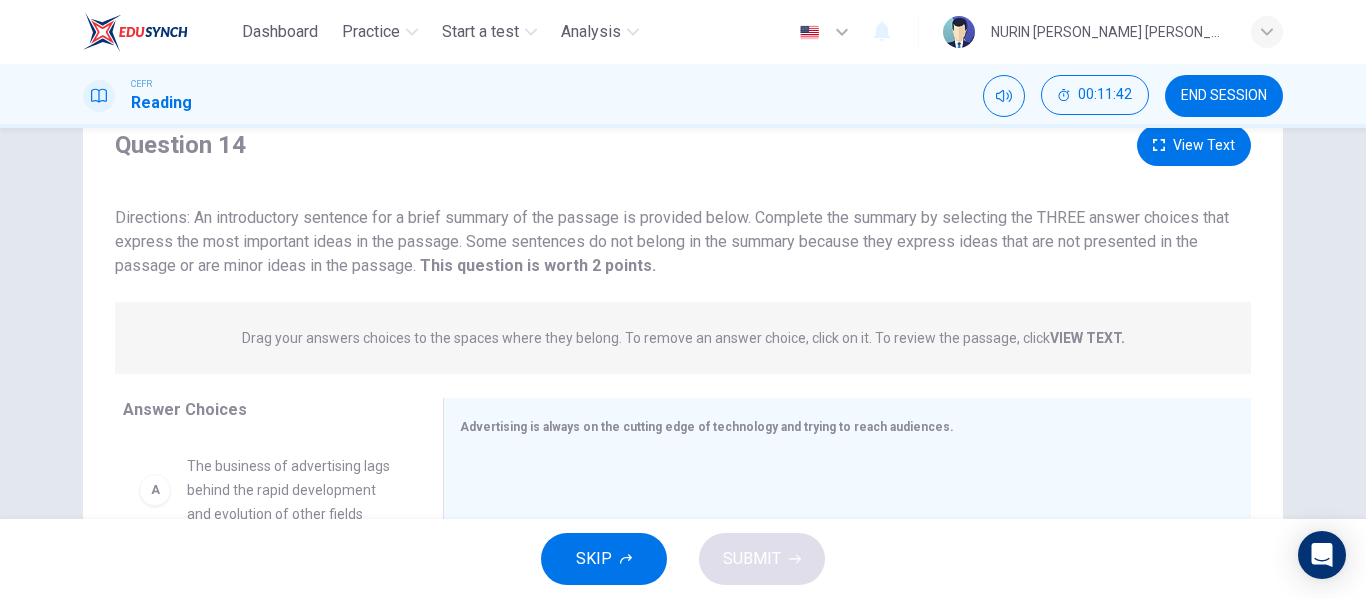 drag, startPoint x: 452, startPoint y: 342, endPoint x: 507, endPoint y: 355, distance: 56.515484 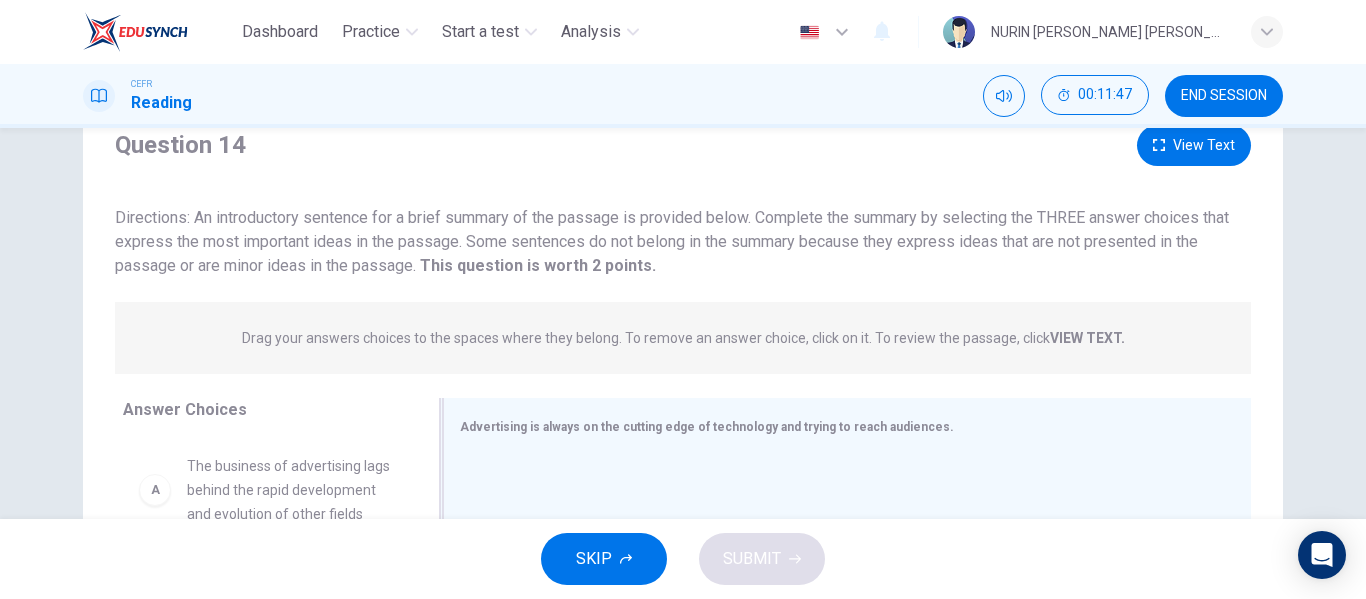 click on "Advertising is always on the cutting edge of technology and trying to reach audiences." at bounding box center [707, 427] 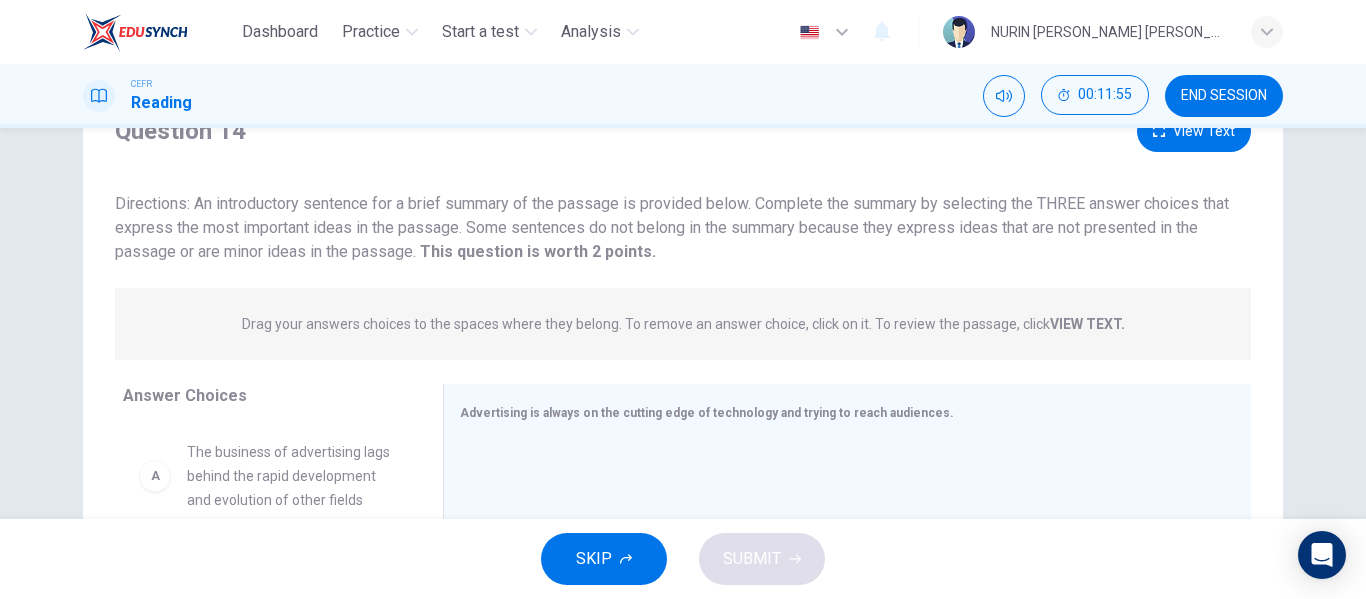 scroll, scrollTop: 96, scrollLeft: 0, axis: vertical 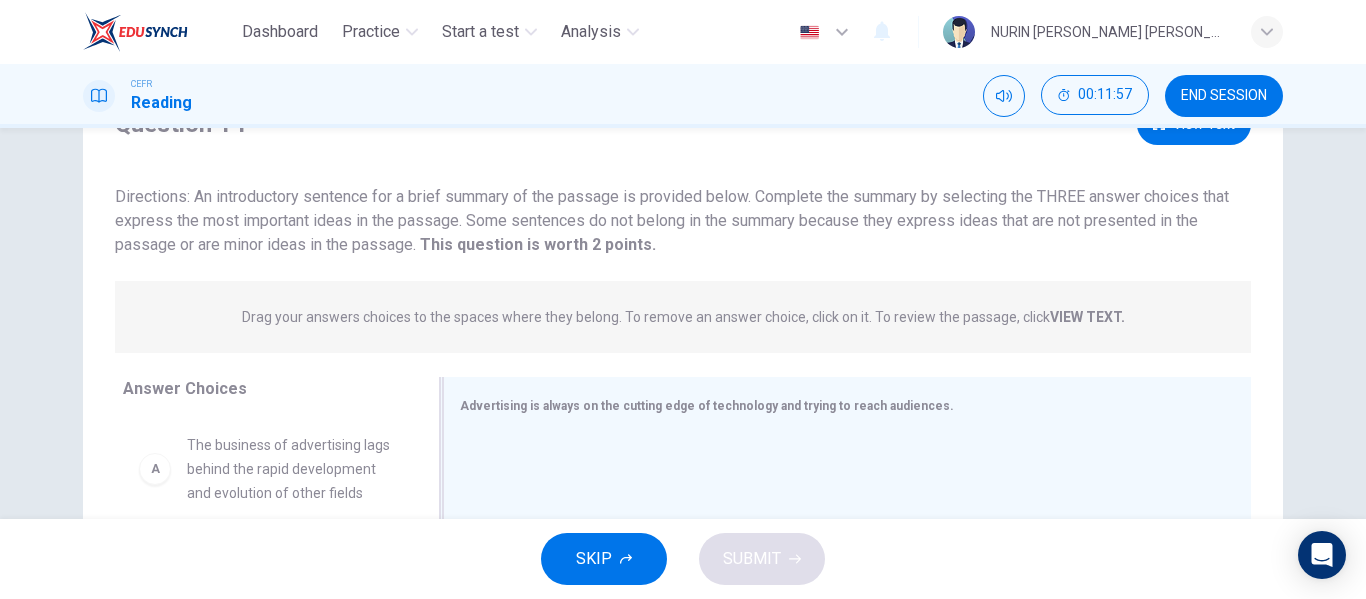 drag, startPoint x: 590, startPoint y: 409, endPoint x: 627, endPoint y: 412, distance: 37.12142 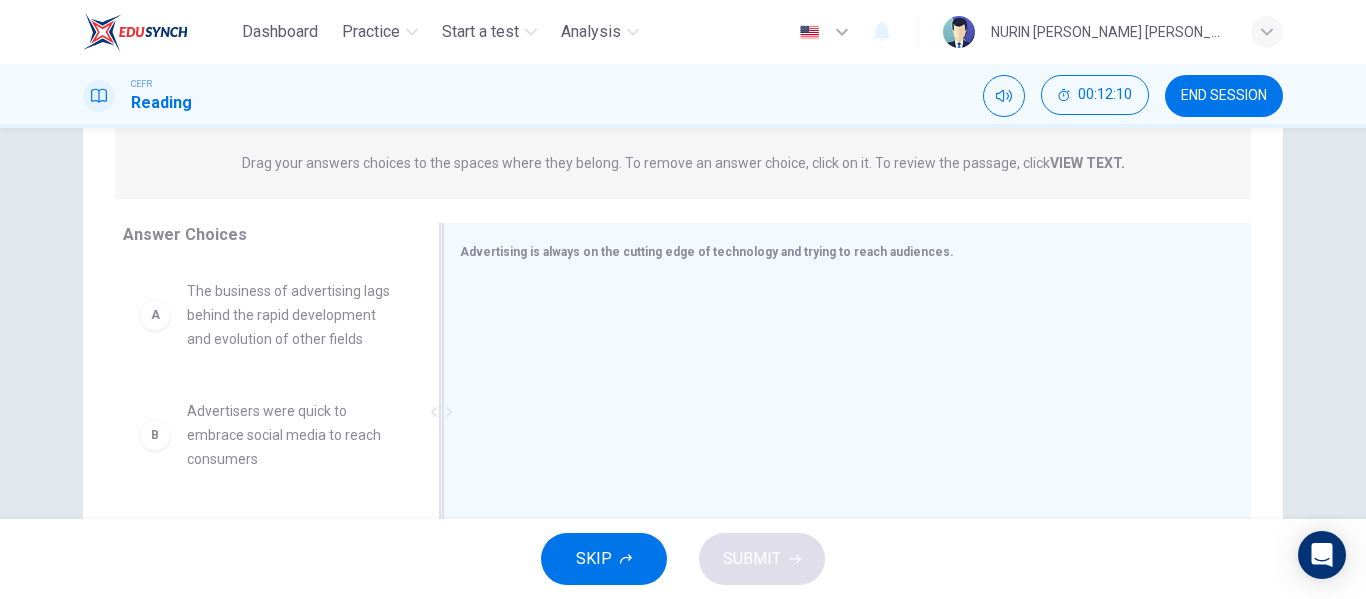 scroll, scrollTop: 0, scrollLeft: 0, axis: both 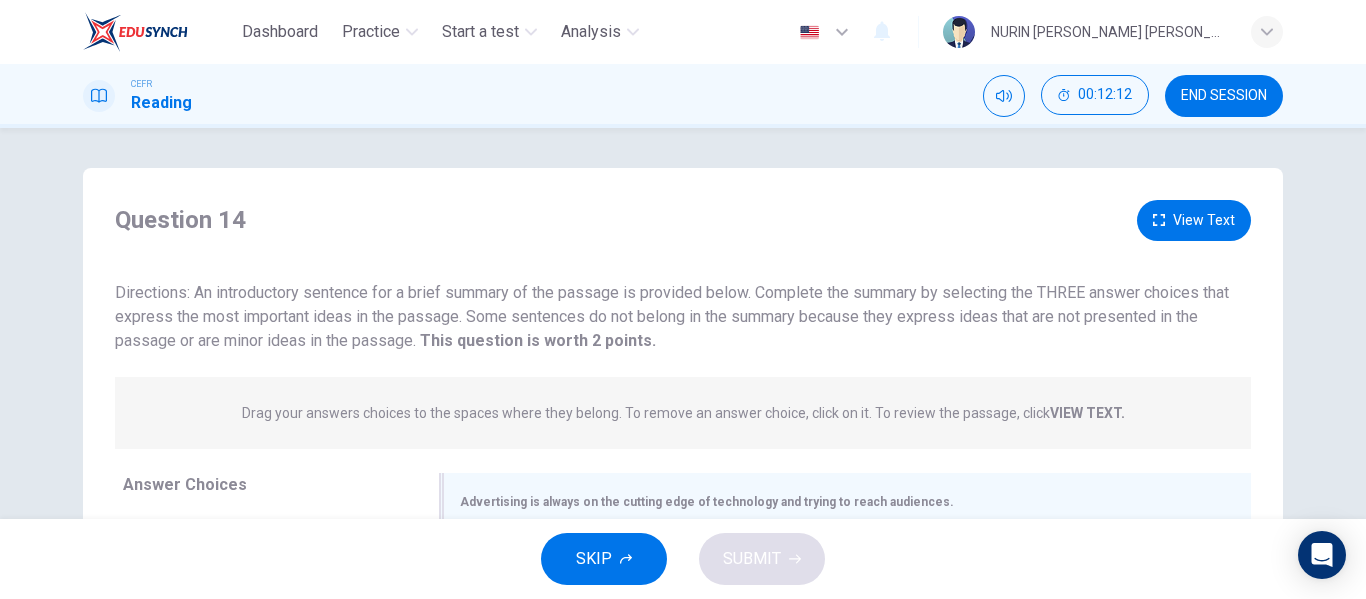 click on "Advertising is always on the cutting edge of technology and trying to reach audiences." at bounding box center (835, 501) 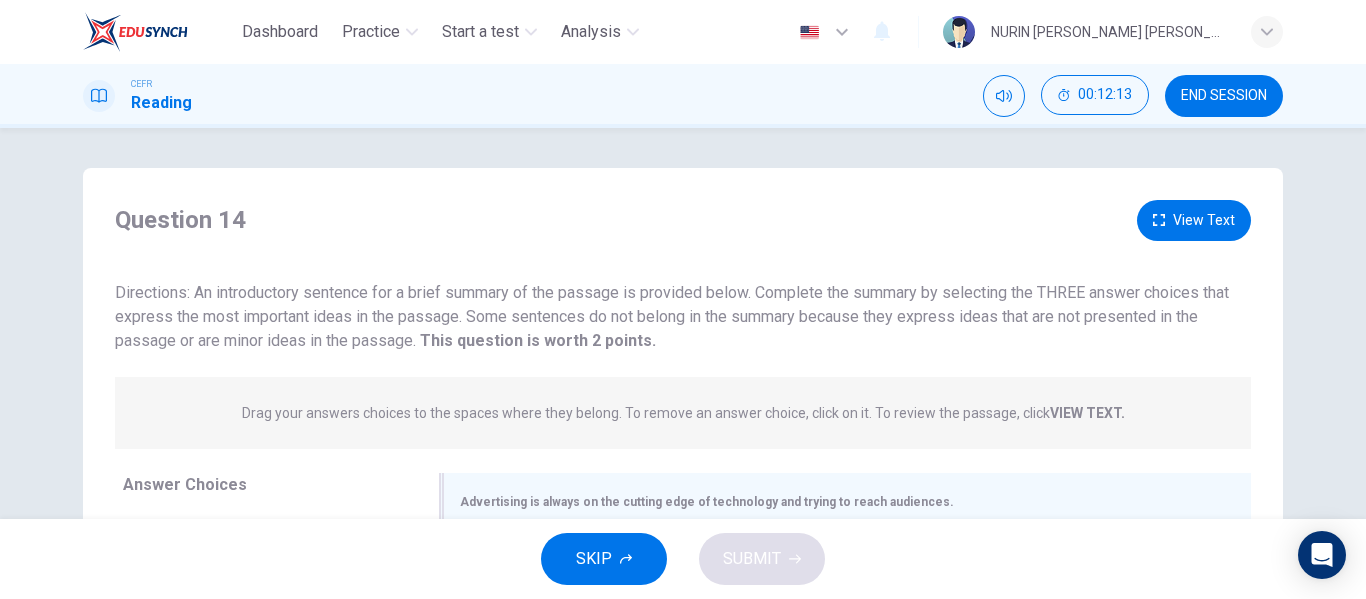 click on "Advertising is always on the cutting edge of technology and trying to reach audiences." at bounding box center (707, 502) 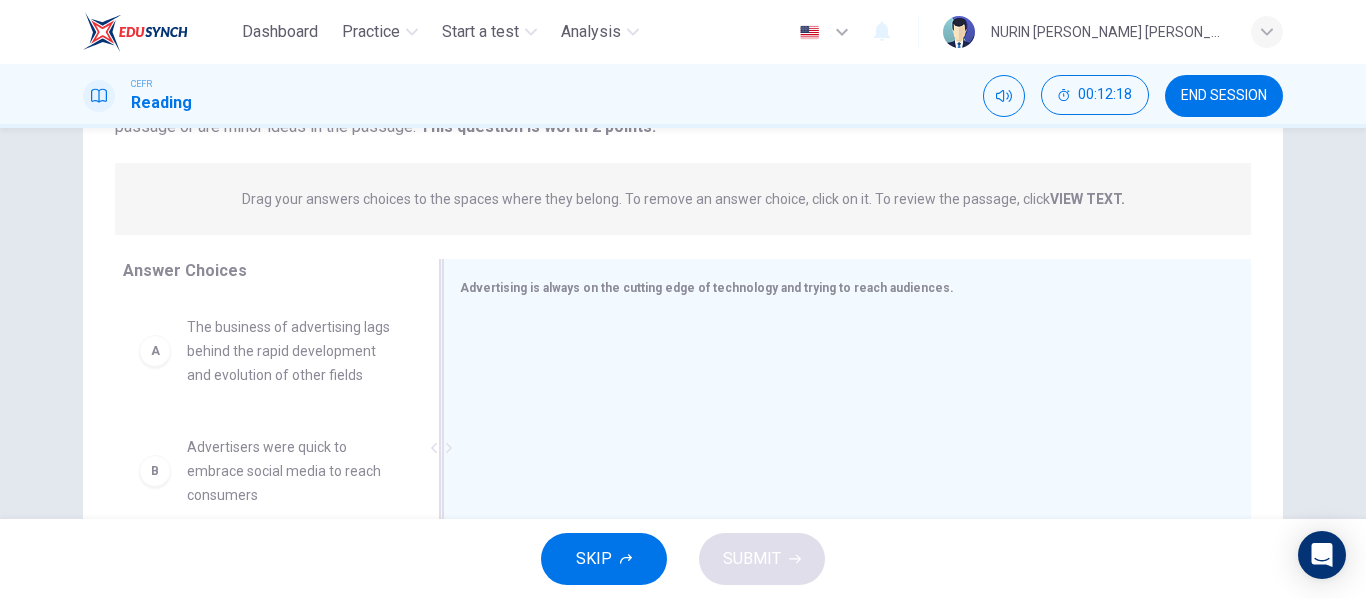 scroll, scrollTop: 224, scrollLeft: 0, axis: vertical 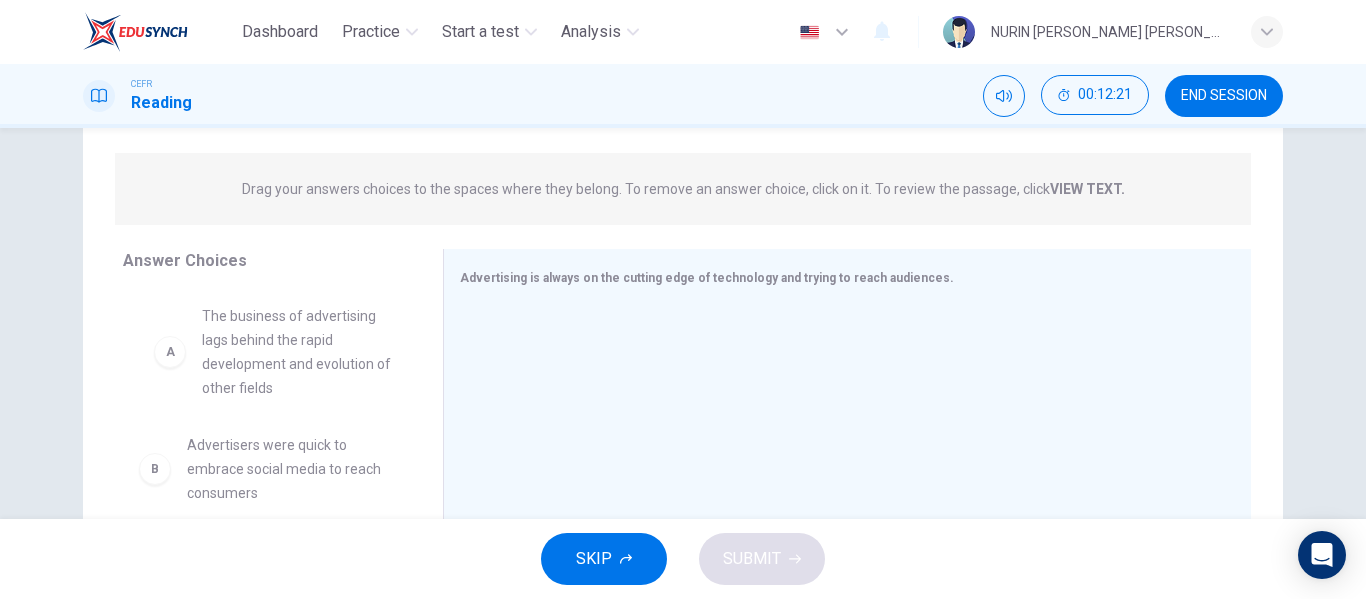 drag, startPoint x: 261, startPoint y: 357, endPoint x: 283, endPoint y: 357, distance: 22 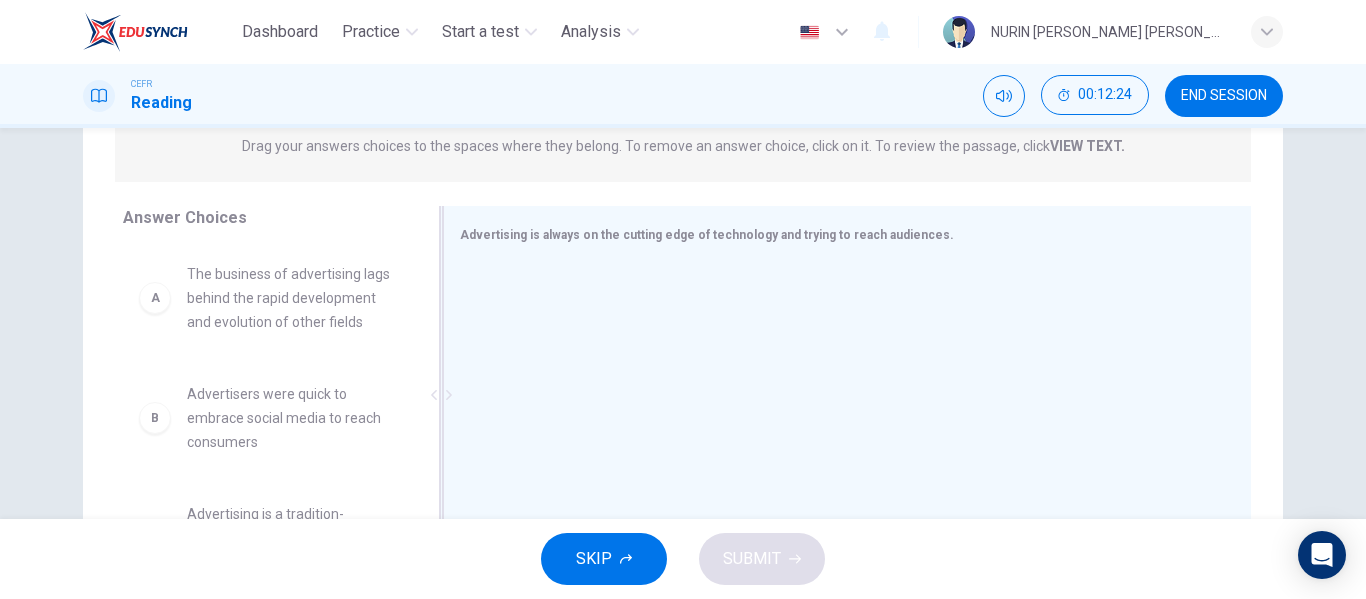 scroll, scrollTop: 279, scrollLeft: 0, axis: vertical 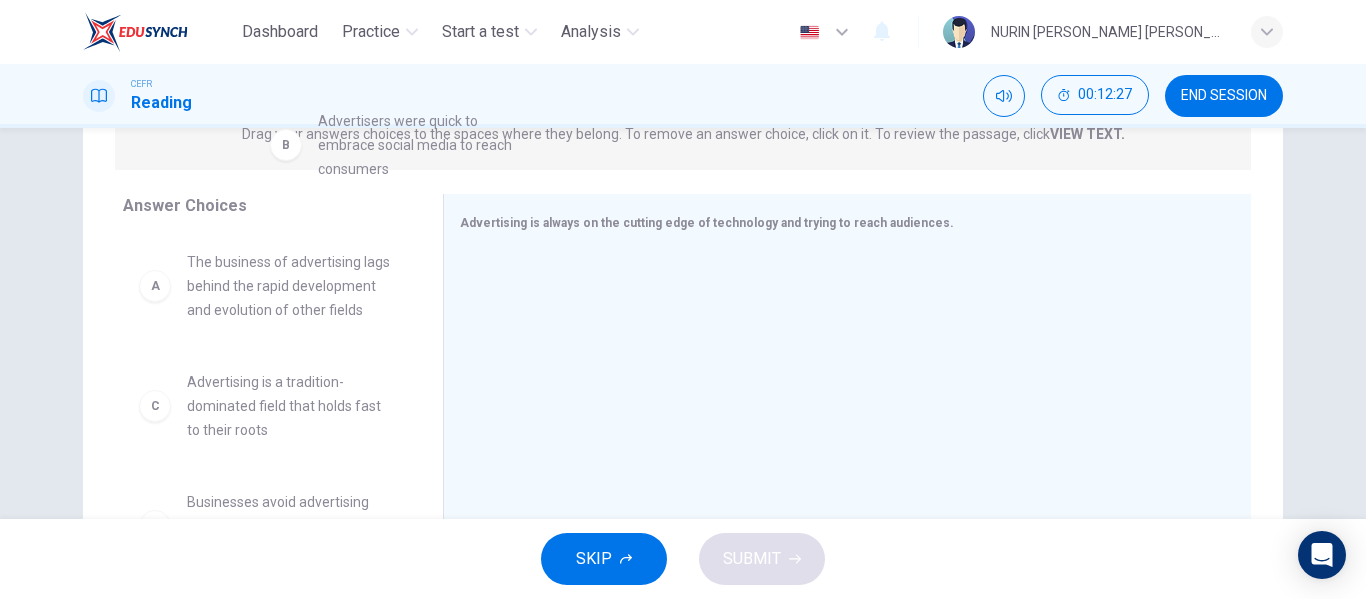 drag, startPoint x: 239, startPoint y: 461, endPoint x: 378, endPoint y: 170, distance: 322.4934 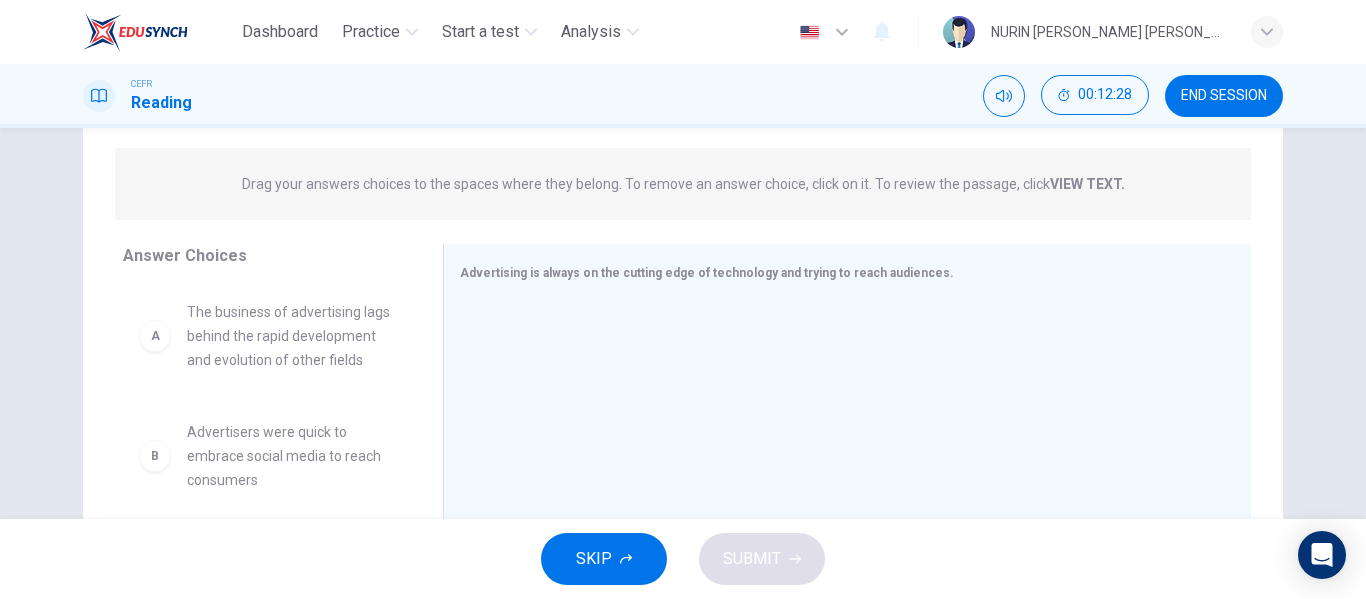 scroll, scrollTop: 225, scrollLeft: 0, axis: vertical 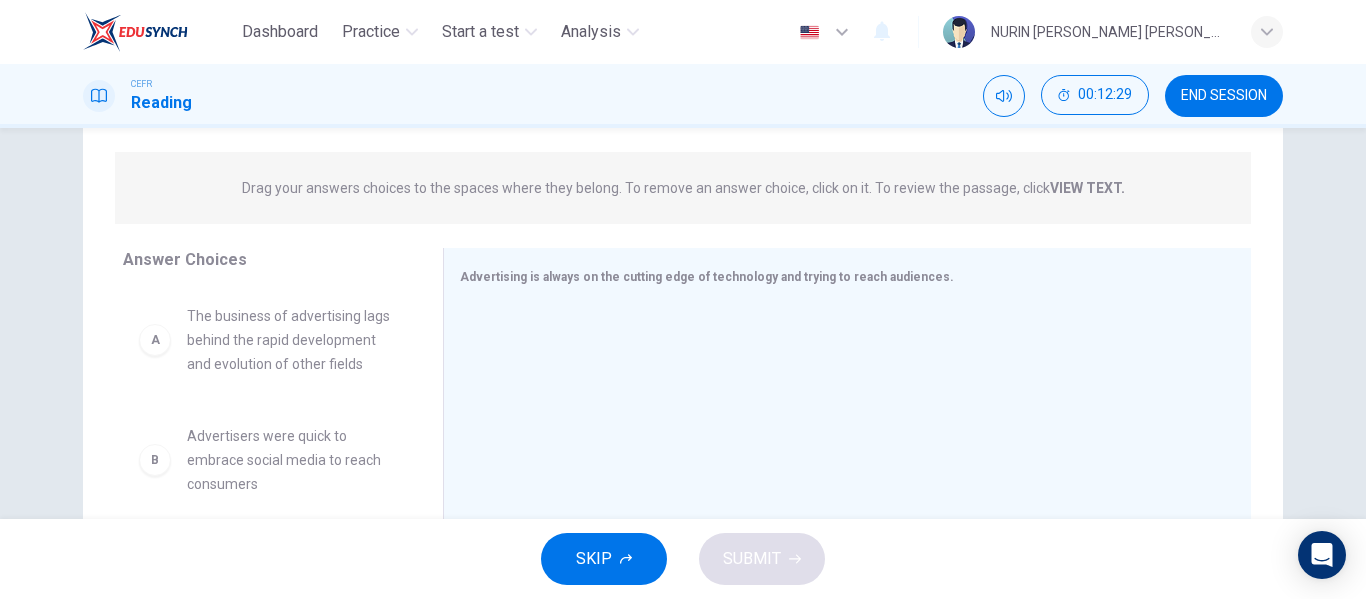 click on "SKIP SUBMIT" at bounding box center [683, 559] 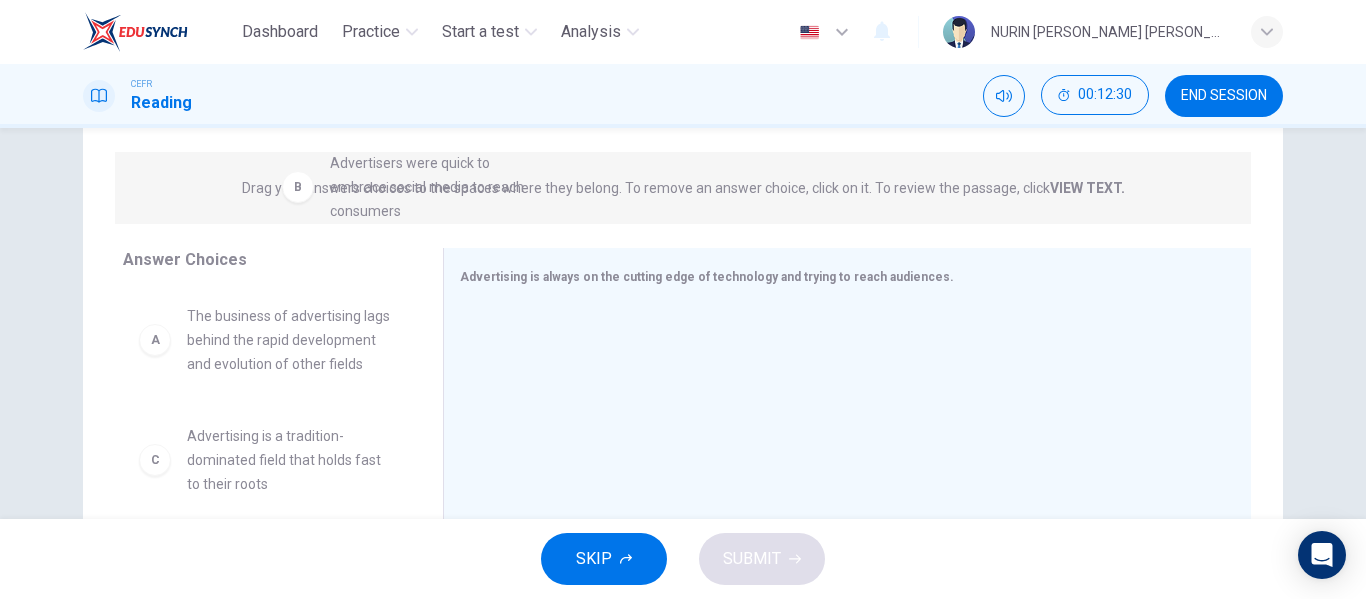 drag, startPoint x: 233, startPoint y: 497, endPoint x: 385, endPoint y: 191, distance: 341.67236 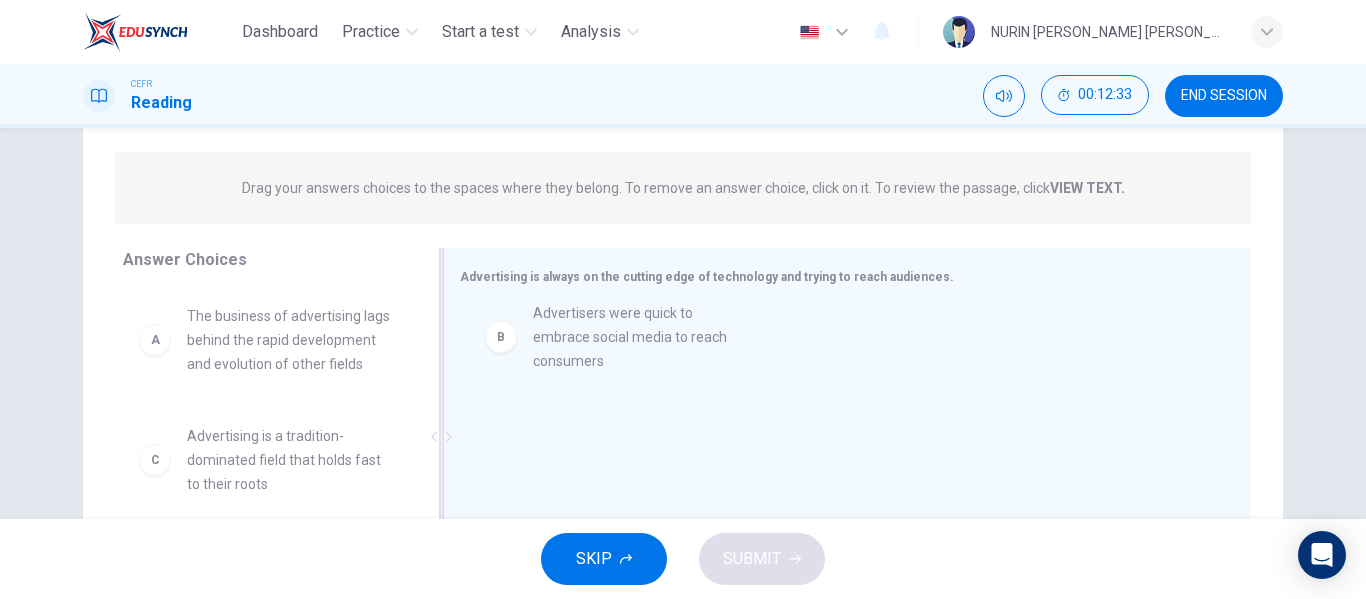 drag, startPoint x: 267, startPoint y: 489, endPoint x: 623, endPoint y: 320, distance: 394.0774 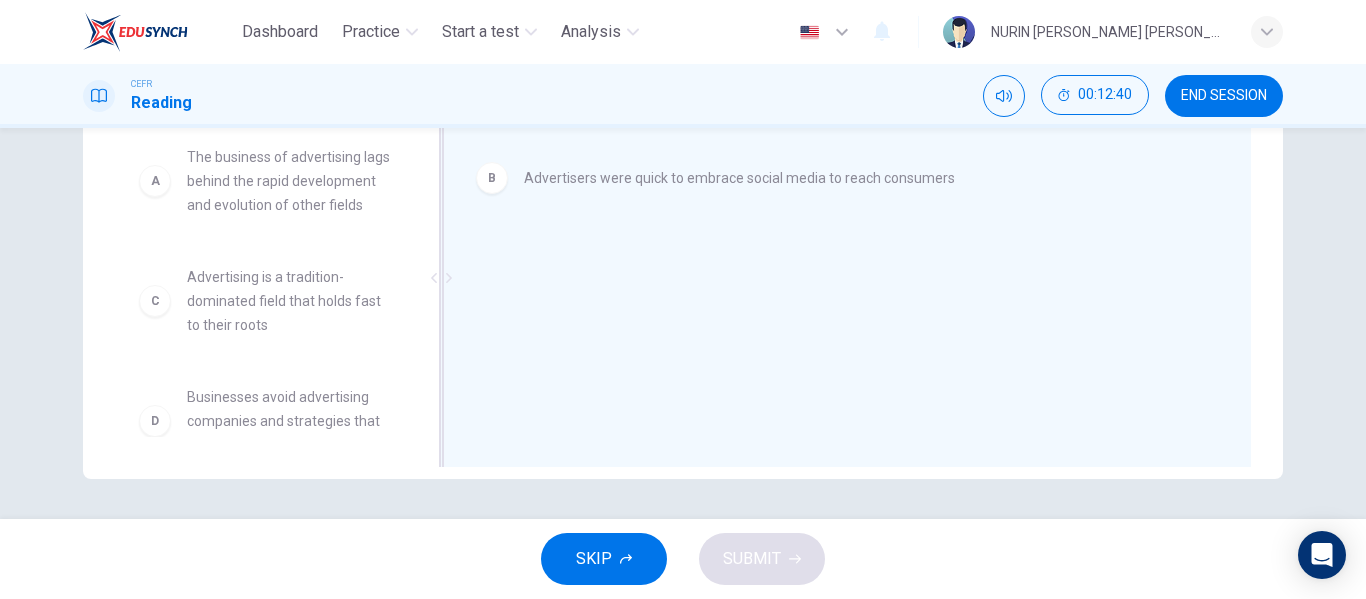 scroll, scrollTop: 250, scrollLeft: 0, axis: vertical 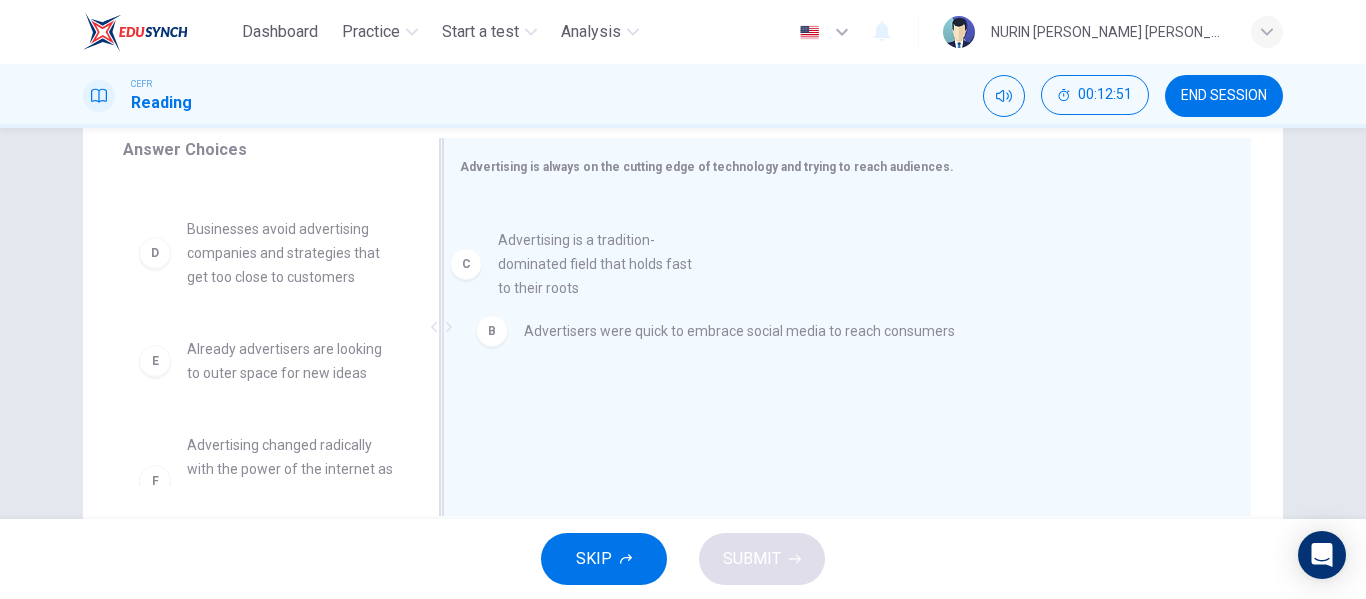 drag, startPoint x: 229, startPoint y: 296, endPoint x: 552, endPoint y: 283, distance: 323.2615 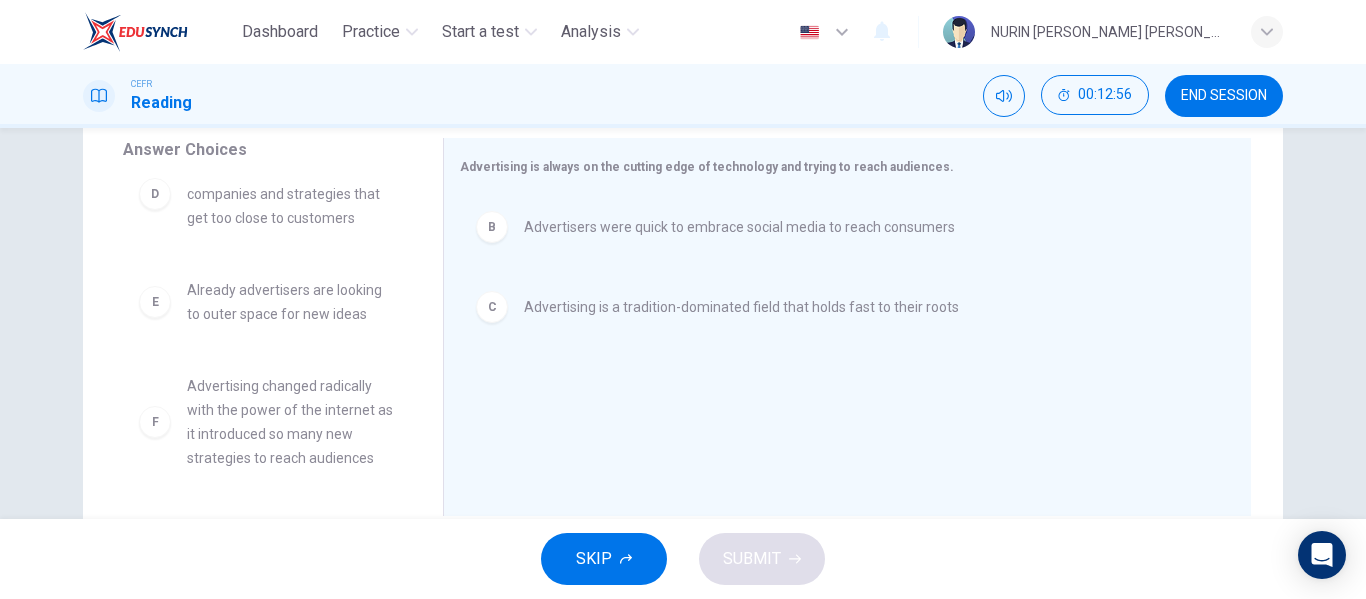 scroll, scrollTop: 180, scrollLeft: 0, axis: vertical 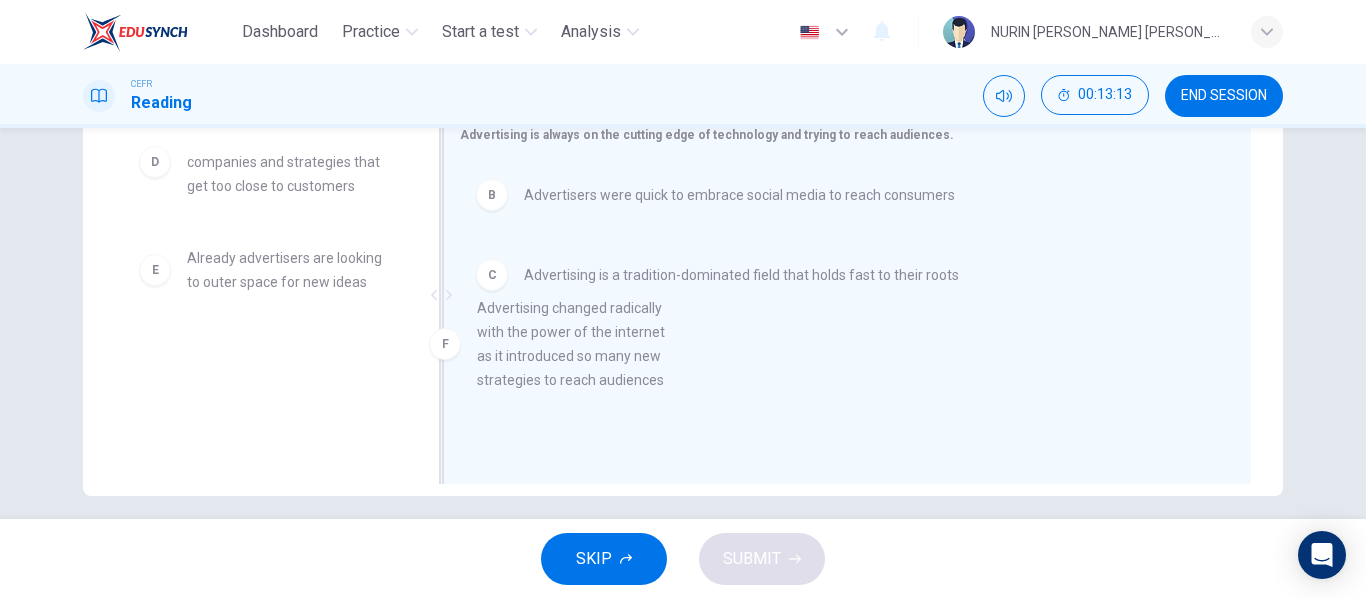 drag, startPoint x: 284, startPoint y: 394, endPoint x: 604, endPoint y: 344, distance: 323.8827 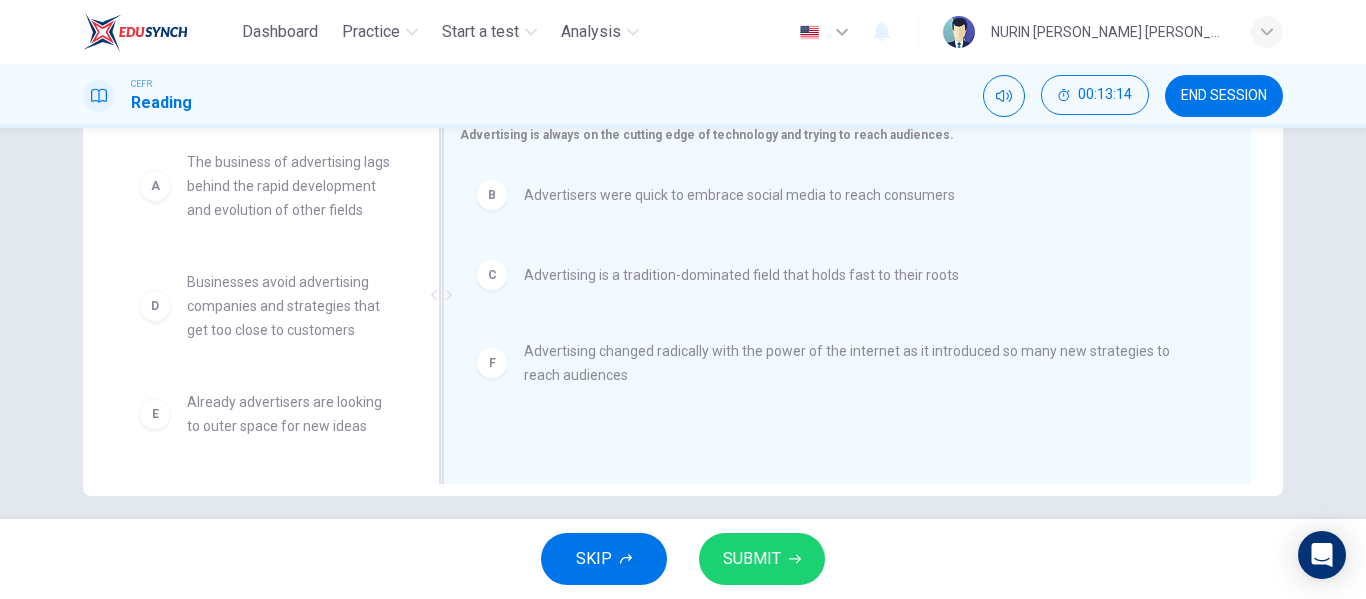 scroll, scrollTop: 36, scrollLeft: 0, axis: vertical 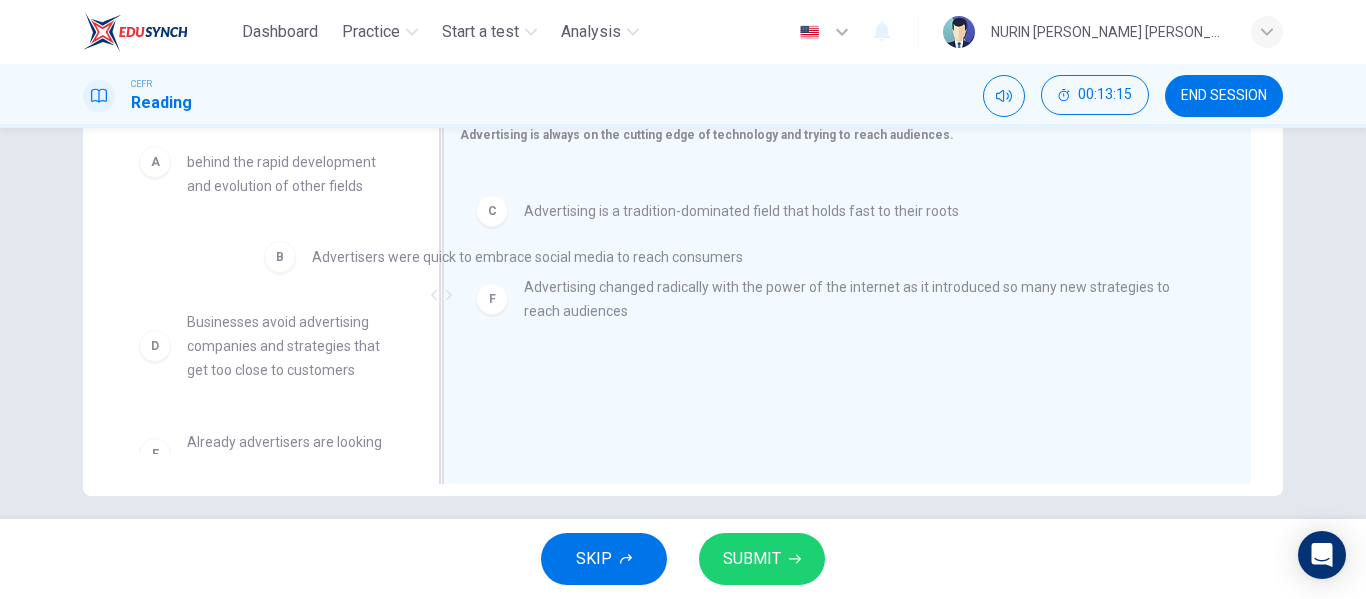 drag, startPoint x: 551, startPoint y: 203, endPoint x: 221, endPoint y: 288, distance: 340.77118 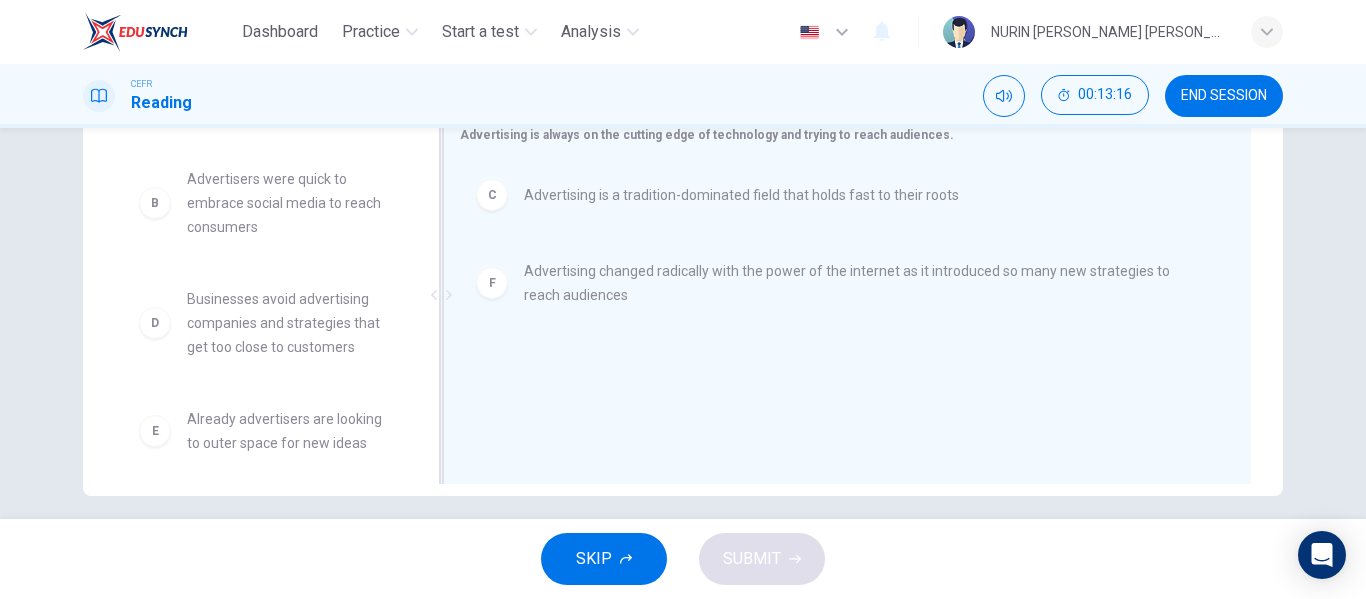 scroll, scrollTop: 156, scrollLeft: 0, axis: vertical 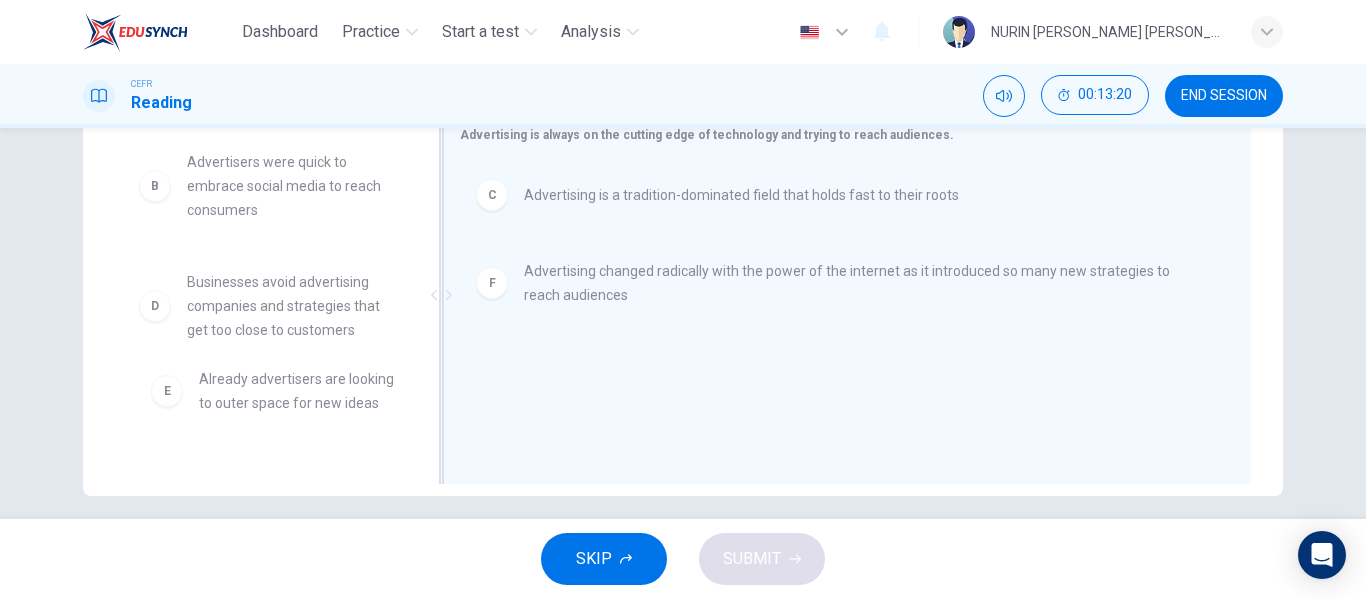 drag, startPoint x: 283, startPoint y: 405, endPoint x: 304, endPoint y: 379, distance: 33.42155 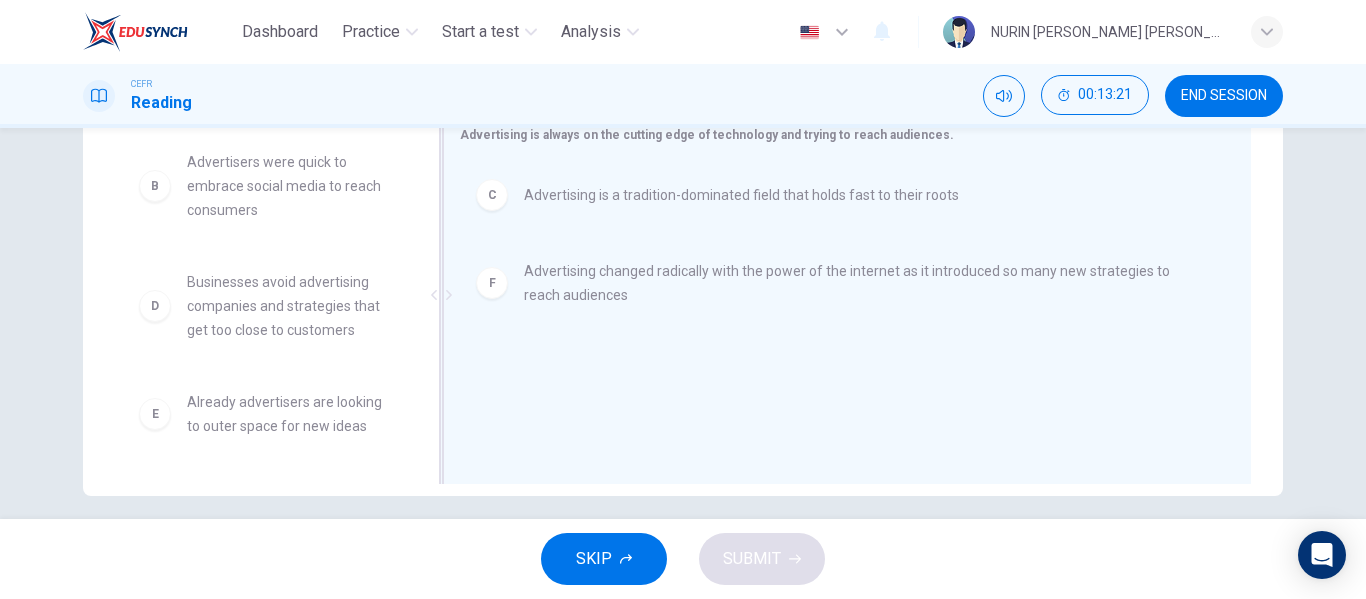 scroll, scrollTop: 384, scrollLeft: 0, axis: vertical 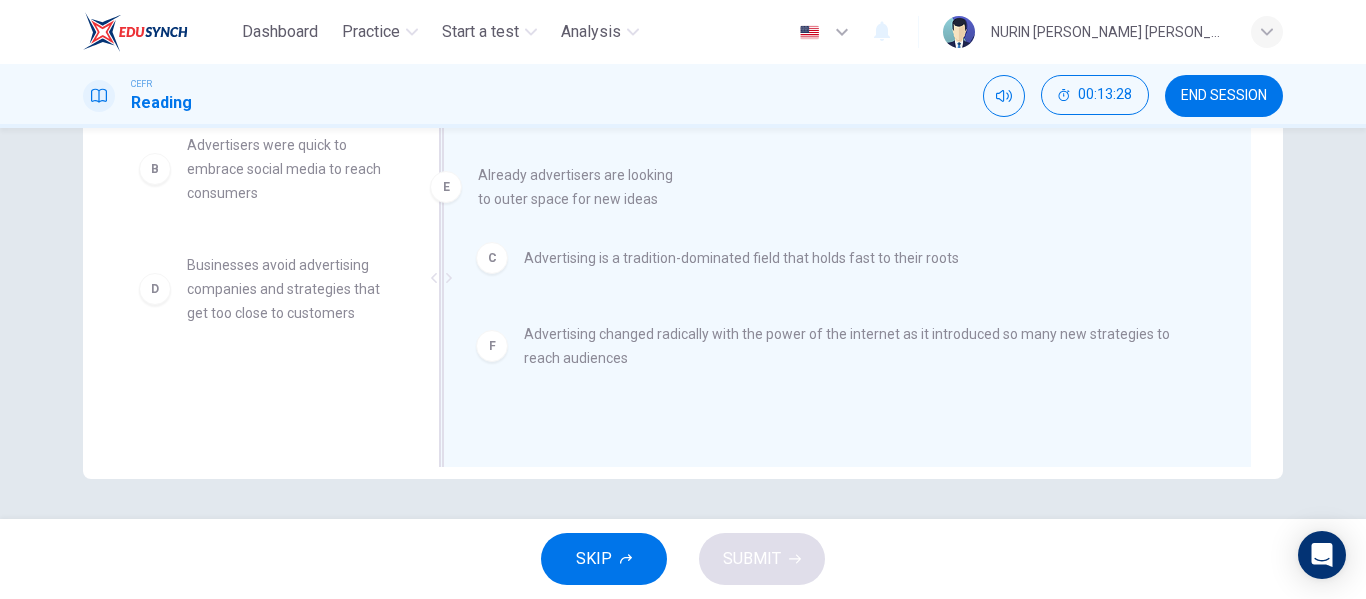 drag, startPoint x: 233, startPoint y: 429, endPoint x: 553, endPoint y: 225, distance: 379.49442 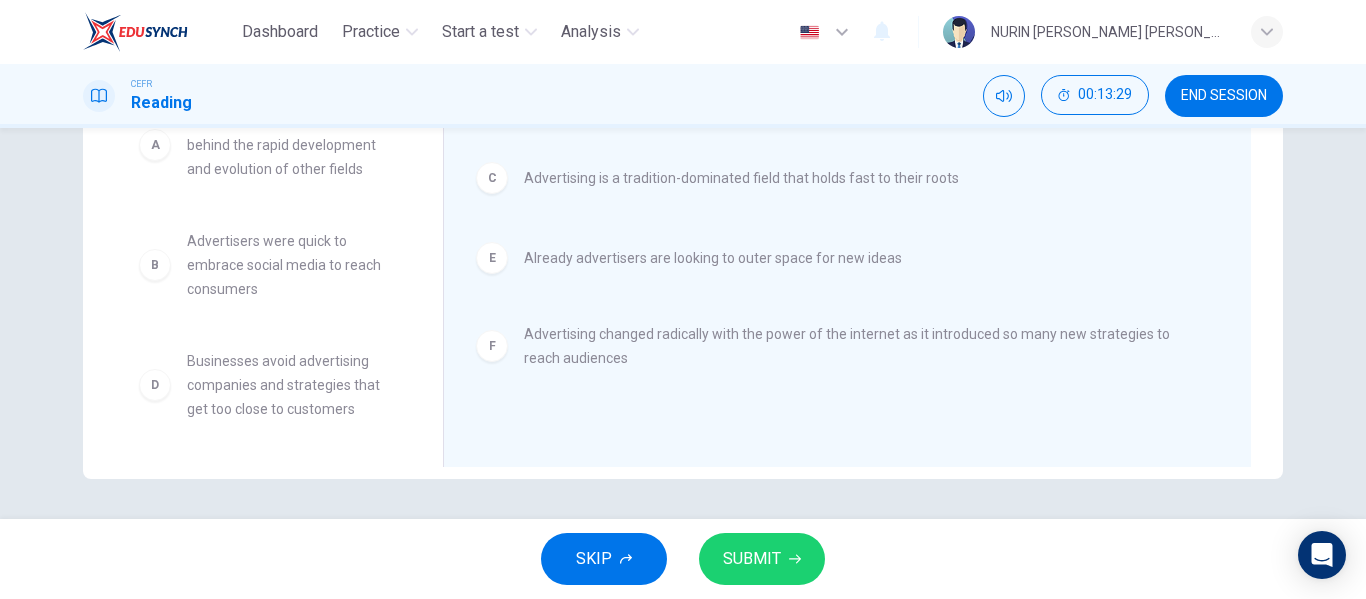 scroll, scrollTop: 60, scrollLeft: 0, axis: vertical 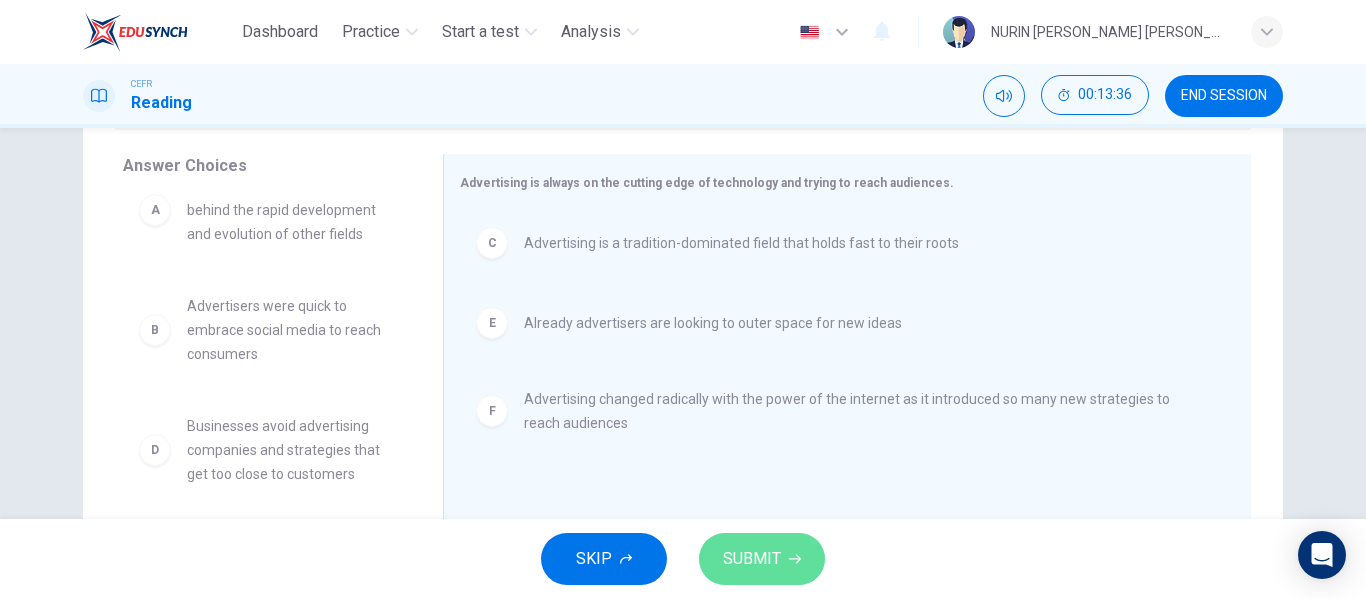 click on "SUBMIT" at bounding box center [752, 559] 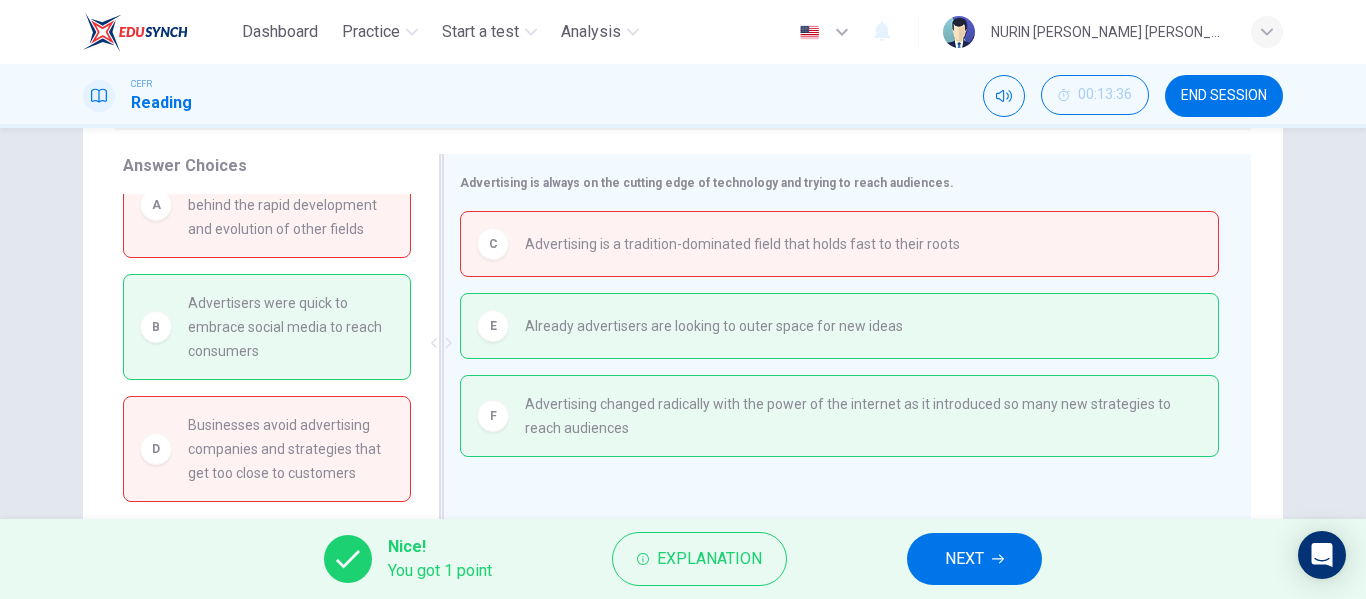 scroll, scrollTop: 384, scrollLeft: 0, axis: vertical 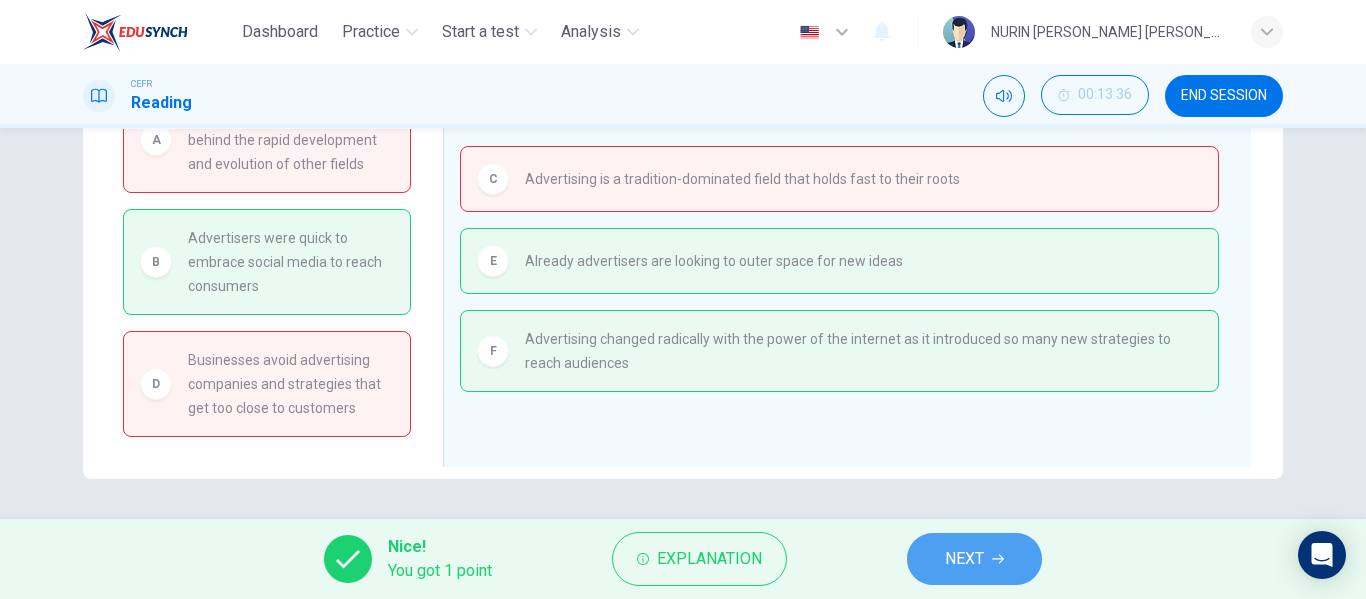 click on "NEXT" at bounding box center (964, 559) 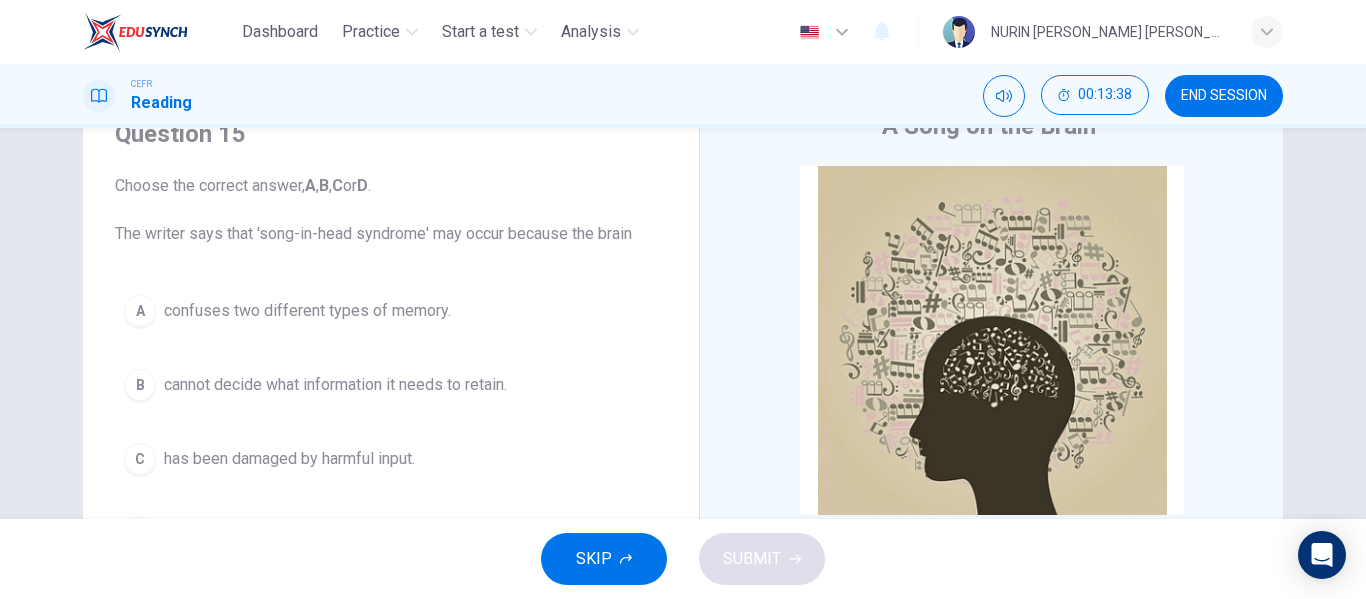 scroll, scrollTop: 0, scrollLeft: 0, axis: both 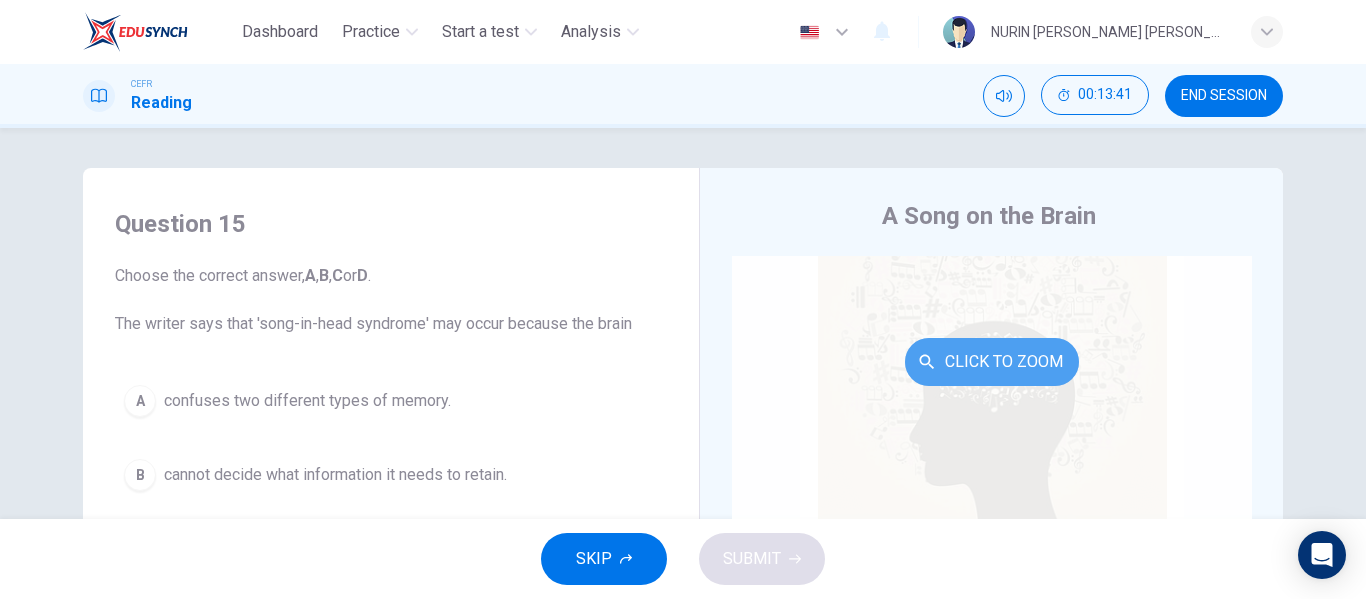 click on "Click to Zoom" at bounding box center (992, 362) 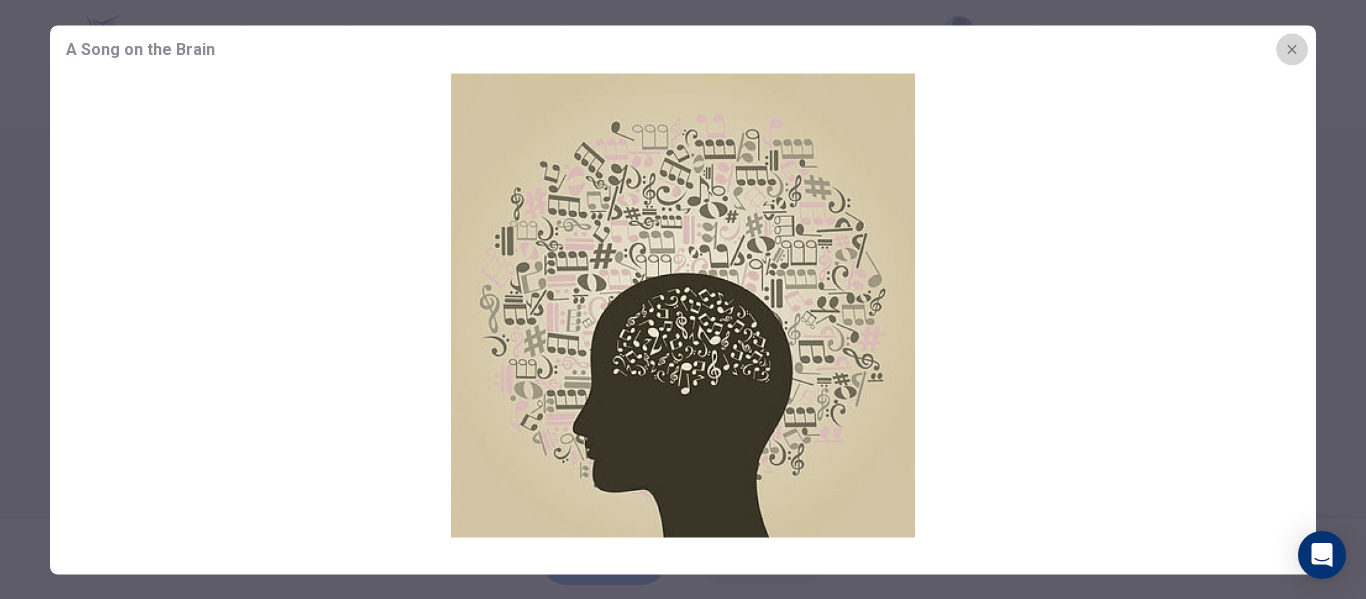 click 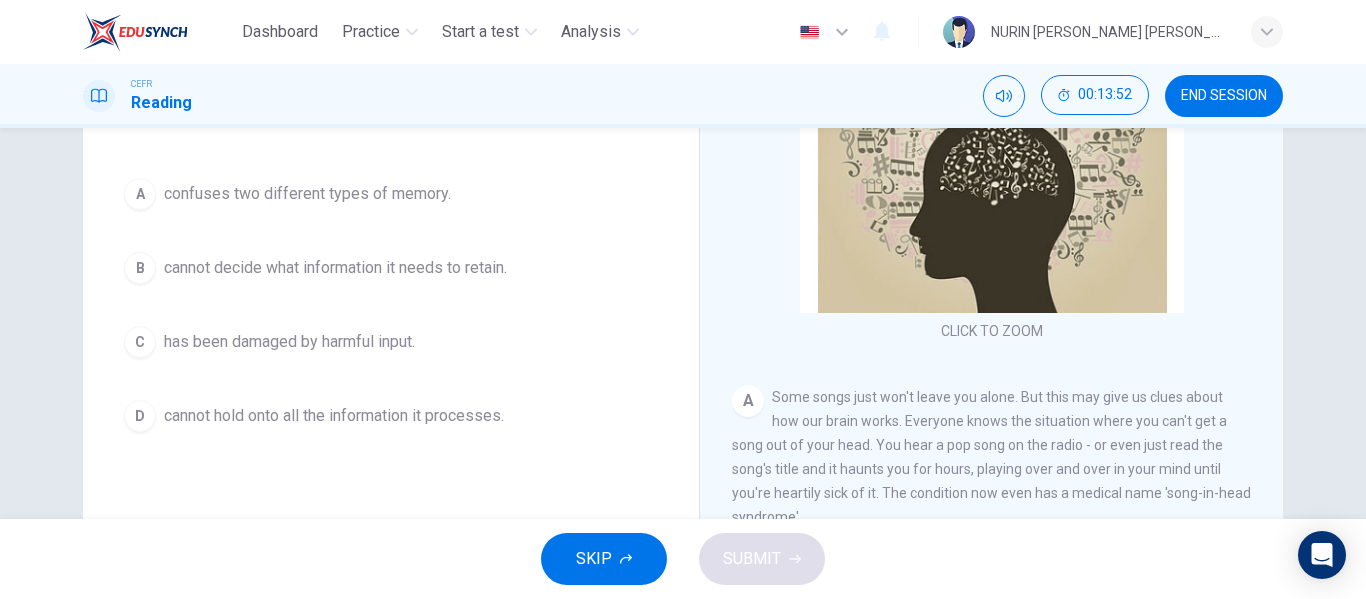 scroll, scrollTop: 208, scrollLeft: 0, axis: vertical 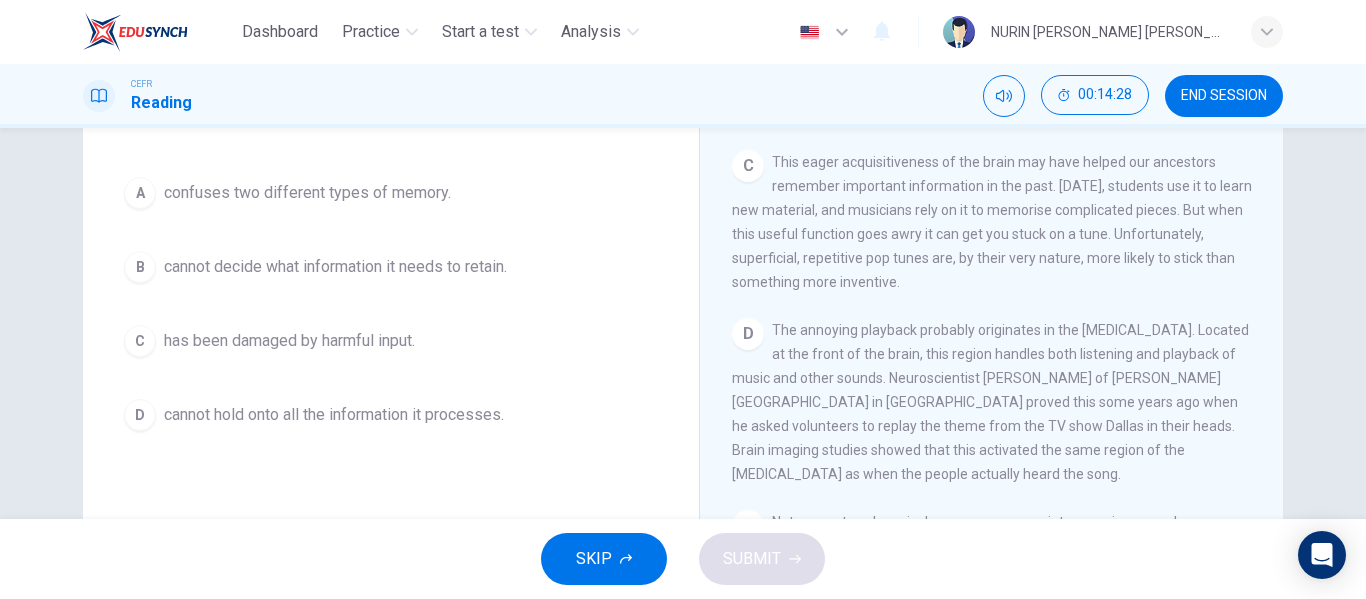 drag, startPoint x: 859, startPoint y: 221, endPoint x: 875, endPoint y: 240, distance: 24.839485 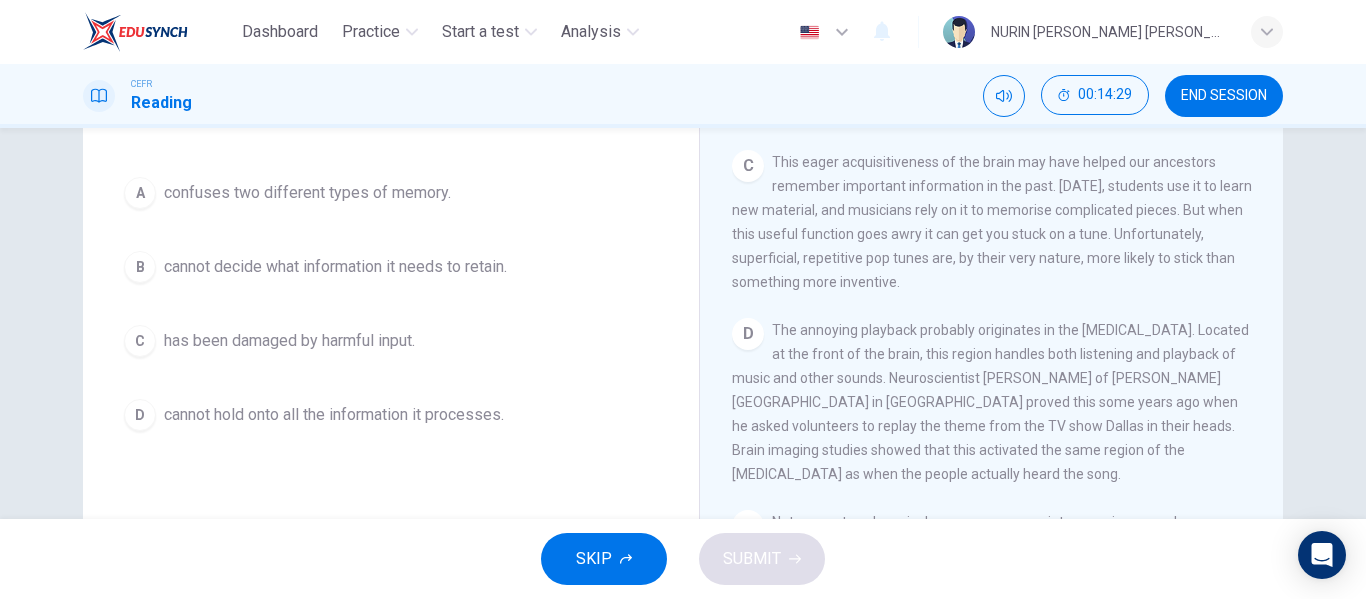 click on "This eager acquisitiveness of the brain may have helped our ancestors remember important information in the past. [DATE], students use it to learn new material, and musicians rely on it to memorise complicated pieces. But when this useful function goes awry it can get you stuck on a tune. Unfortunately, superficial, repetitive pop tunes are, by their very nature, more likely to stick than something more inventive." at bounding box center [992, 222] 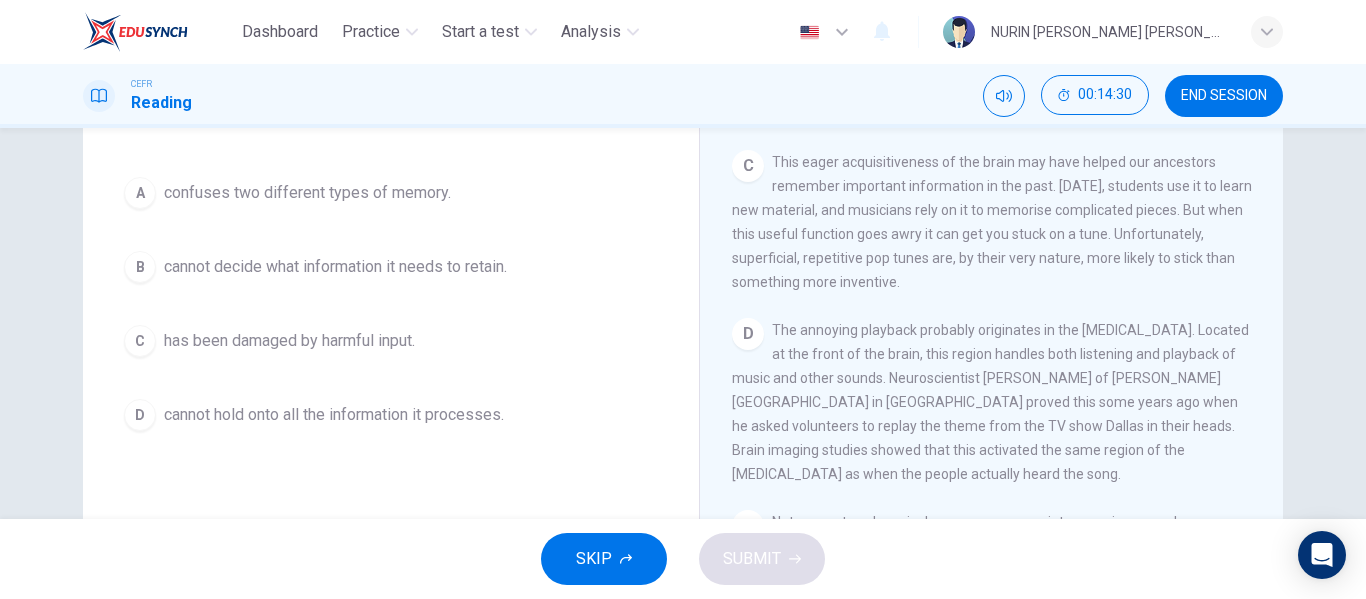 drag, startPoint x: 863, startPoint y: 277, endPoint x: 901, endPoint y: 214, distance: 73.57309 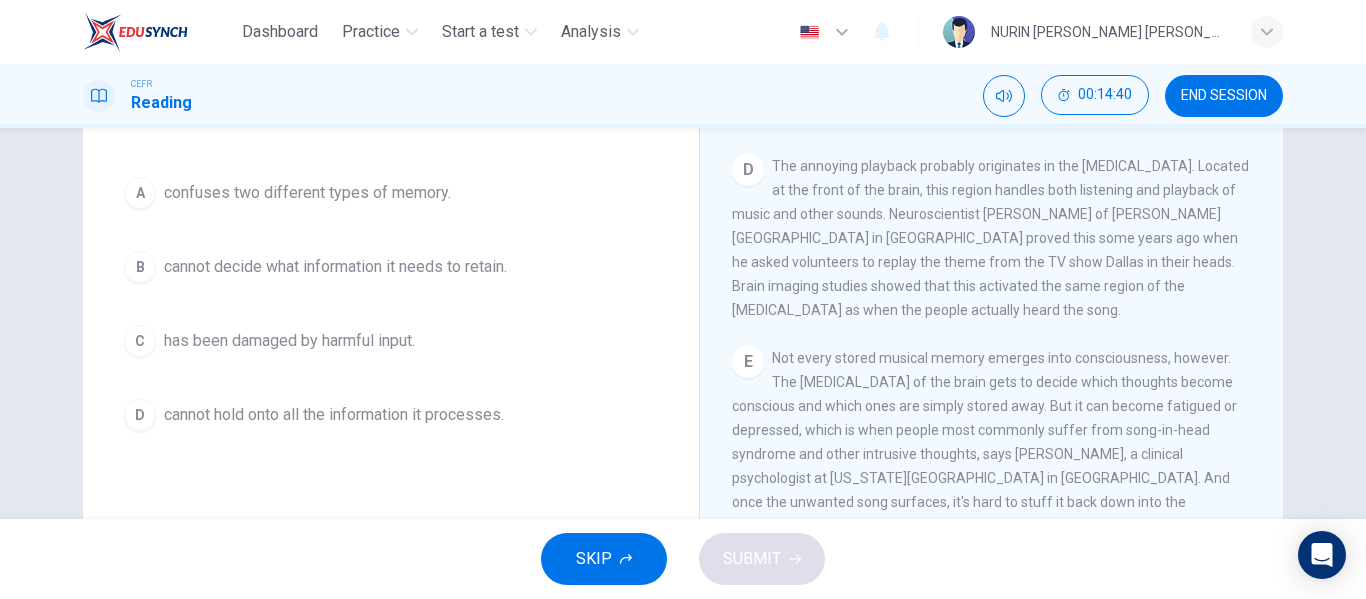 scroll, scrollTop: 797, scrollLeft: 0, axis: vertical 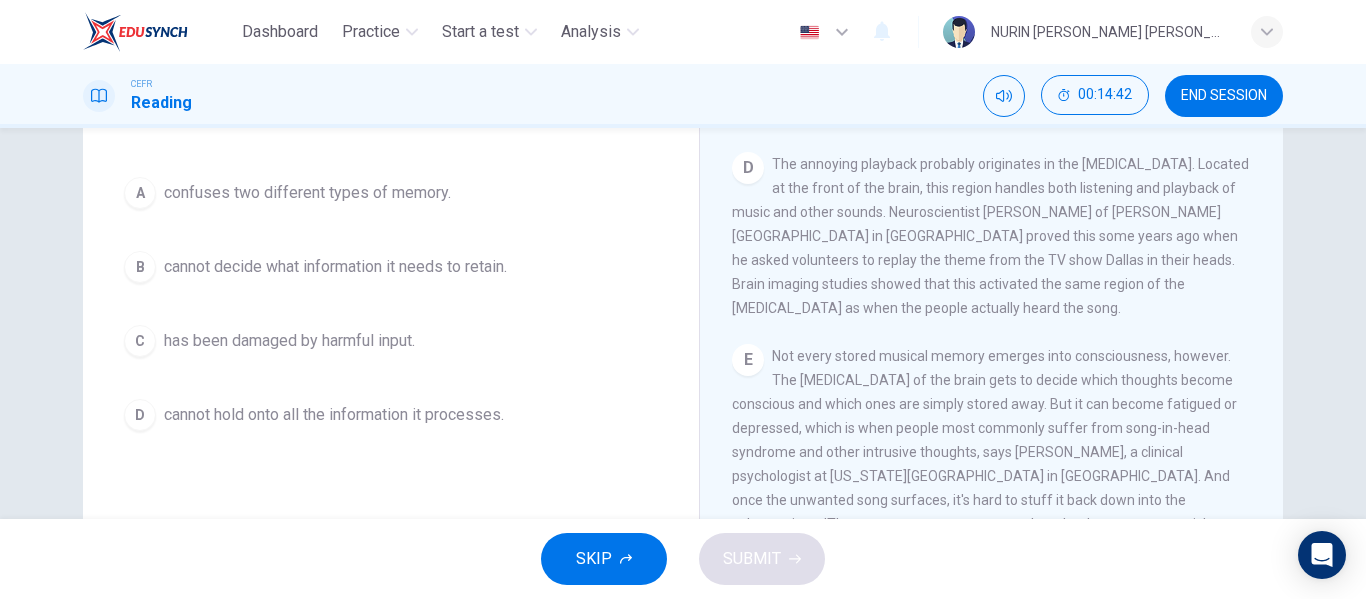 drag, startPoint x: 828, startPoint y: 216, endPoint x: 852, endPoint y: 266, distance: 55.461697 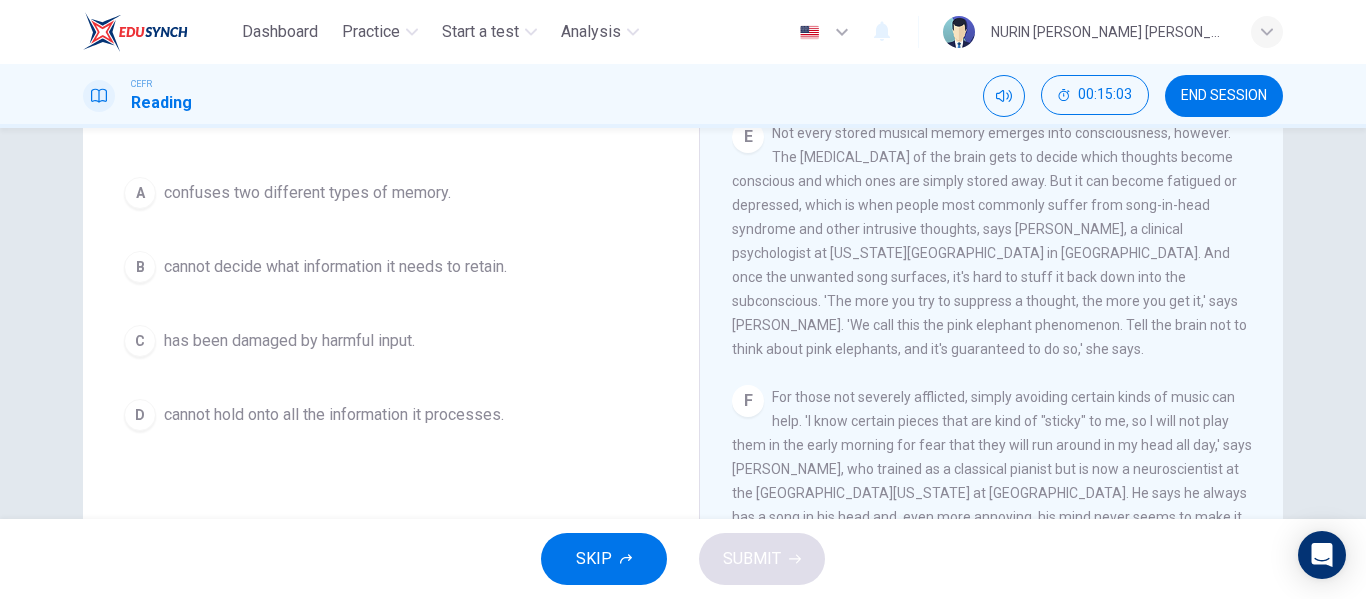 scroll, scrollTop: 1024, scrollLeft: 0, axis: vertical 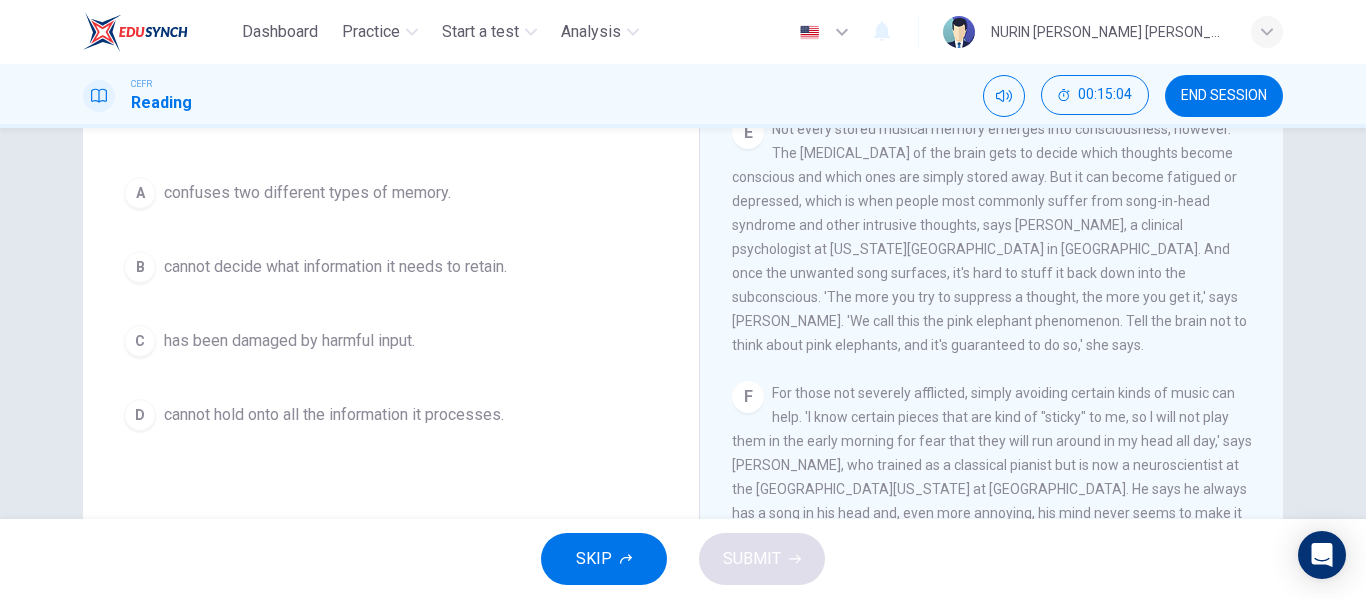 drag, startPoint x: 780, startPoint y: 213, endPoint x: 816, endPoint y: 234, distance: 41.677334 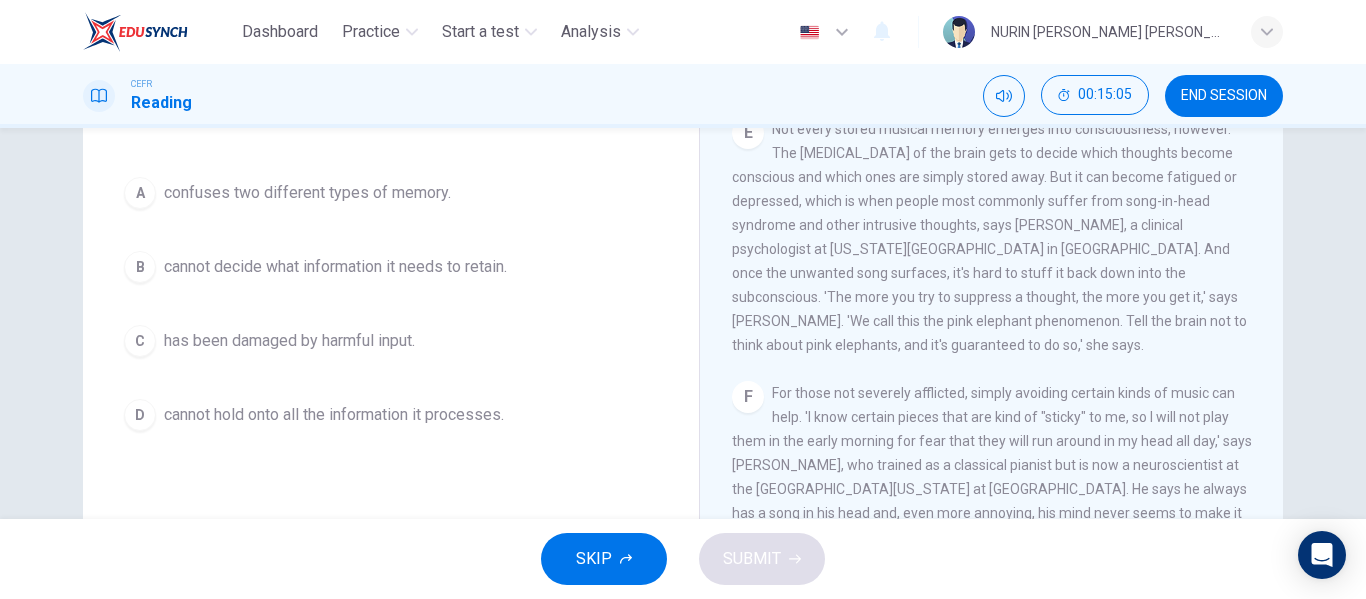 drag, startPoint x: 816, startPoint y: 234, endPoint x: 820, endPoint y: 288, distance: 54.147945 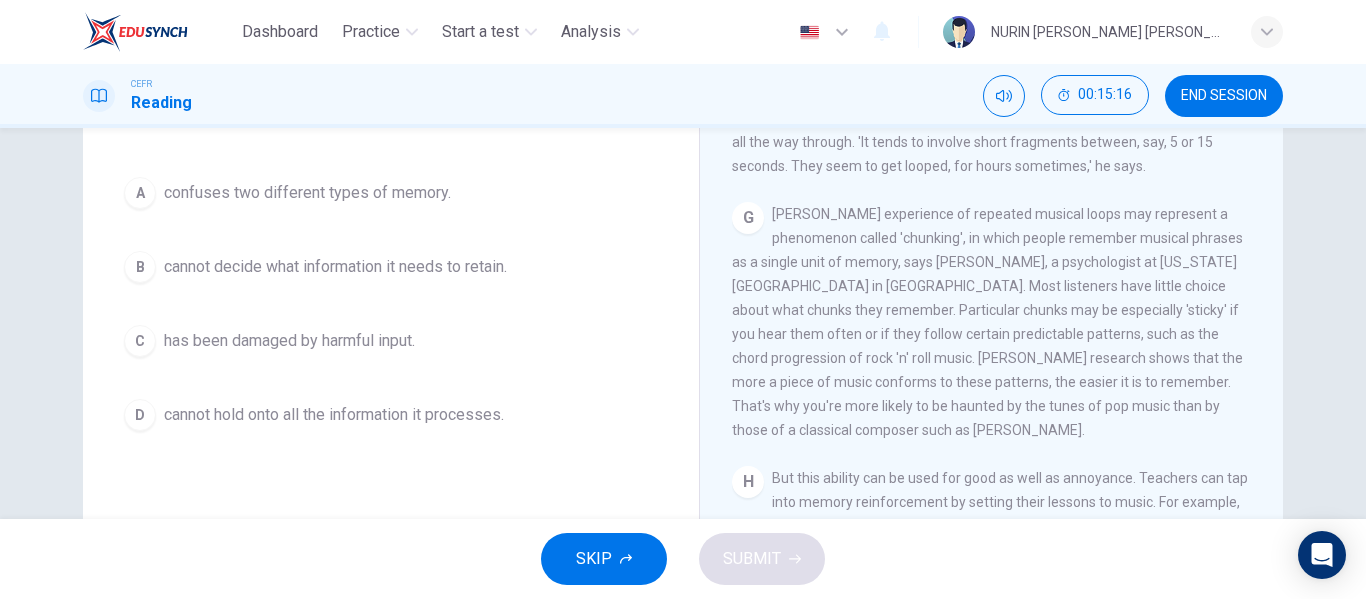 scroll, scrollTop: 1605, scrollLeft: 0, axis: vertical 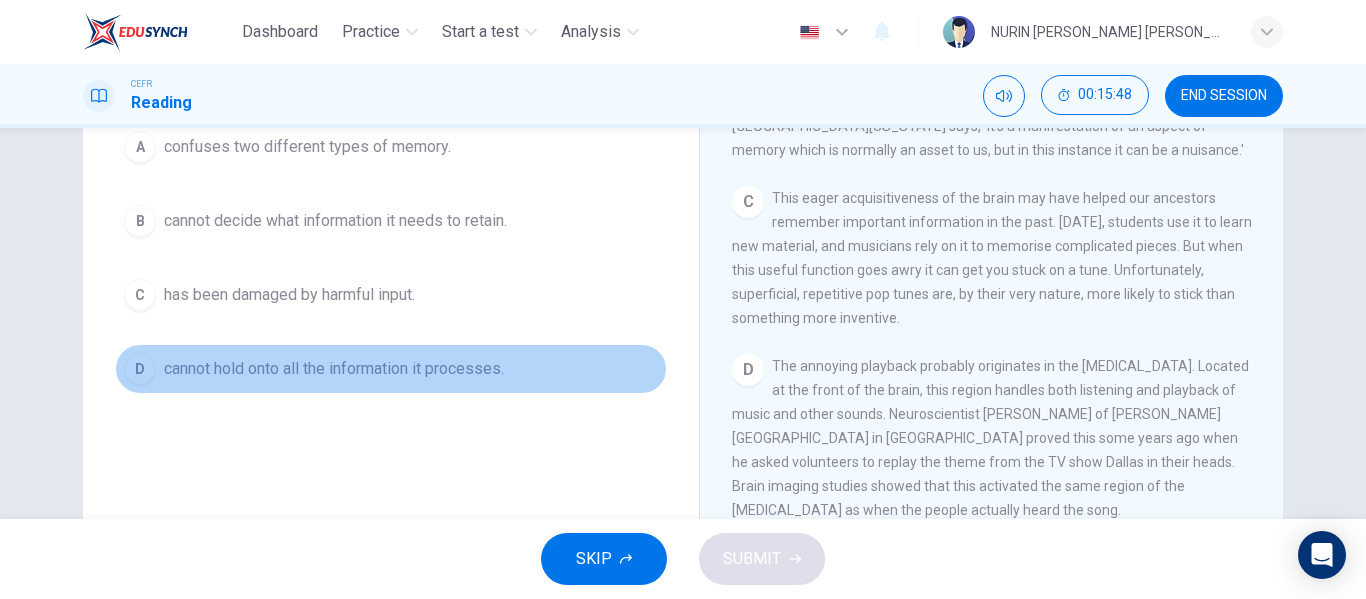 click on "cannot hold onto all the information it processes." at bounding box center [334, 369] 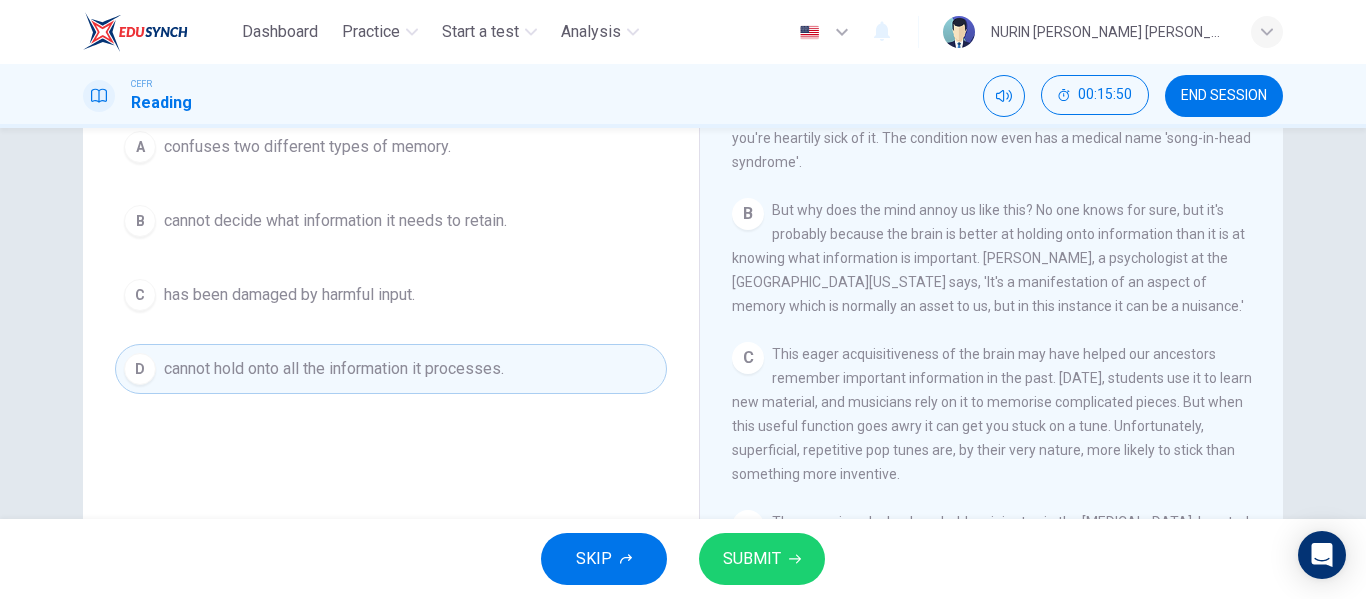 scroll, scrollTop: 392, scrollLeft: 0, axis: vertical 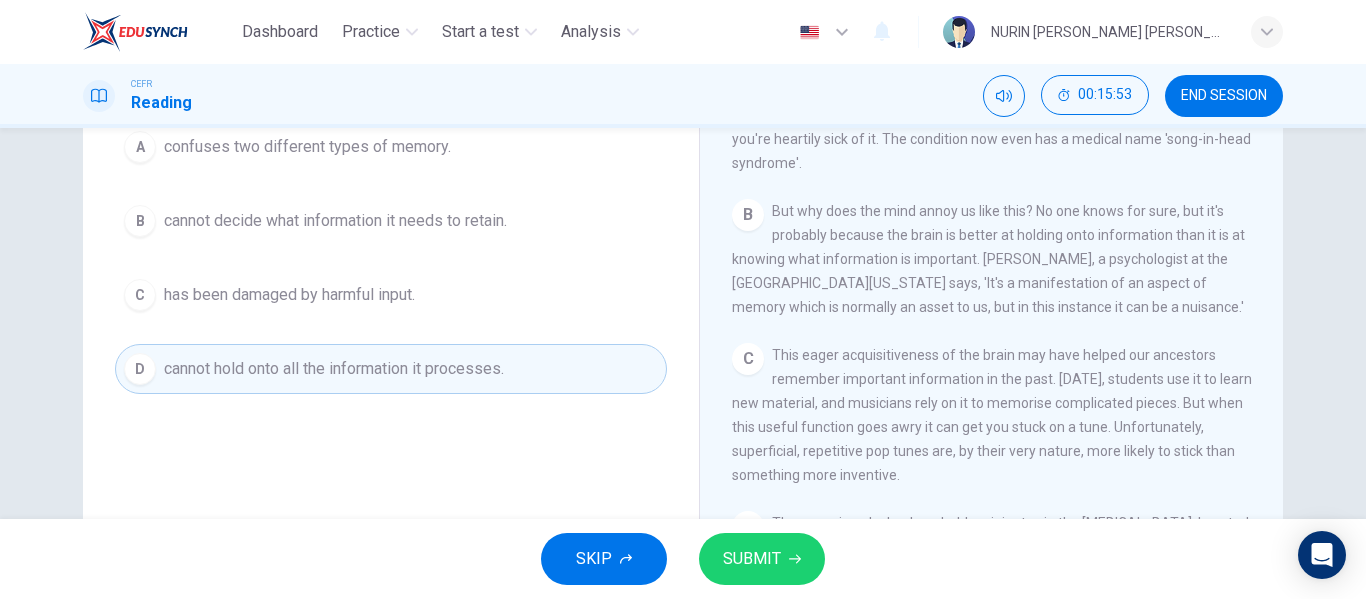 drag, startPoint x: 939, startPoint y: 240, endPoint x: 852, endPoint y: 279, distance: 95.34149 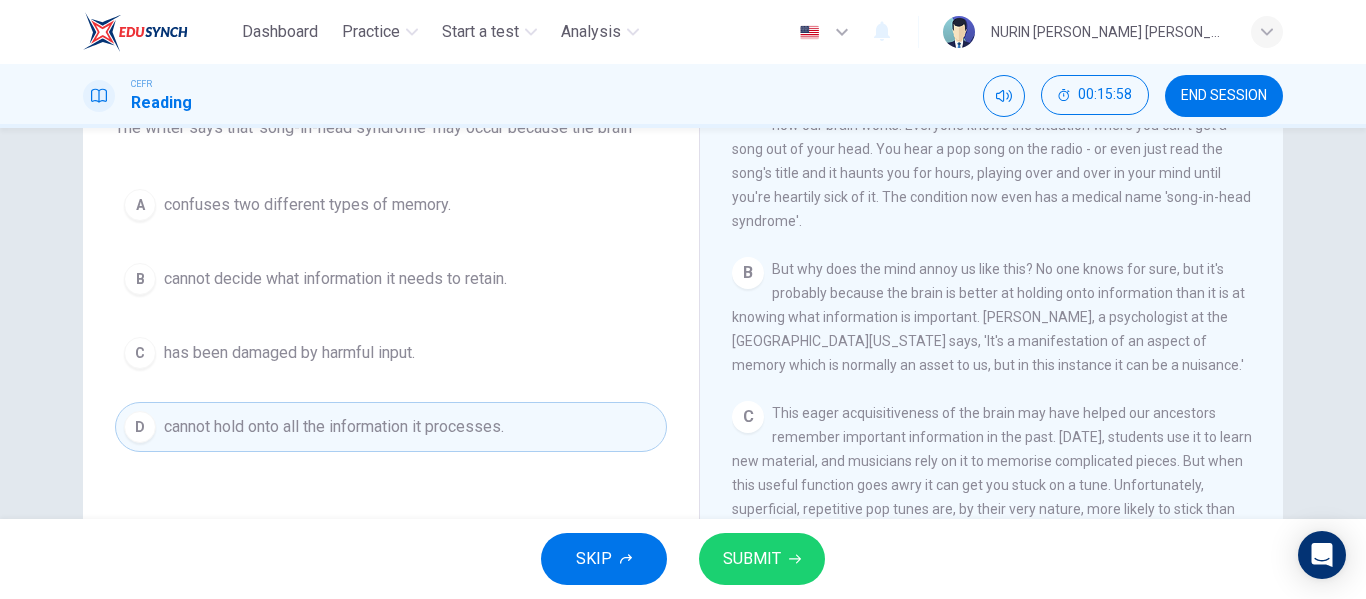 scroll, scrollTop: 187, scrollLeft: 0, axis: vertical 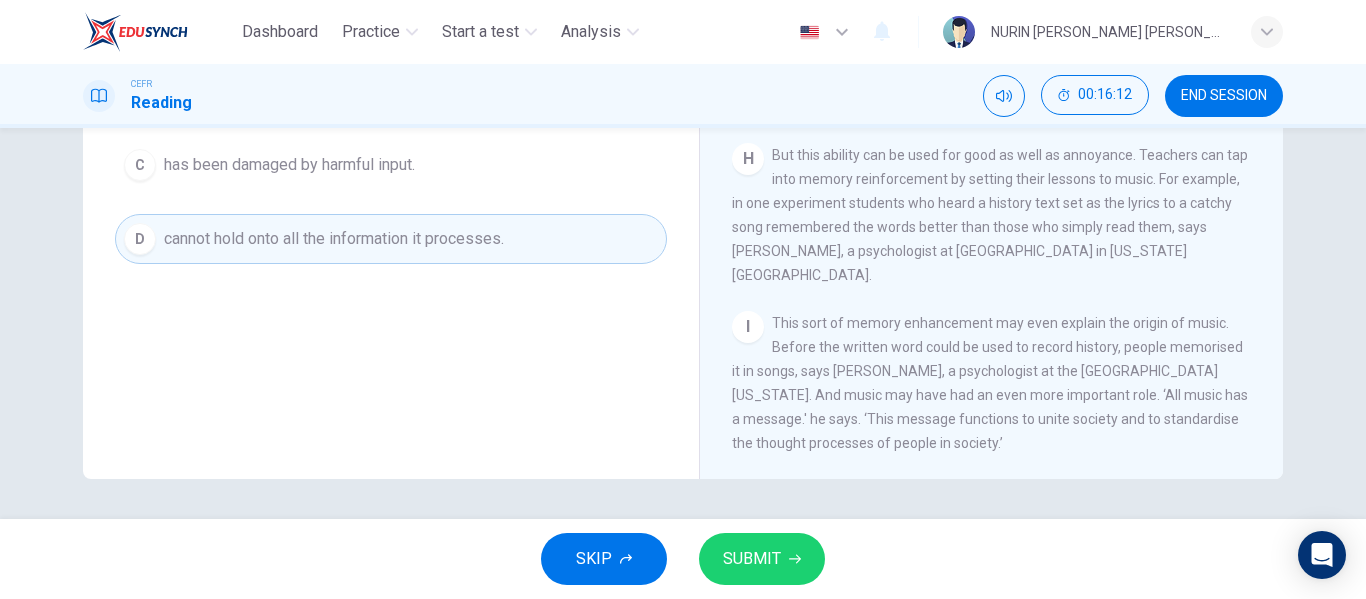 drag, startPoint x: 817, startPoint y: 382, endPoint x: 840, endPoint y: 390, distance: 24.351591 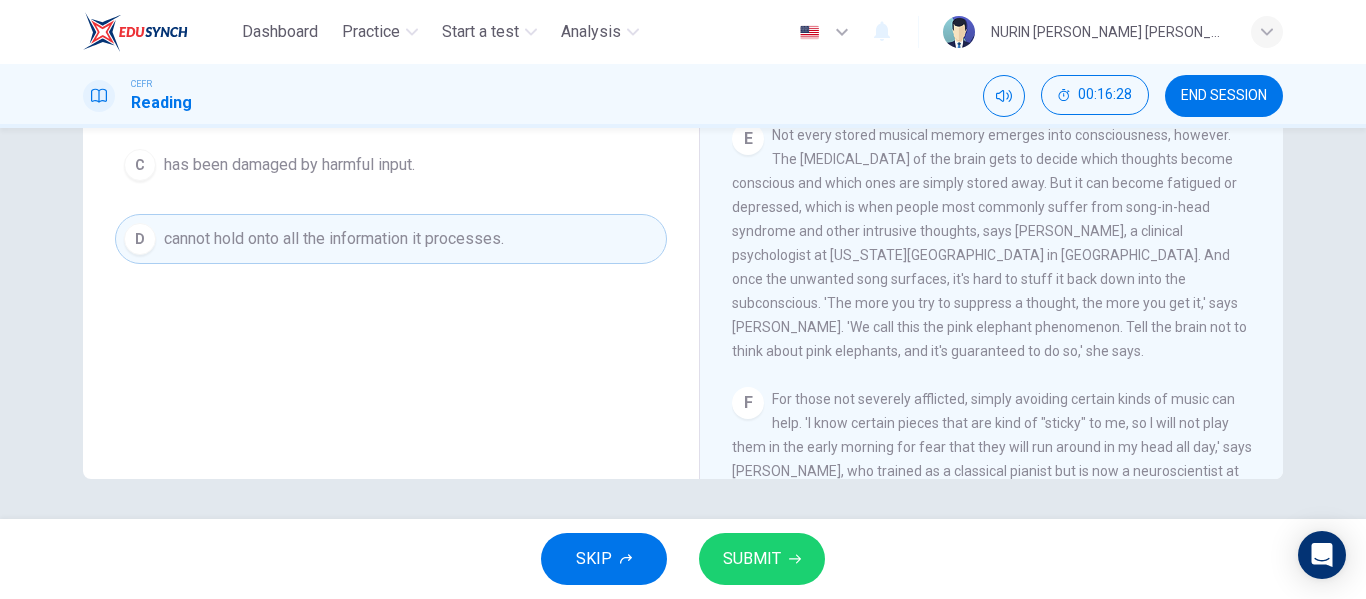 scroll, scrollTop: 841, scrollLeft: 0, axis: vertical 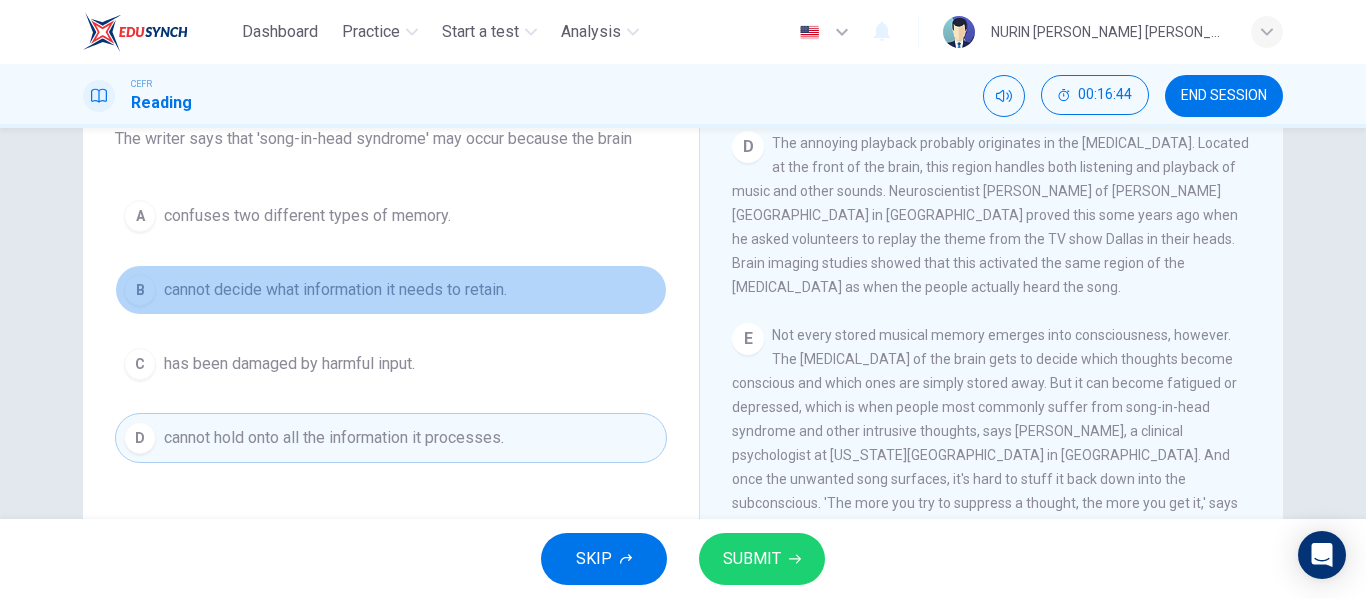 click on "cannot decide what information it needs to retain." at bounding box center (335, 290) 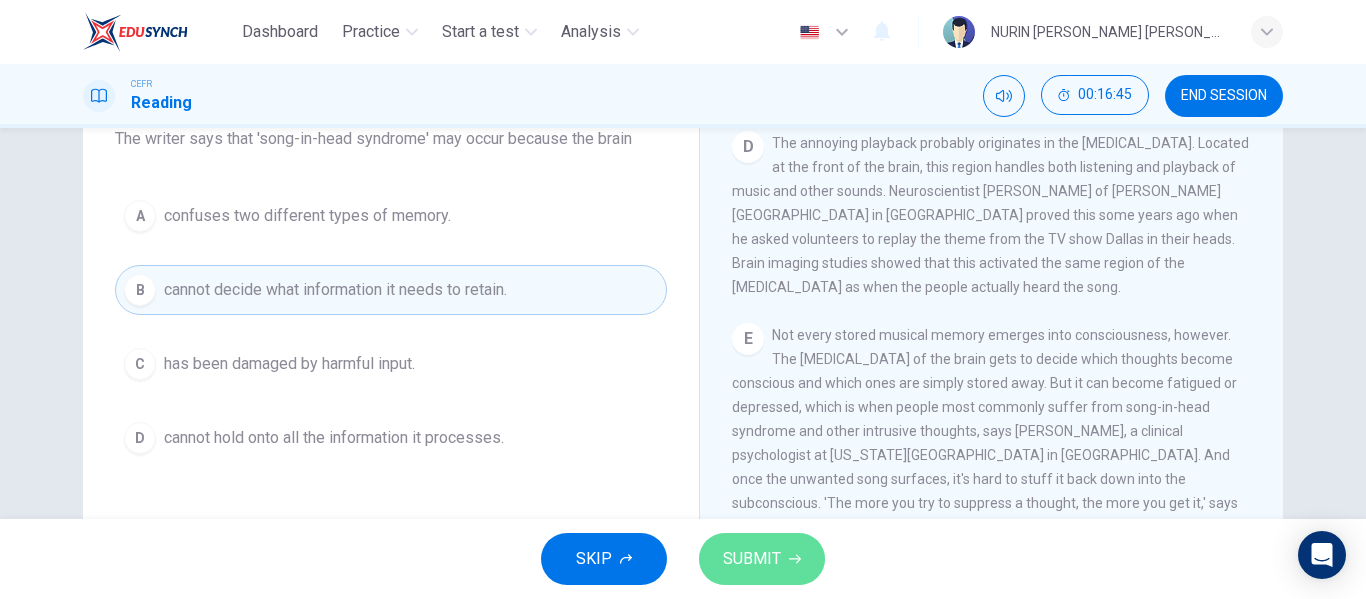 click on "SUBMIT" at bounding box center (752, 559) 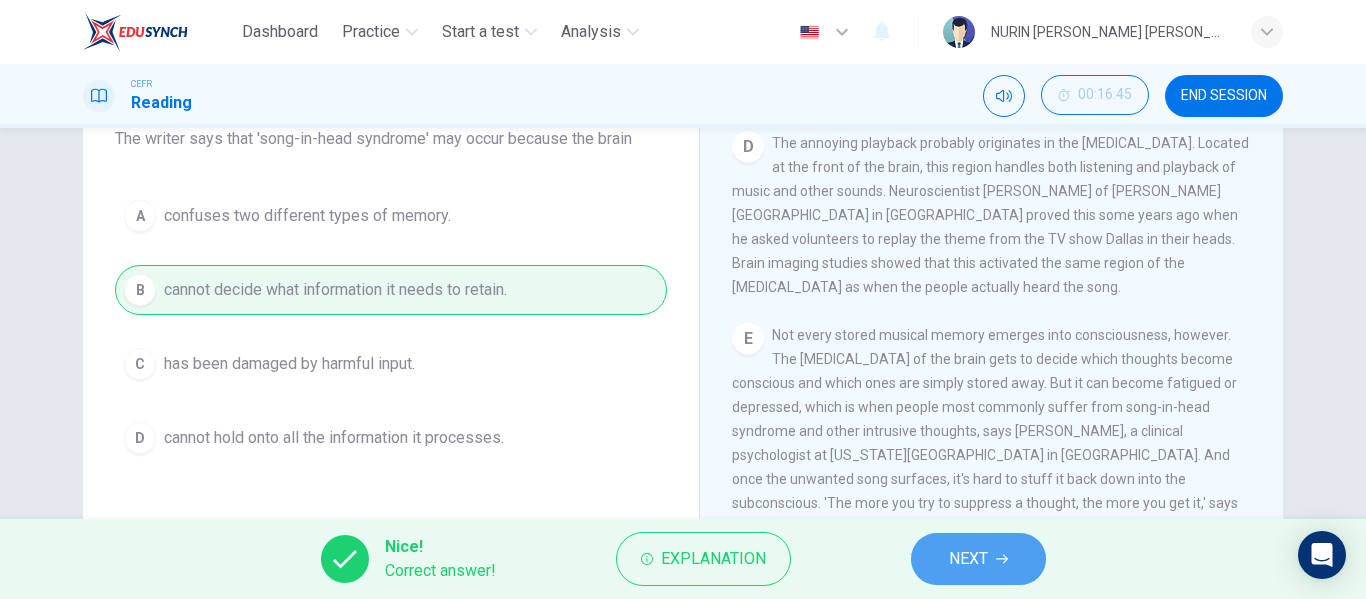 click on "NEXT" at bounding box center [978, 559] 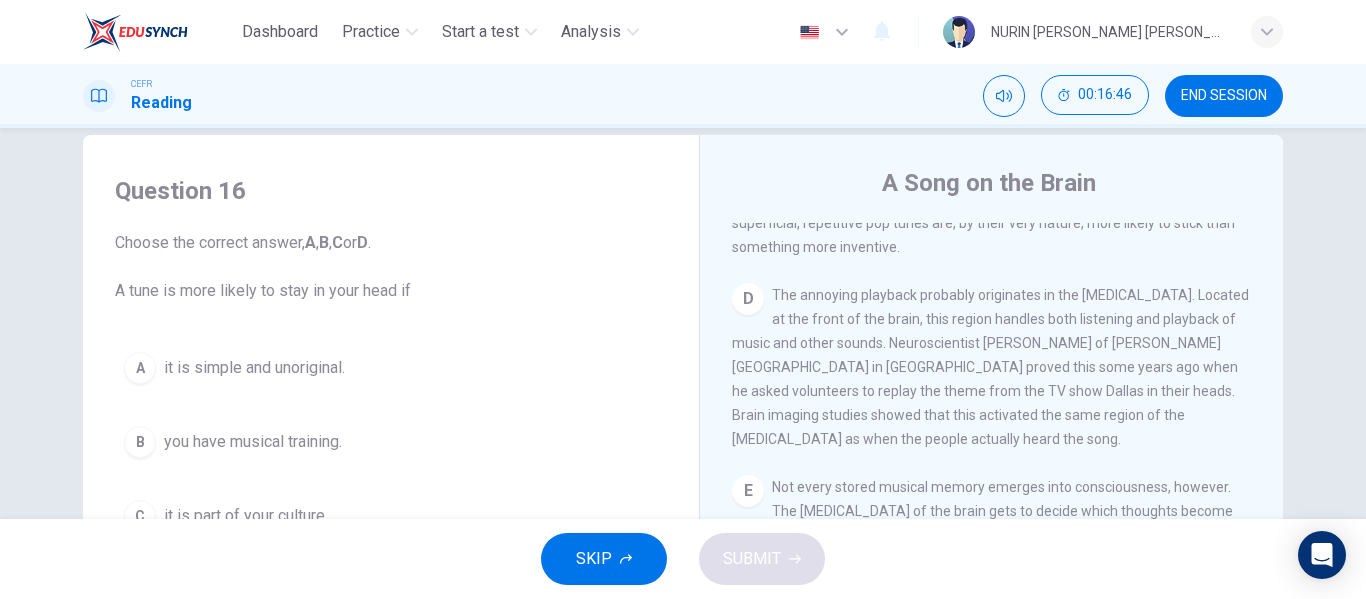 scroll, scrollTop: 0, scrollLeft: 0, axis: both 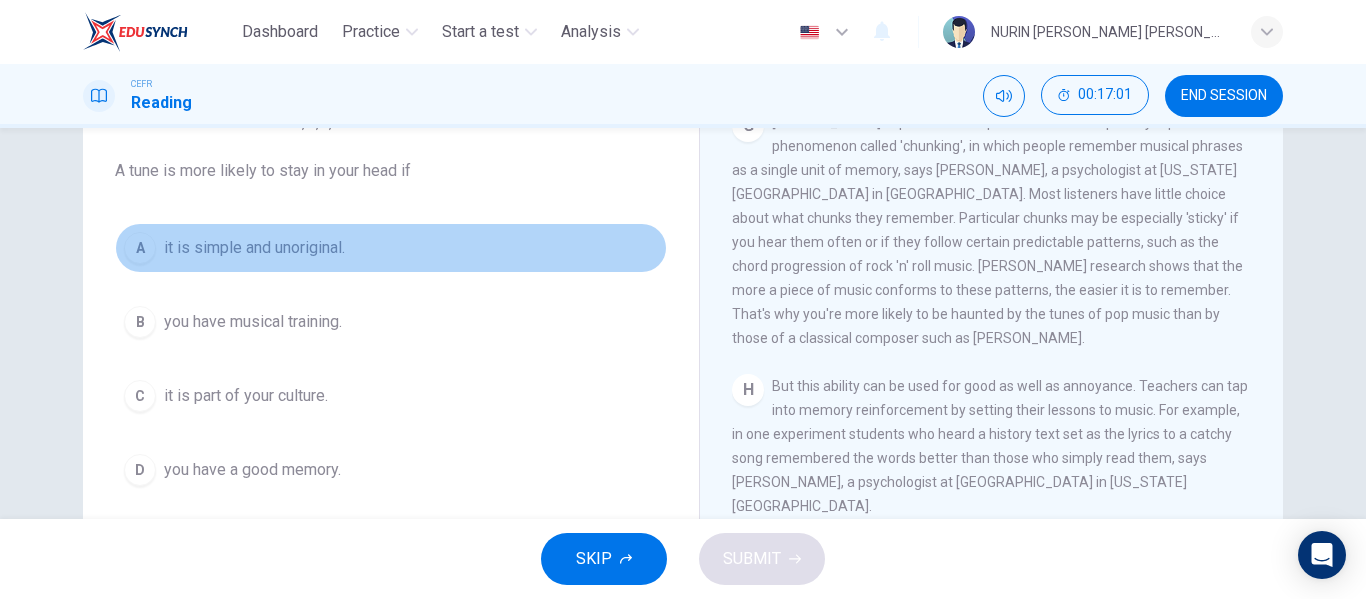 click on "it is simple and unoriginal." at bounding box center [254, 248] 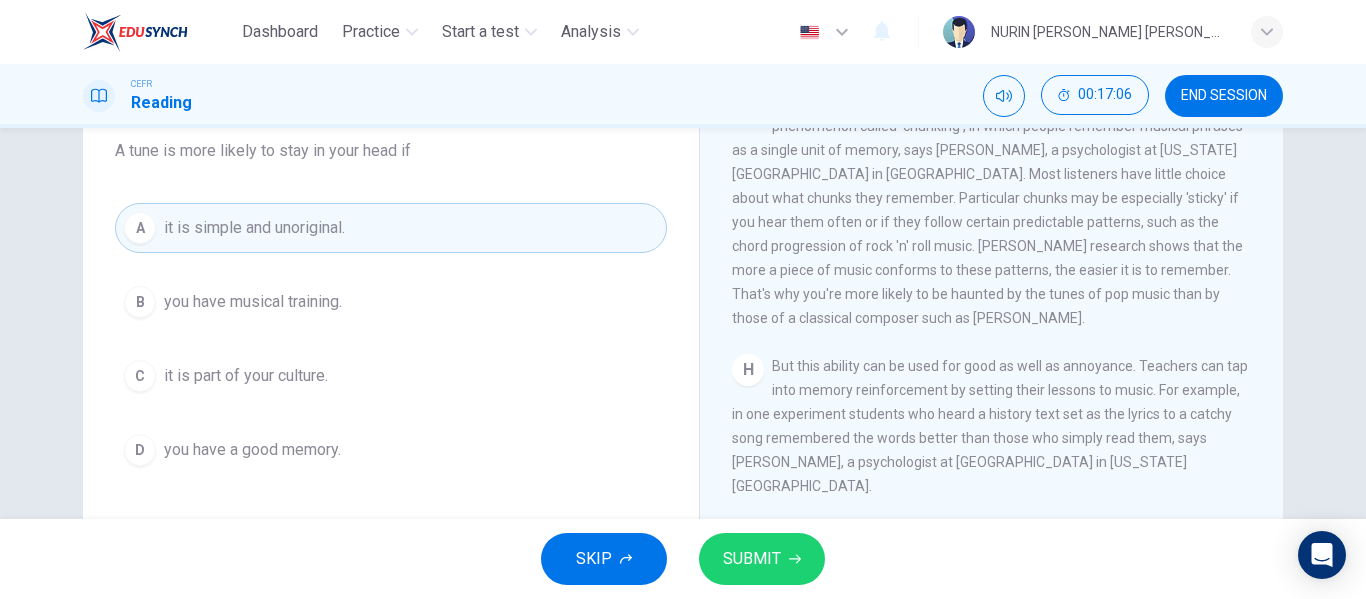 scroll, scrollTop: 175, scrollLeft: 0, axis: vertical 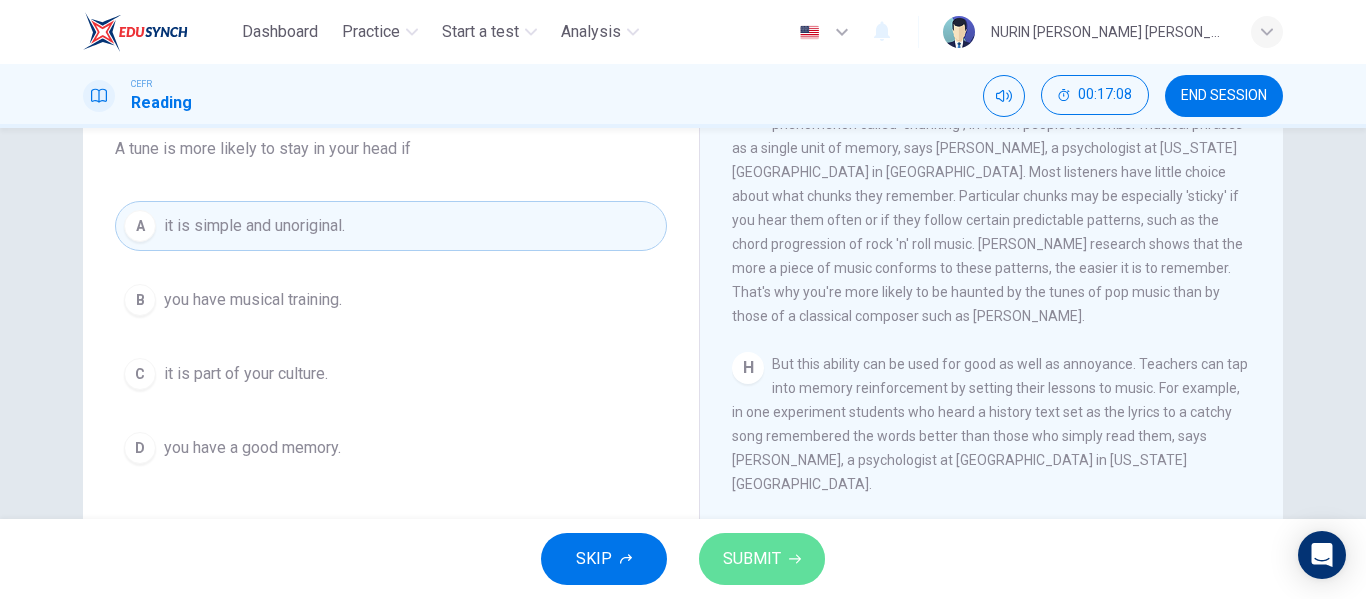 click on "SUBMIT" at bounding box center (762, 559) 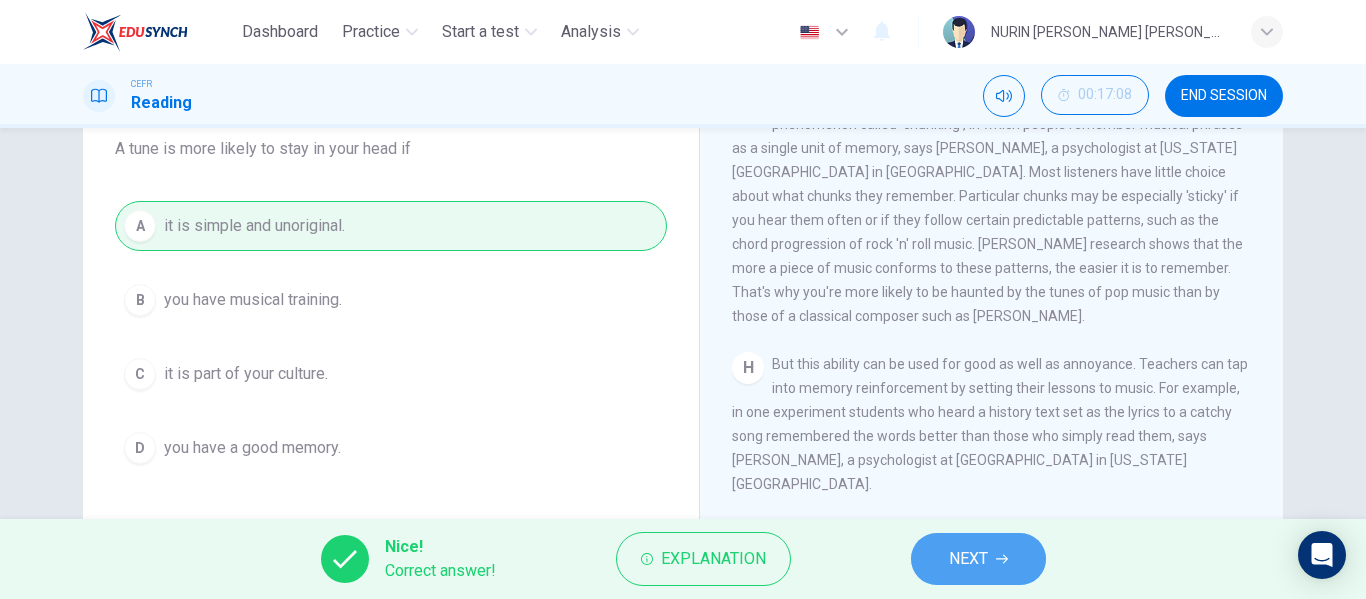 click on "NEXT" at bounding box center (968, 559) 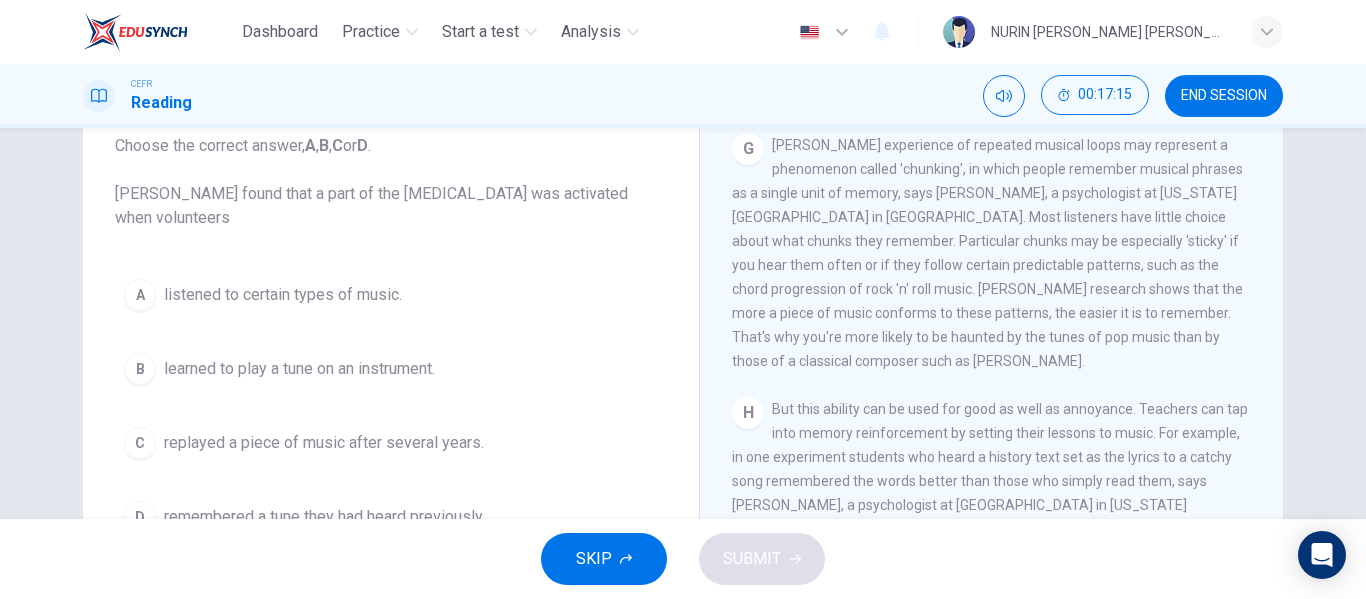 scroll, scrollTop: 131, scrollLeft: 0, axis: vertical 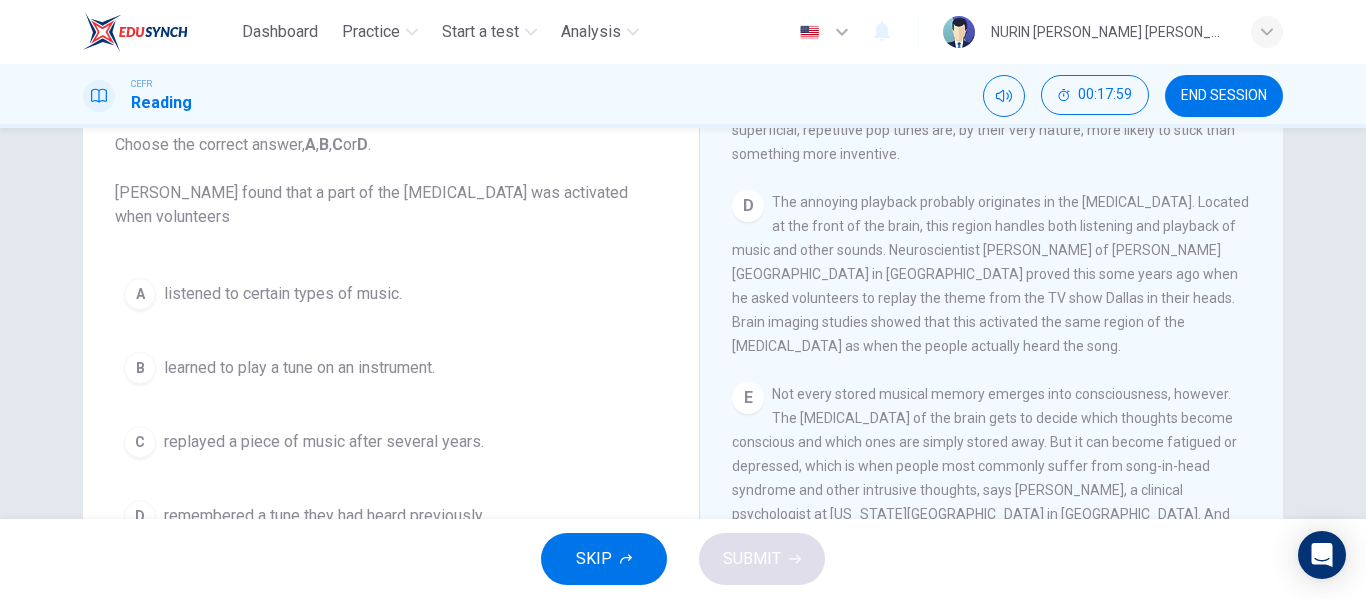 drag, startPoint x: 870, startPoint y: 269, endPoint x: 886, endPoint y: 277, distance: 17.888544 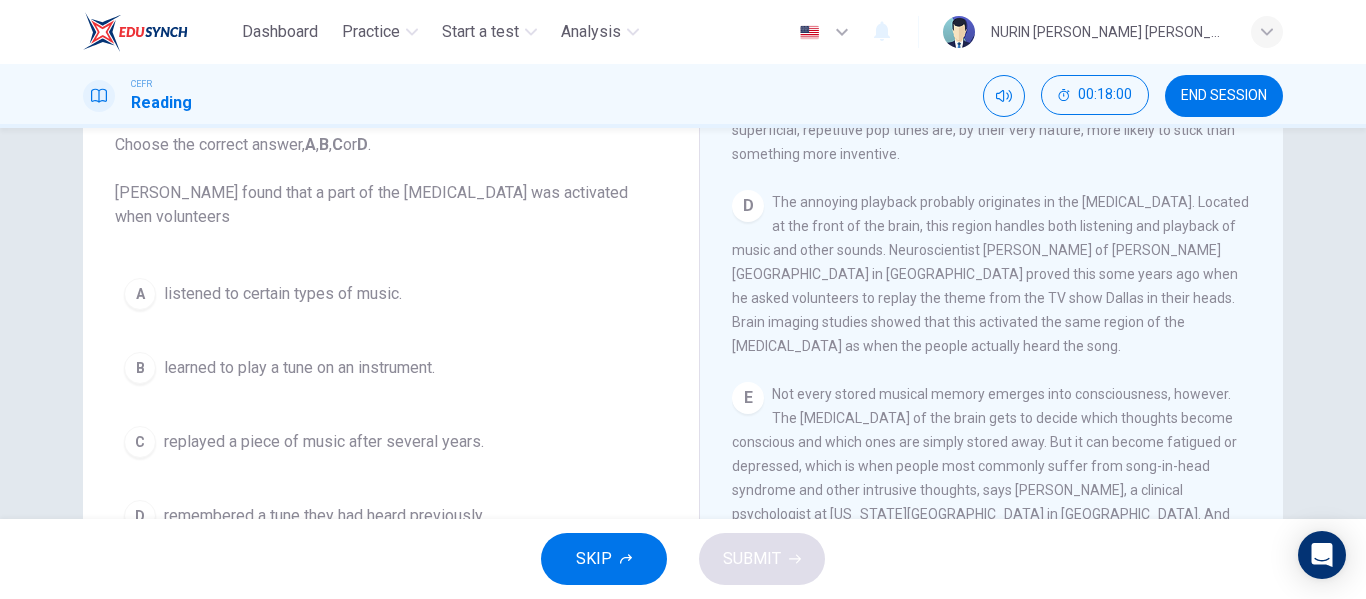 click on "The annoying playback probably originates in the [MEDICAL_DATA]. Located at the front of the brain, this region handles both listening and playback of music and other sounds. Neuroscientist [PERSON_NAME] of [PERSON_NAME][GEOGRAPHIC_DATA] in [GEOGRAPHIC_DATA] proved this some years ago when he asked volunteers to replay the theme from the TV show Dallas in their heads. Brain imaging studies showed that this activated the same region of the [MEDICAL_DATA] as when the people actually heard the song." at bounding box center [990, 274] 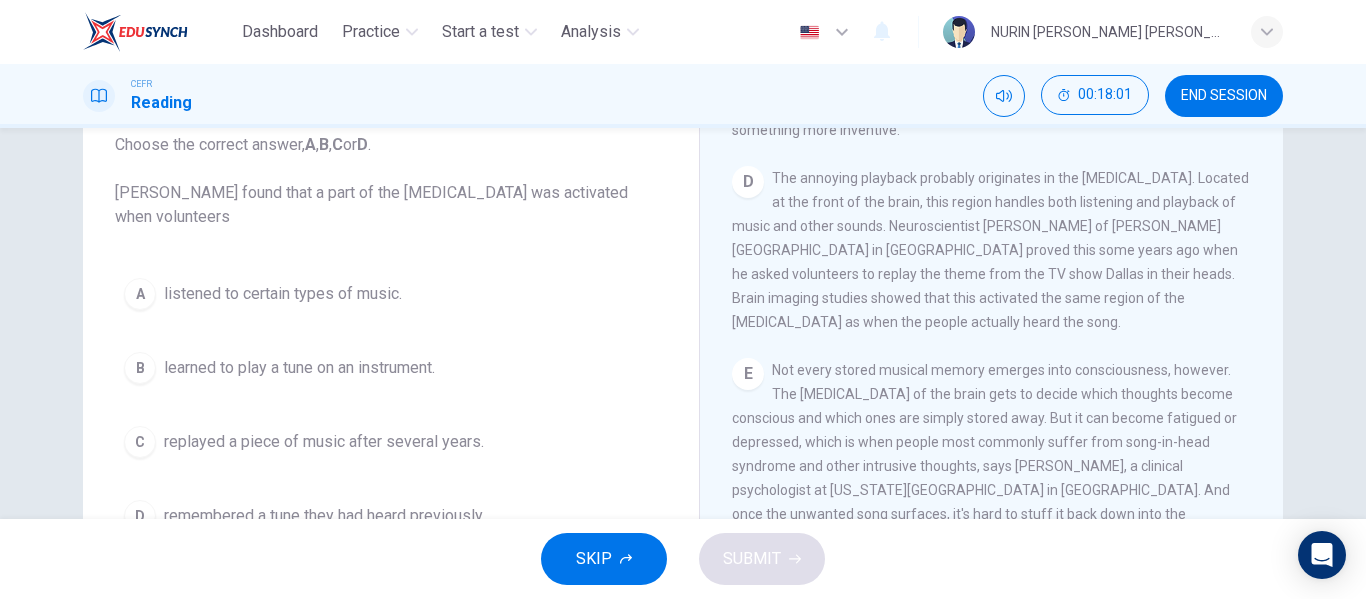 scroll, scrollTop: 862, scrollLeft: 0, axis: vertical 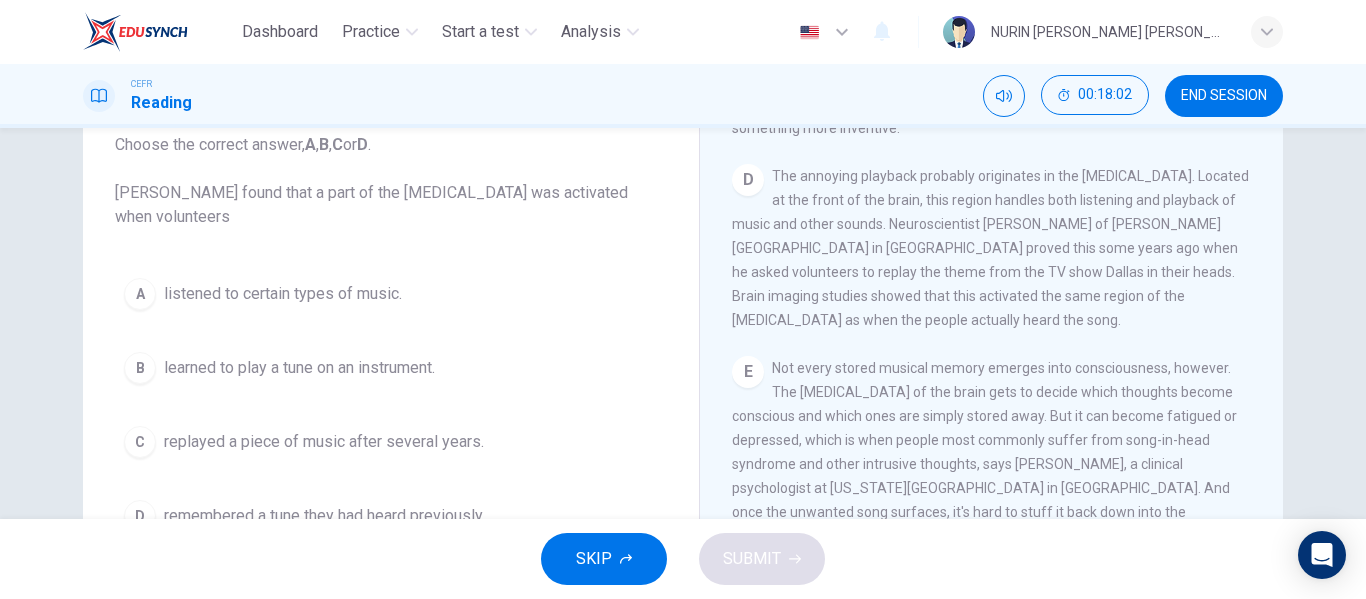 drag, startPoint x: 889, startPoint y: 243, endPoint x: 902, endPoint y: 263, distance: 23.853722 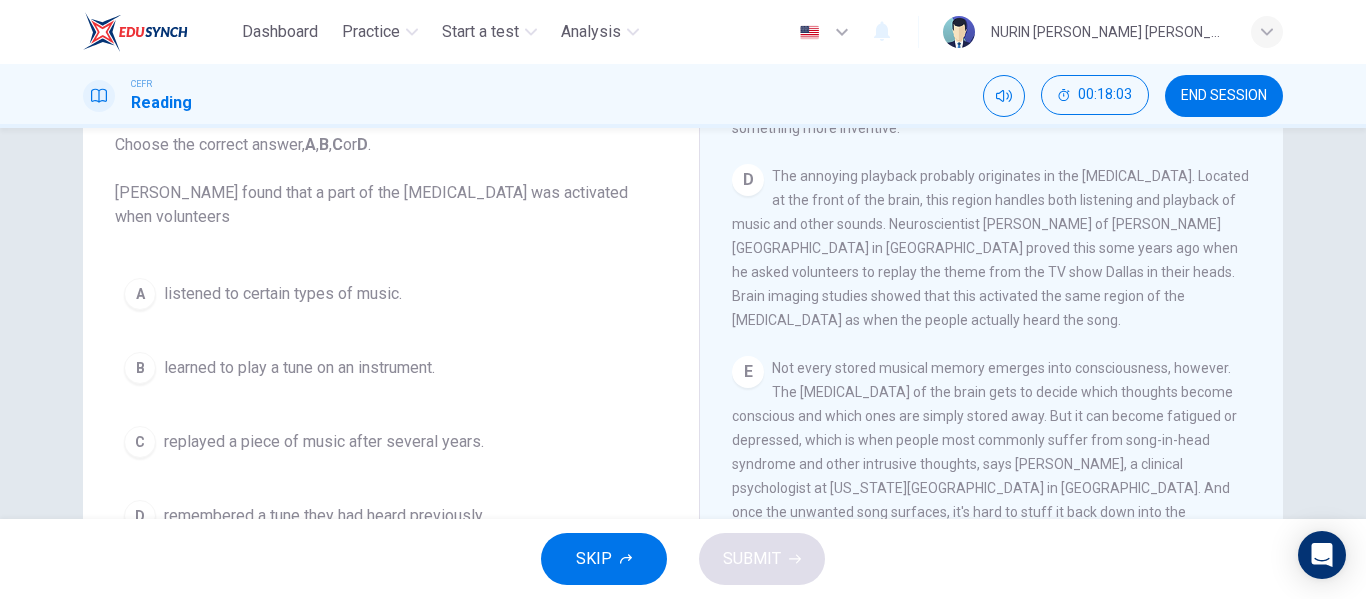 click on "D The annoying playback probably originates in the [MEDICAL_DATA]. Located at the front of the brain, this region handles both listening and playback of music and other sounds. Neuroscientist [PERSON_NAME] of [PERSON_NAME][GEOGRAPHIC_DATA] in [GEOGRAPHIC_DATA] proved this some years ago when he asked volunteers to replay the theme from the TV show Dallas in their heads. Brain imaging studies showed that this activated the same region of the [MEDICAL_DATA] as when the people actually heard the song." at bounding box center [992, 248] 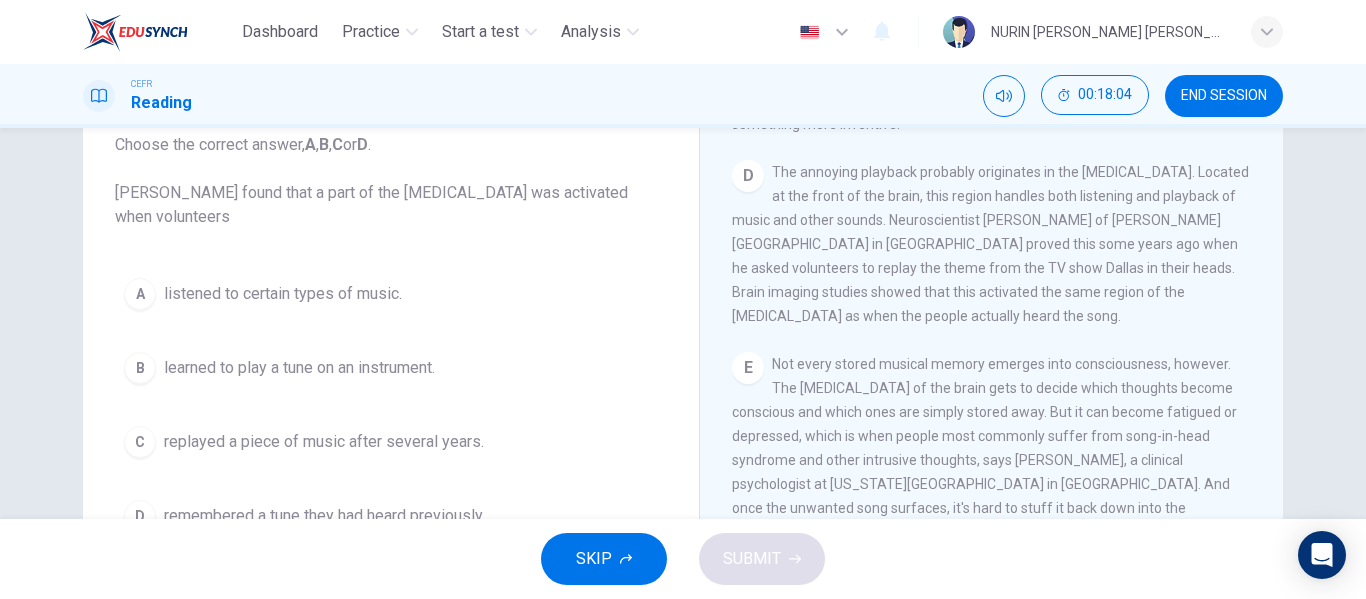 scroll, scrollTop: 870, scrollLeft: 0, axis: vertical 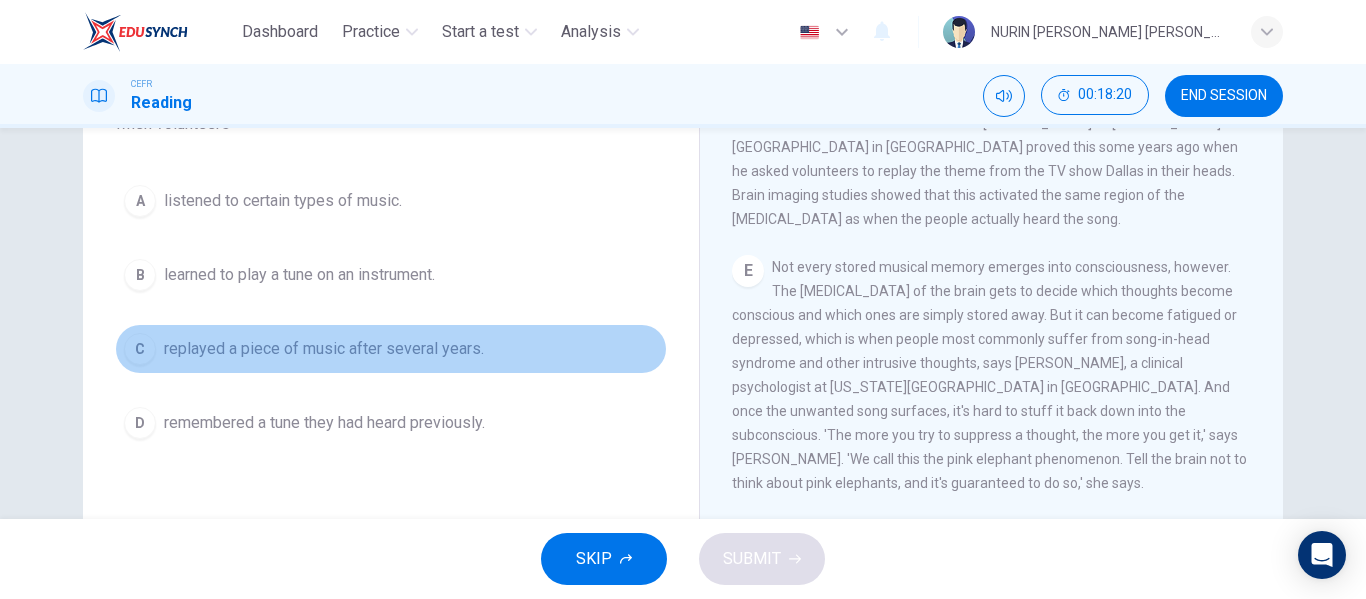 click on "replayed a piece of music after several years." at bounding box center (324, 349) 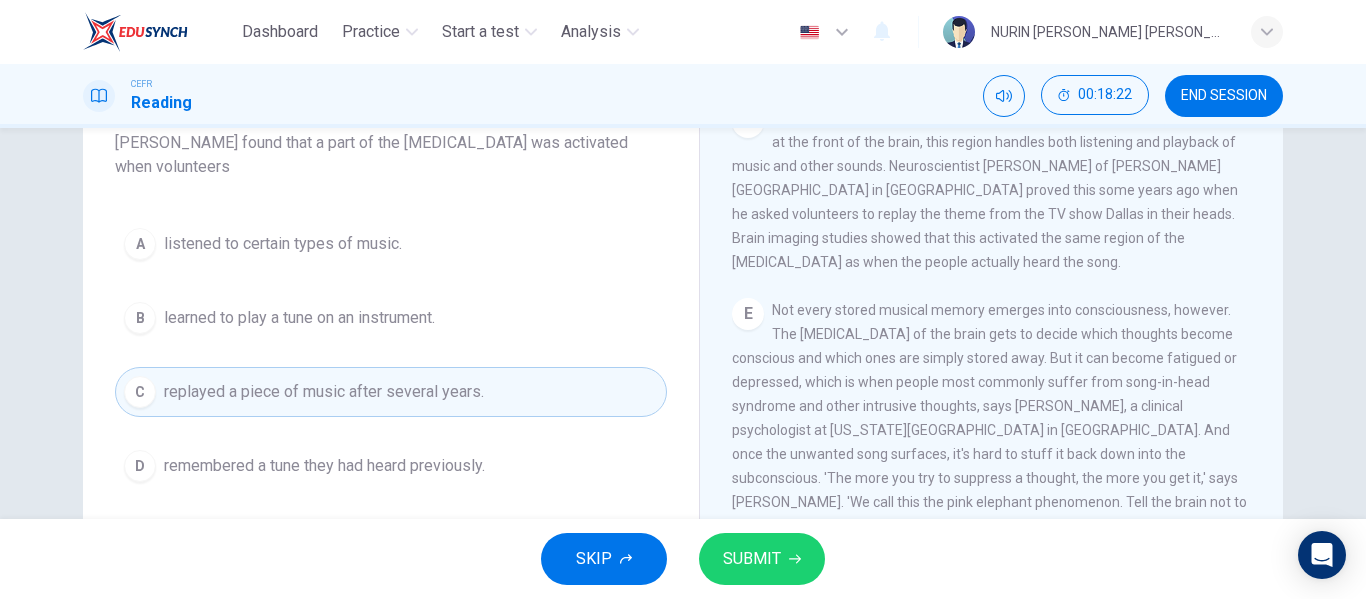 scroll, scrollTop: 180, scrollLeft: 0, axis: vertical 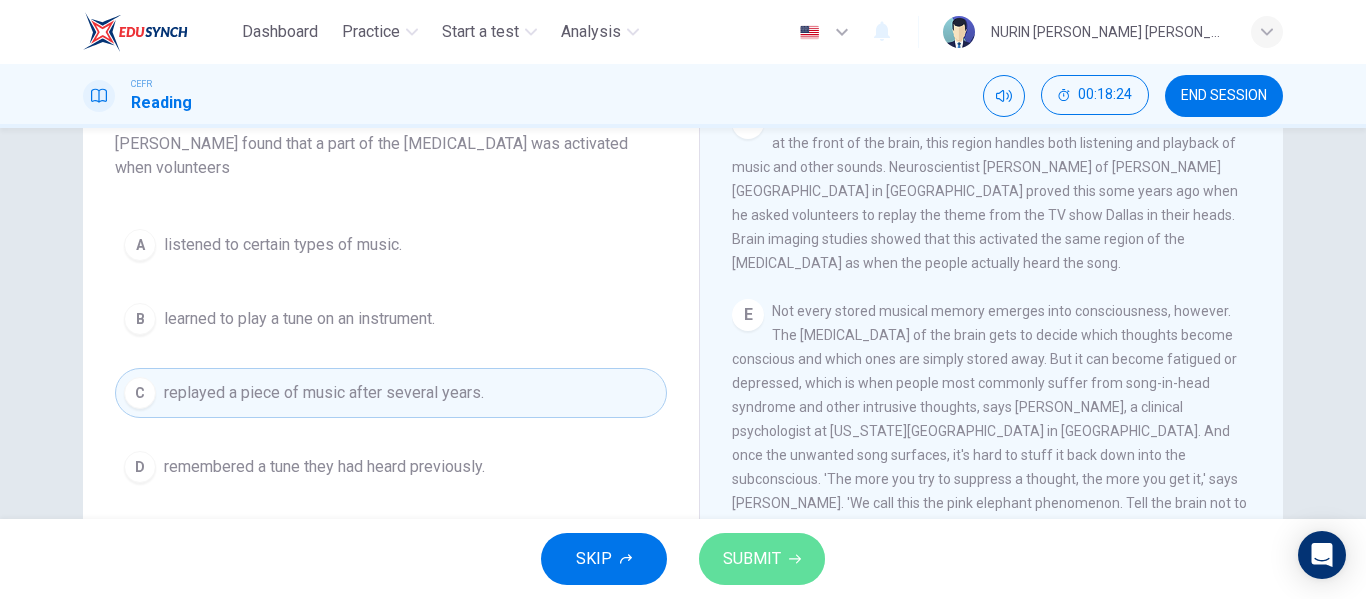 click on "SUBMIT" at bounding box center (762, 559) 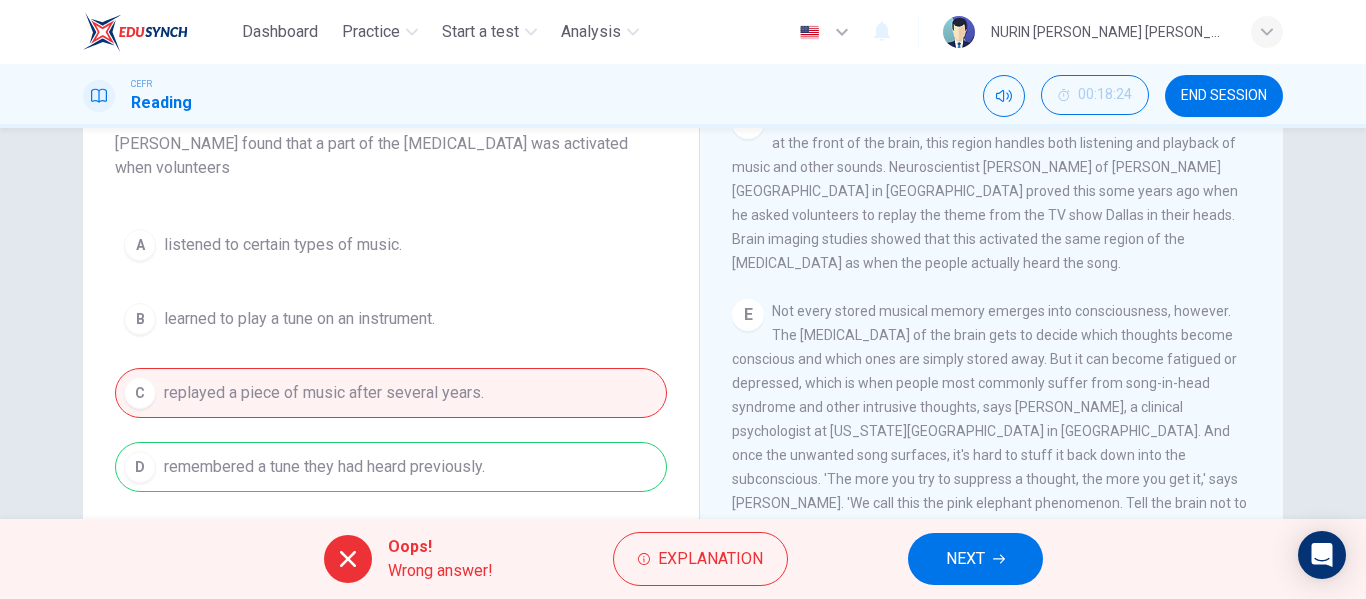 scroll, scrollTop: 896, scrollLeft: 0, axis: vertical 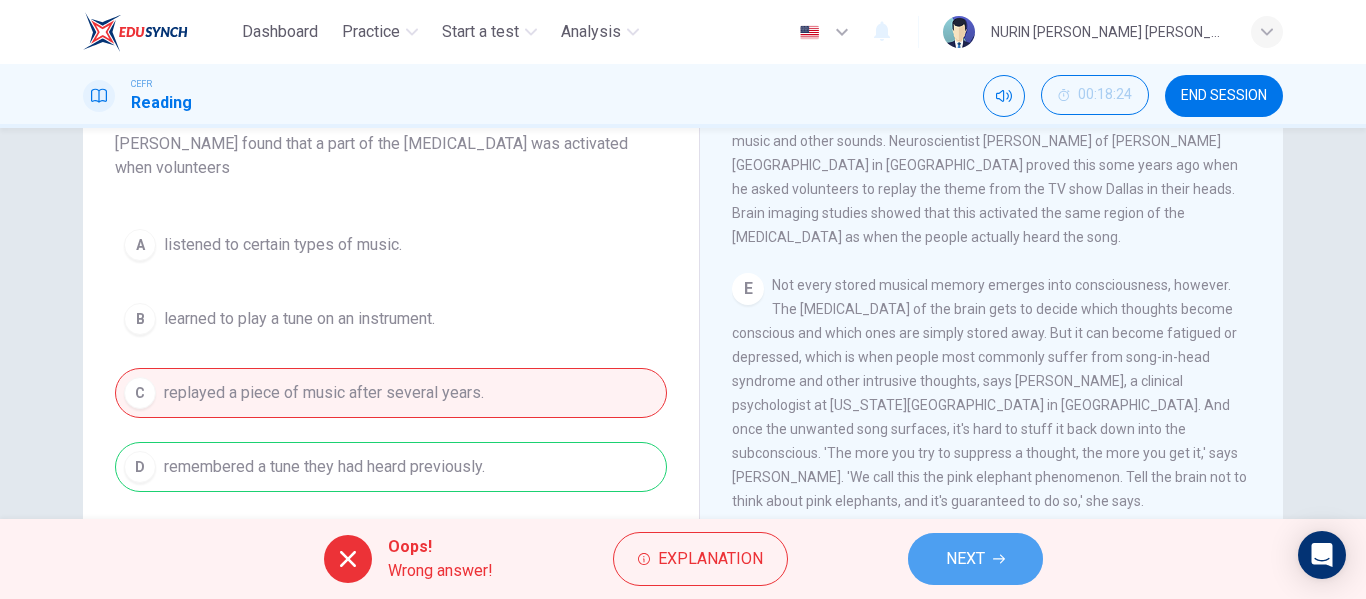 click on "NEXT" at bounding box center (965, 559) 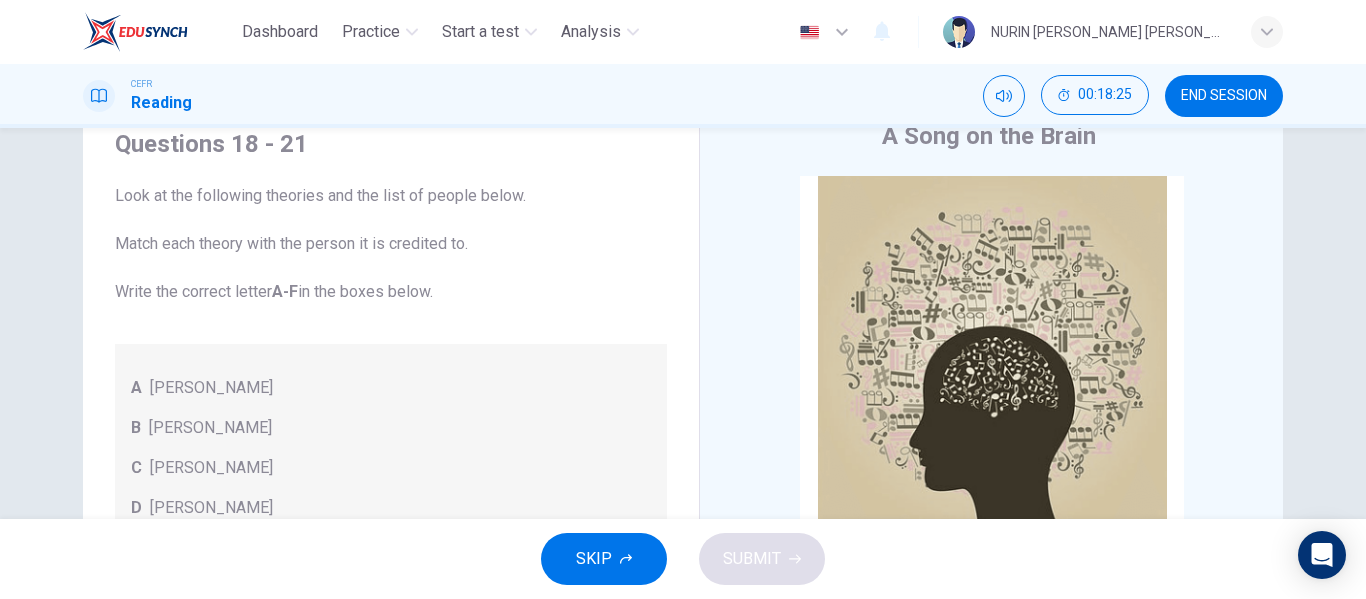 scroll, scrollTop: 76, scrollLeft: 0, axis: vertical 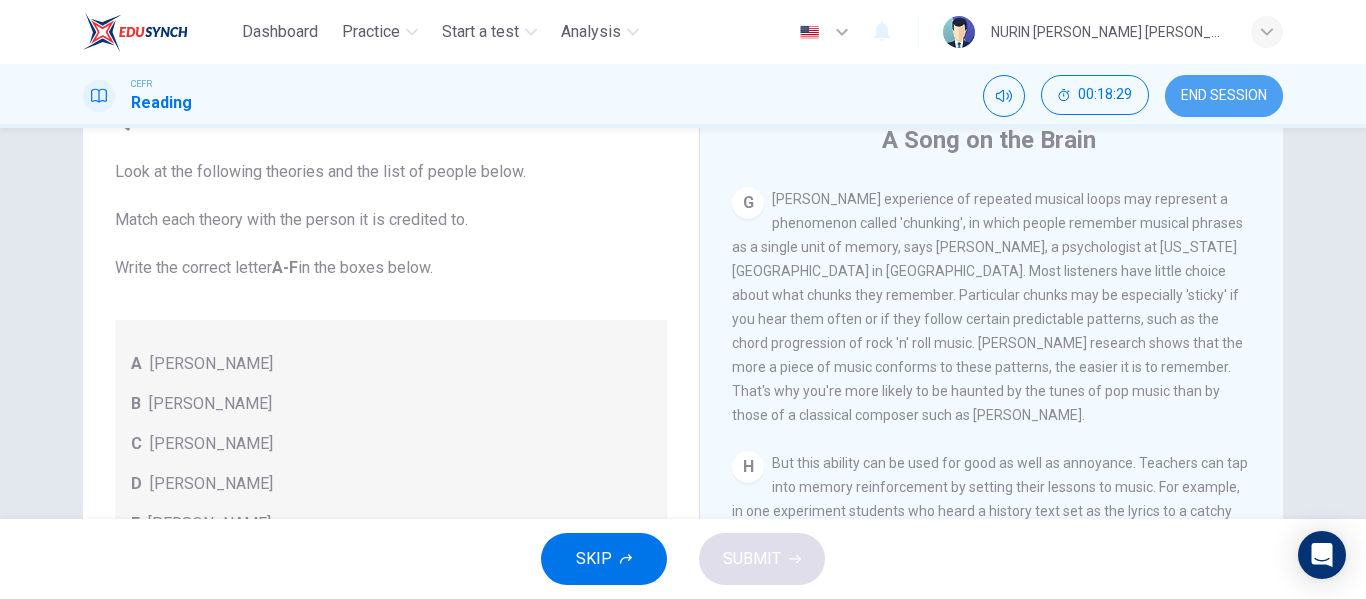 click on "END SESSION" at bounding box center [1224, 96] 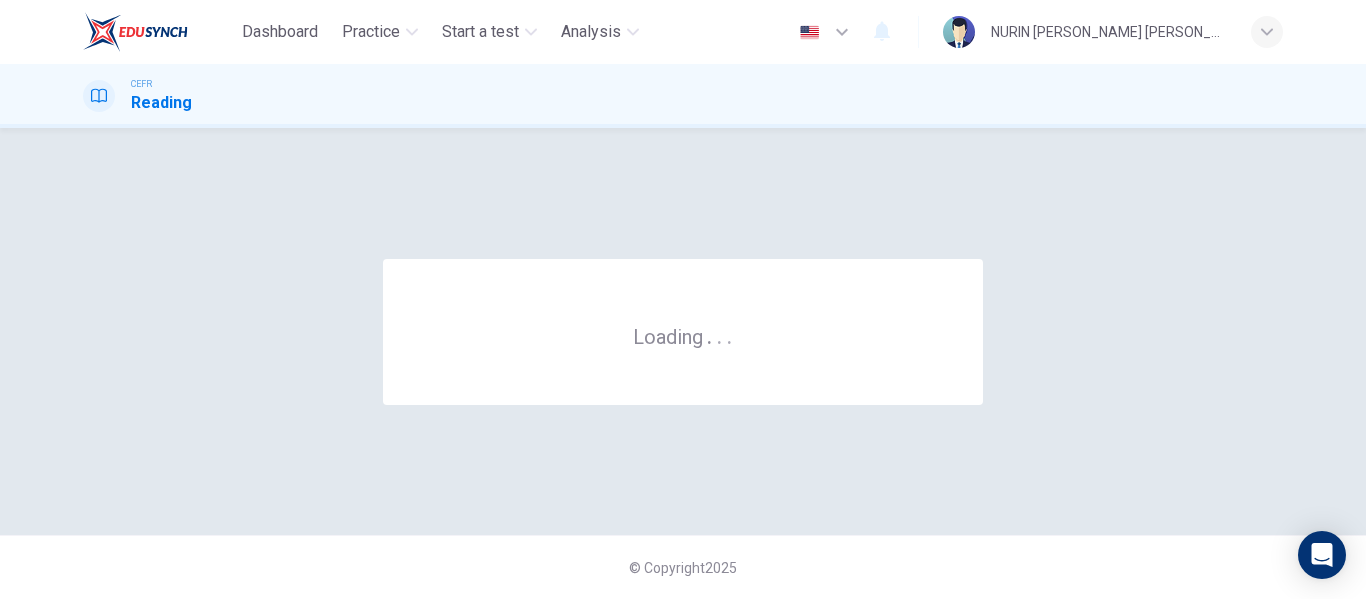 scroll, scrollTop: 0, scrollLeft: 0, axis: both 